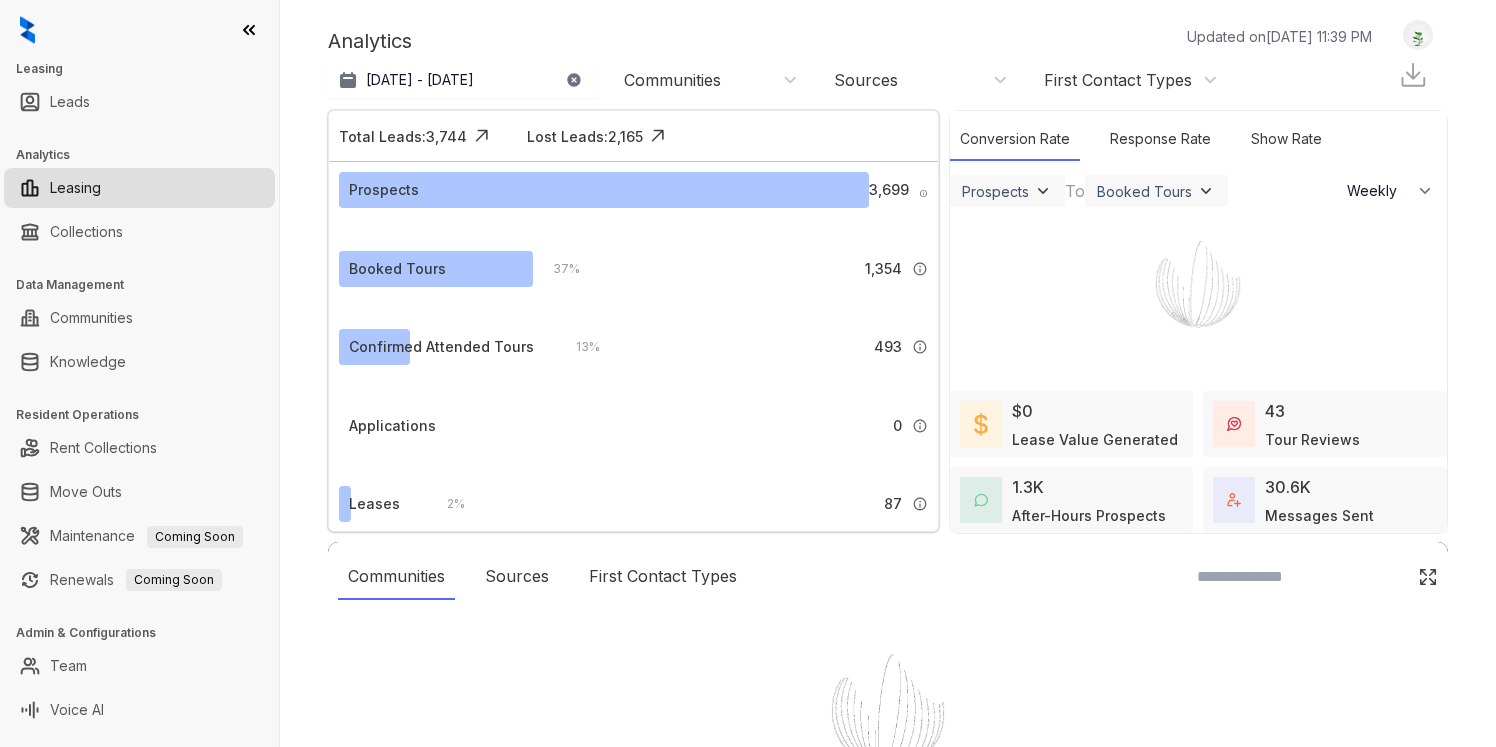 select on "******" 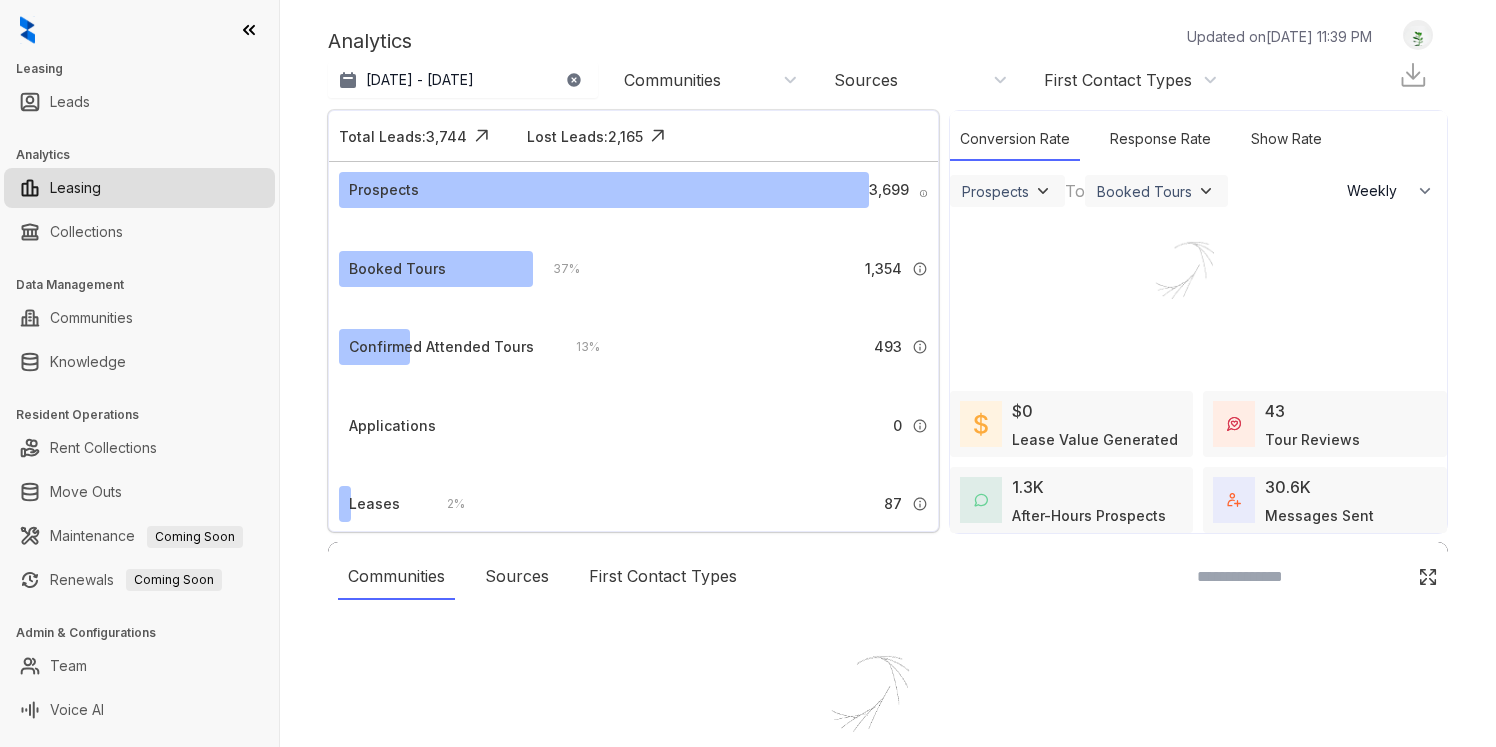 scroll, scrollTop: 0, scrollLeft: 0, axis: both 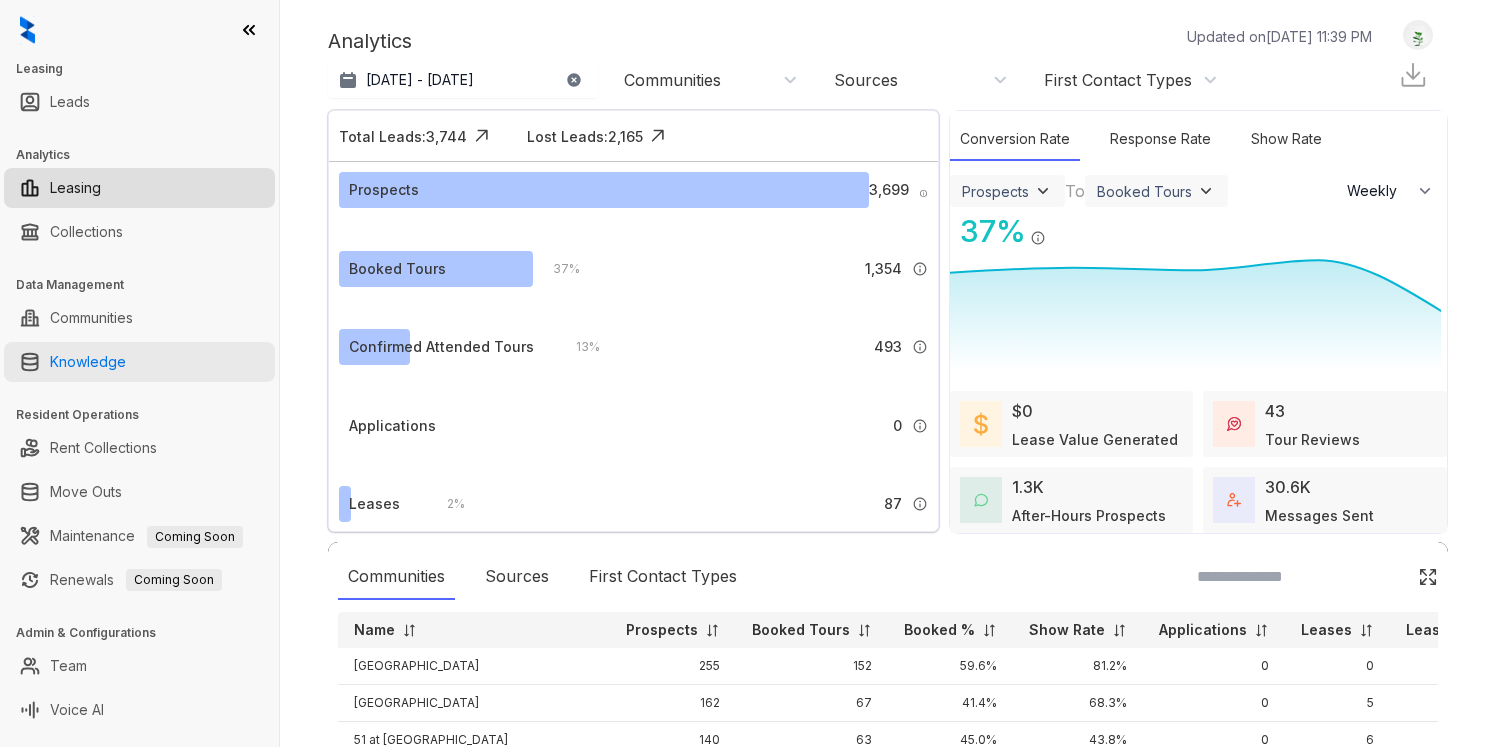 click on "Knowledge" at bounding box center (88, 362) 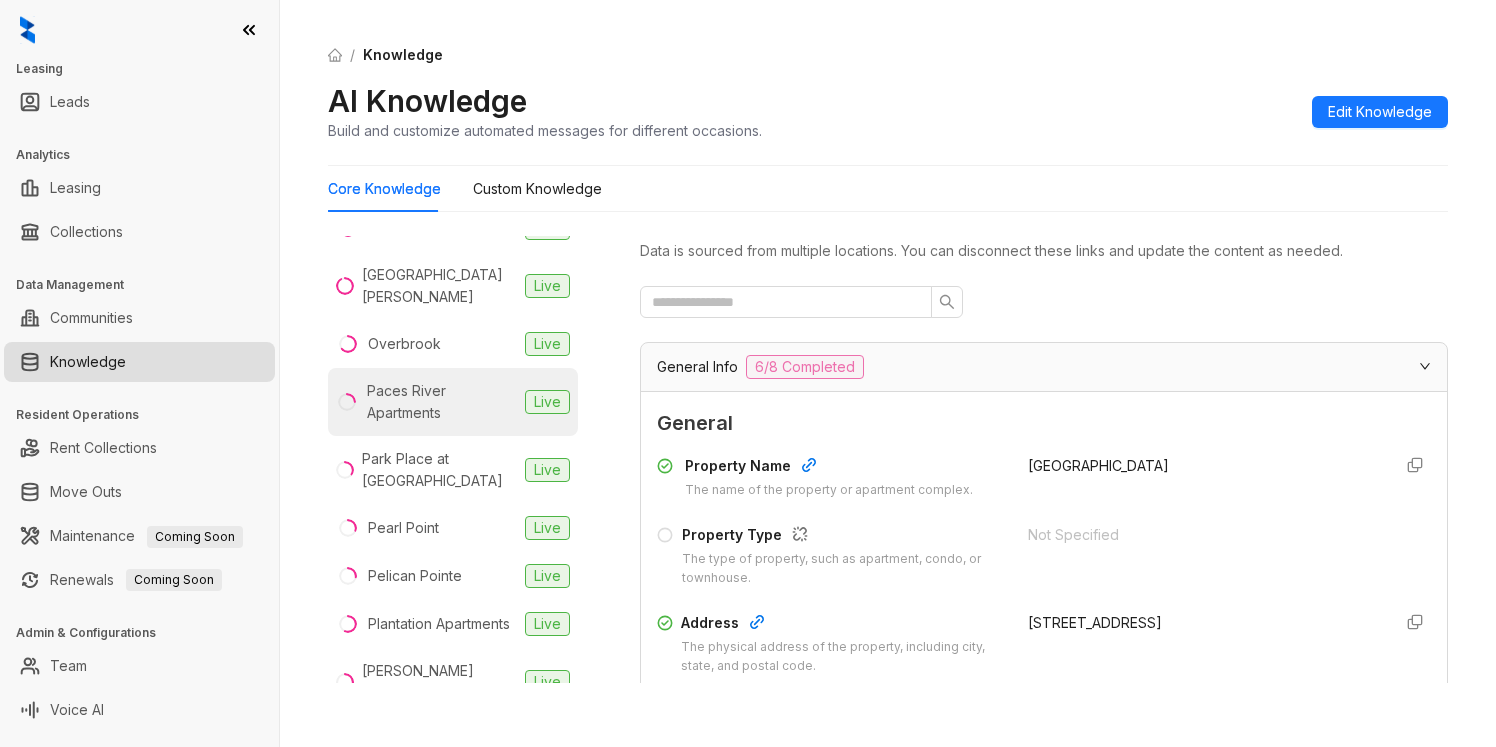 scroll, scrollTop: 1067, scrollLeft: 0, axis: vertical 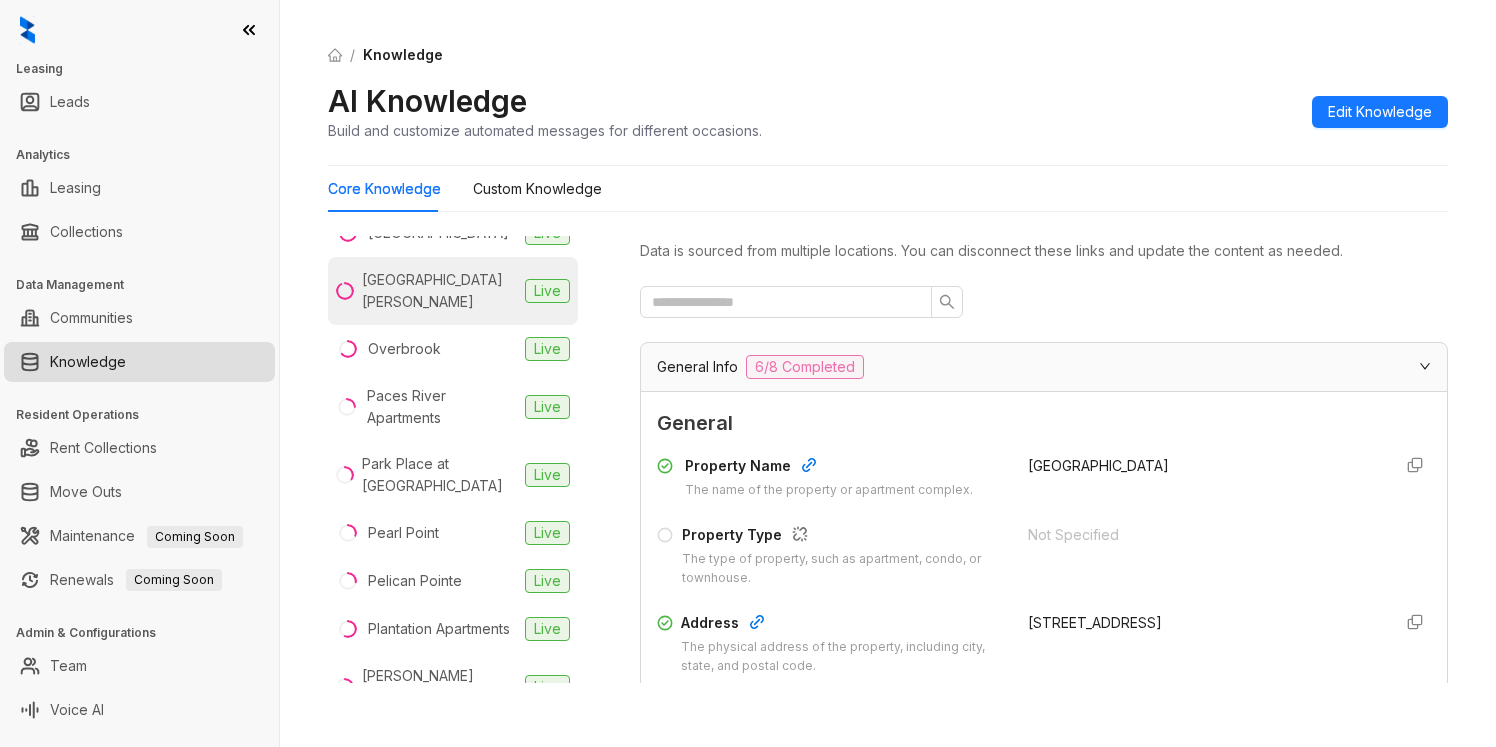 click on "[GEOGRAPHIC_DATA][PERSON_NAME]" at bounding box center (439, 291) 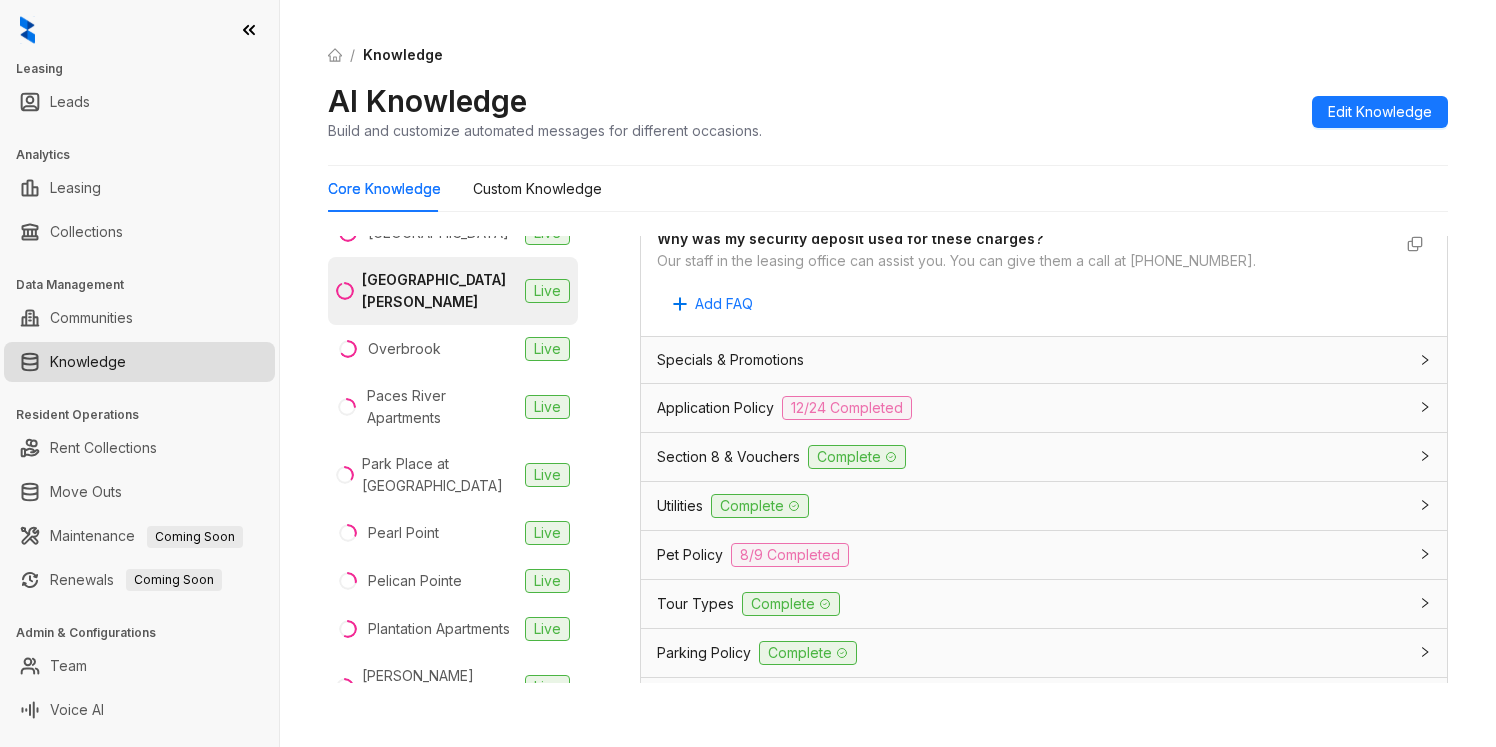 scroll, scrollTop: 3597, scrollLeft: 0, axis: vertical 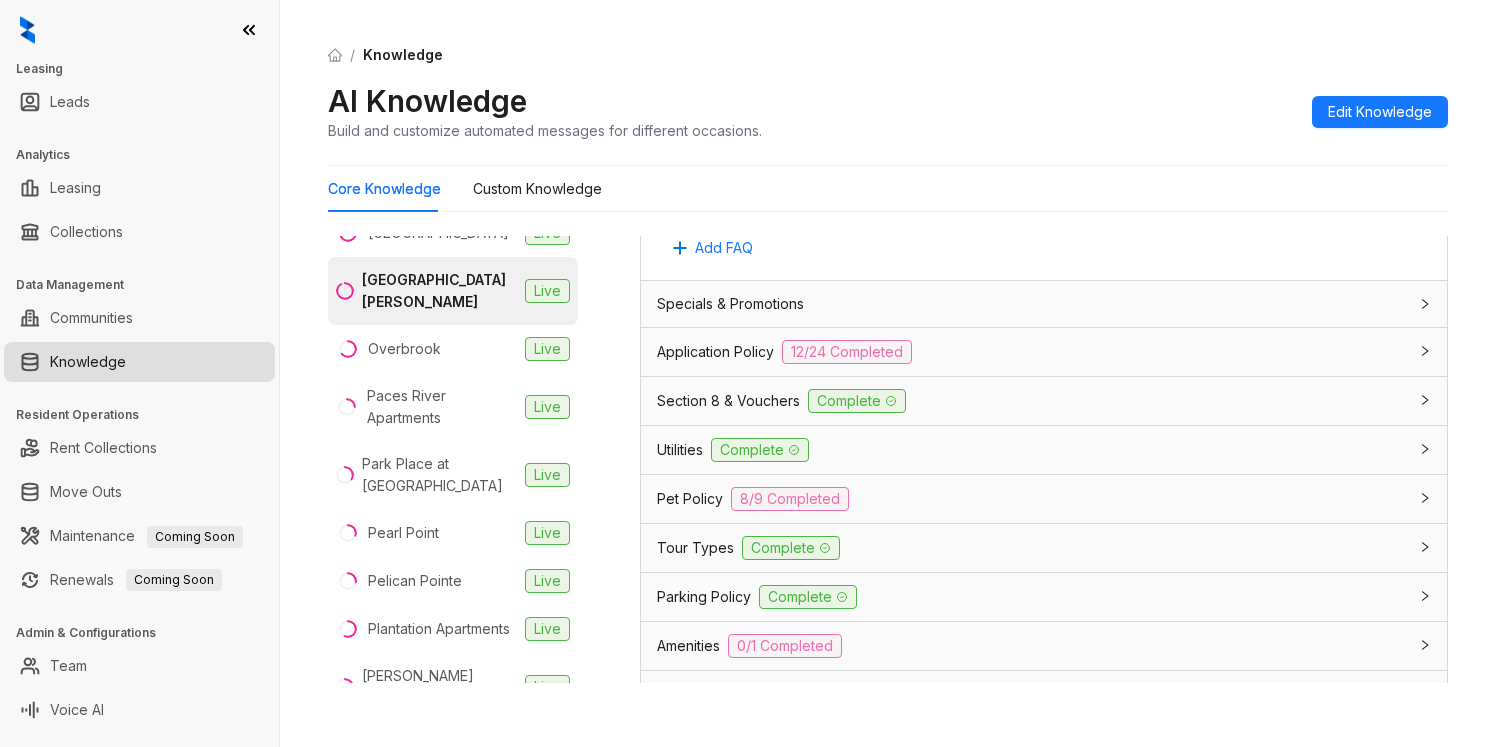 click on "Application Policy" at bounding box center [715, 352] 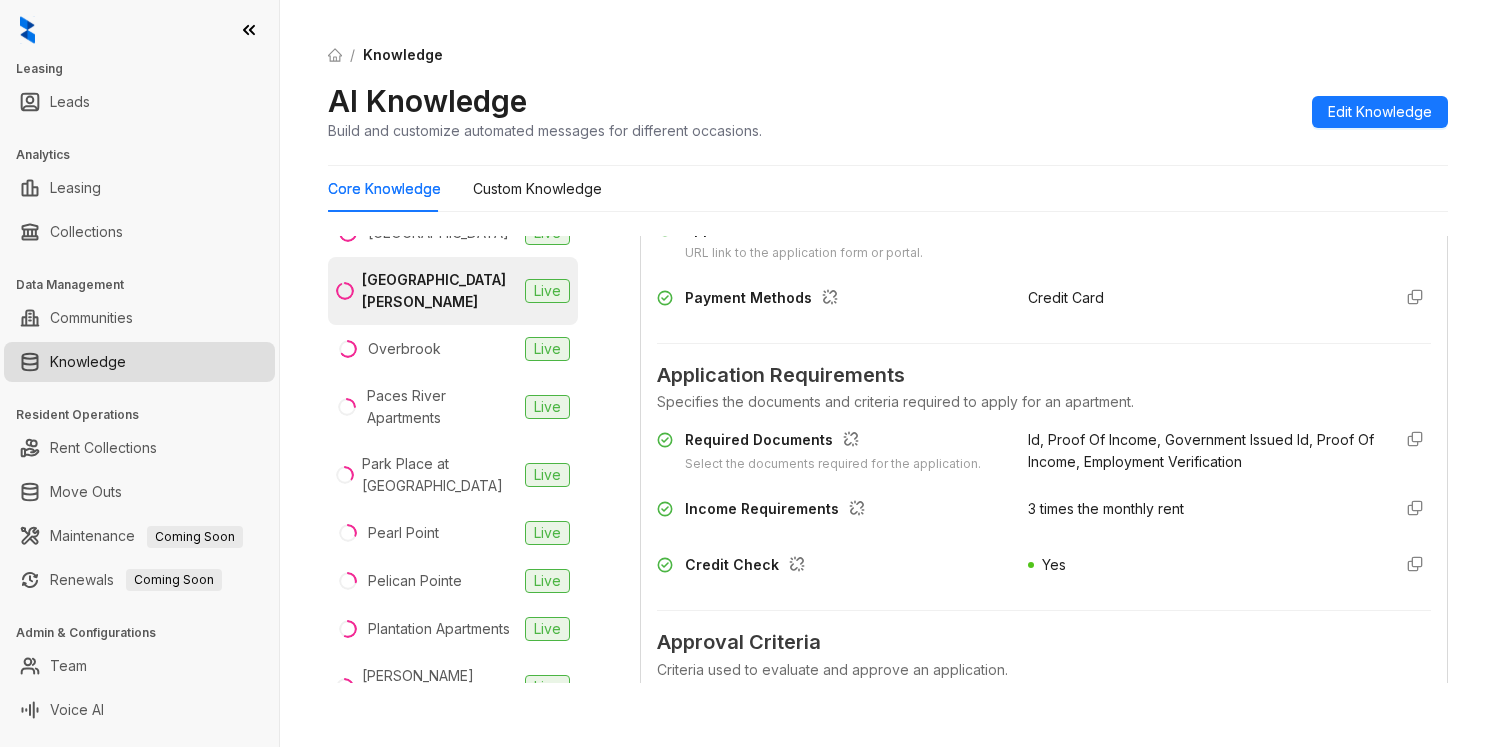 scroll, scrollTop: 3538, scrollLeft: 0, axis: vertical 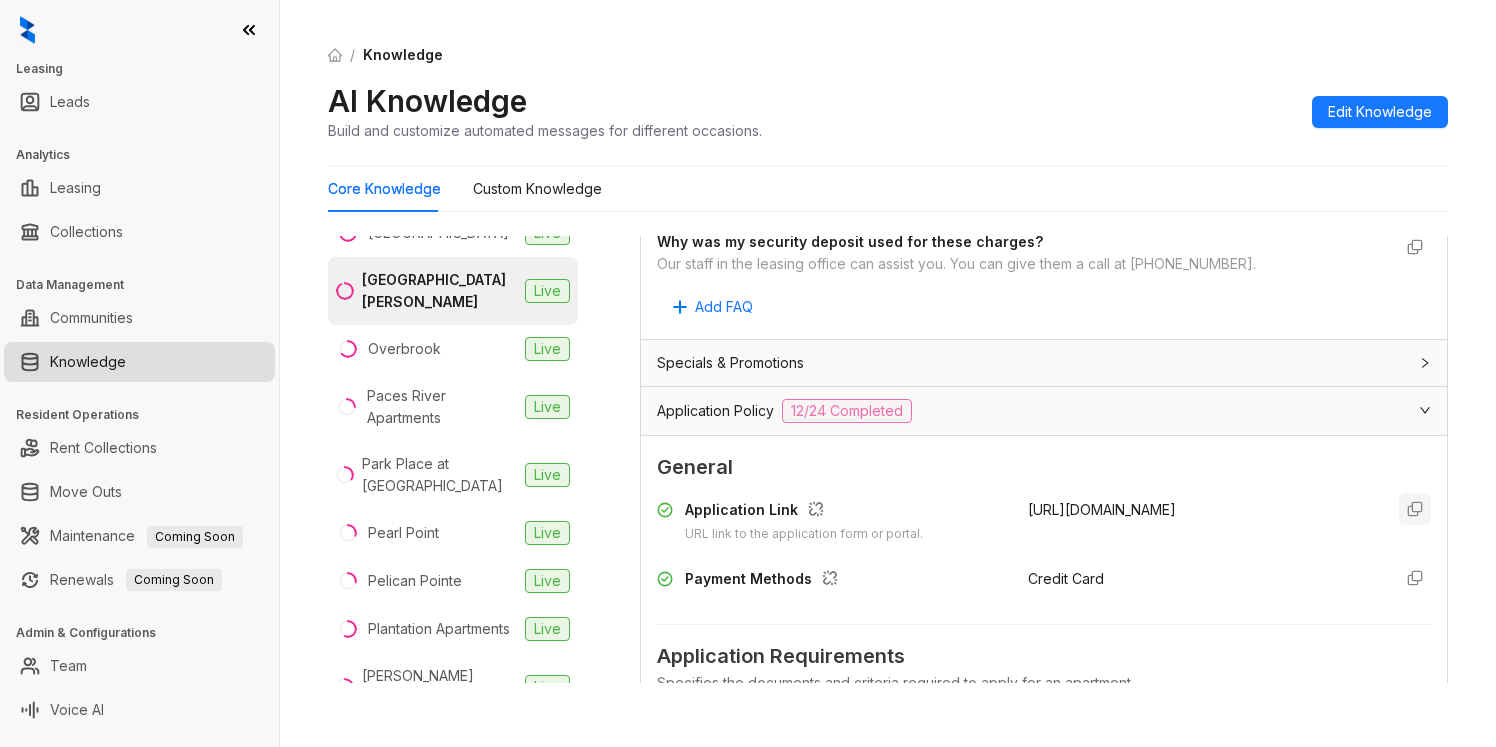 click 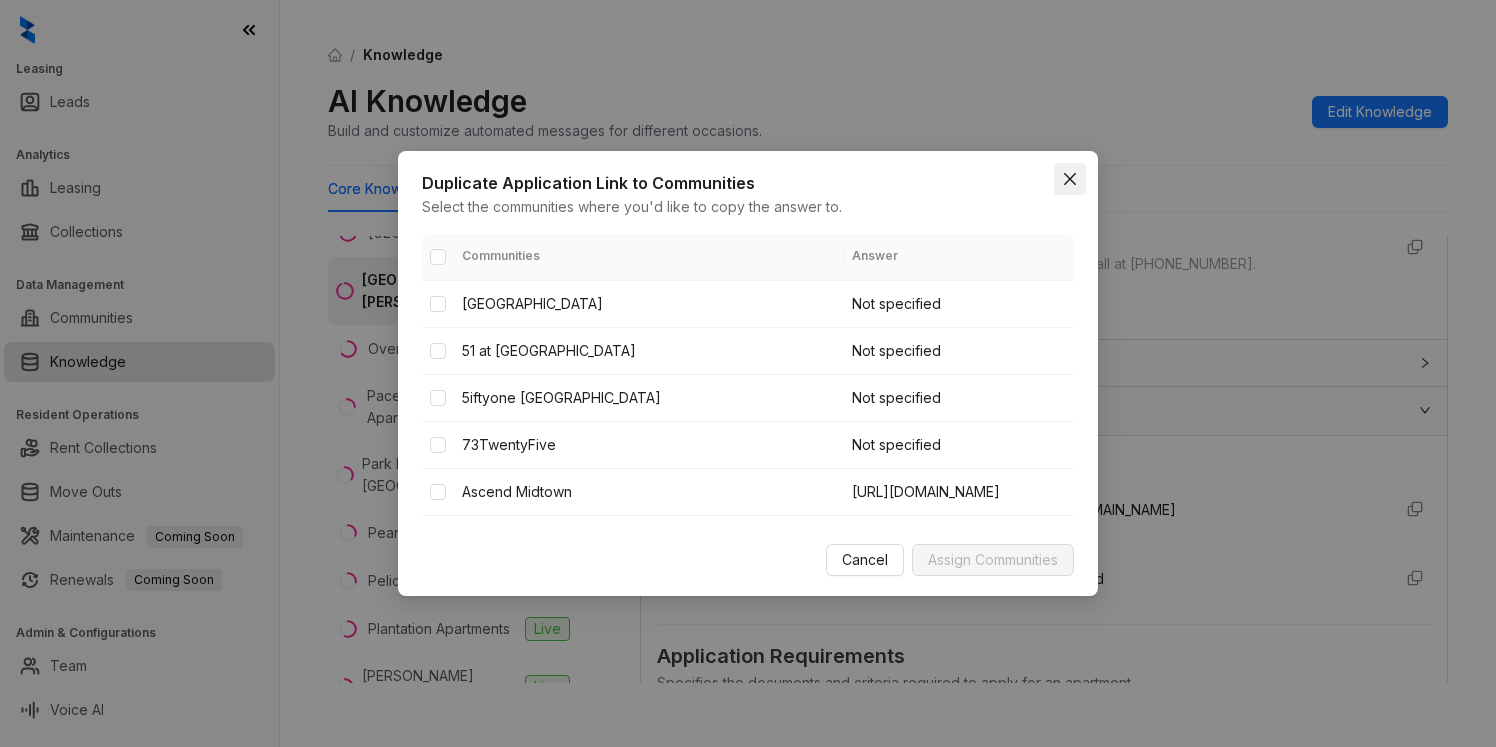 click 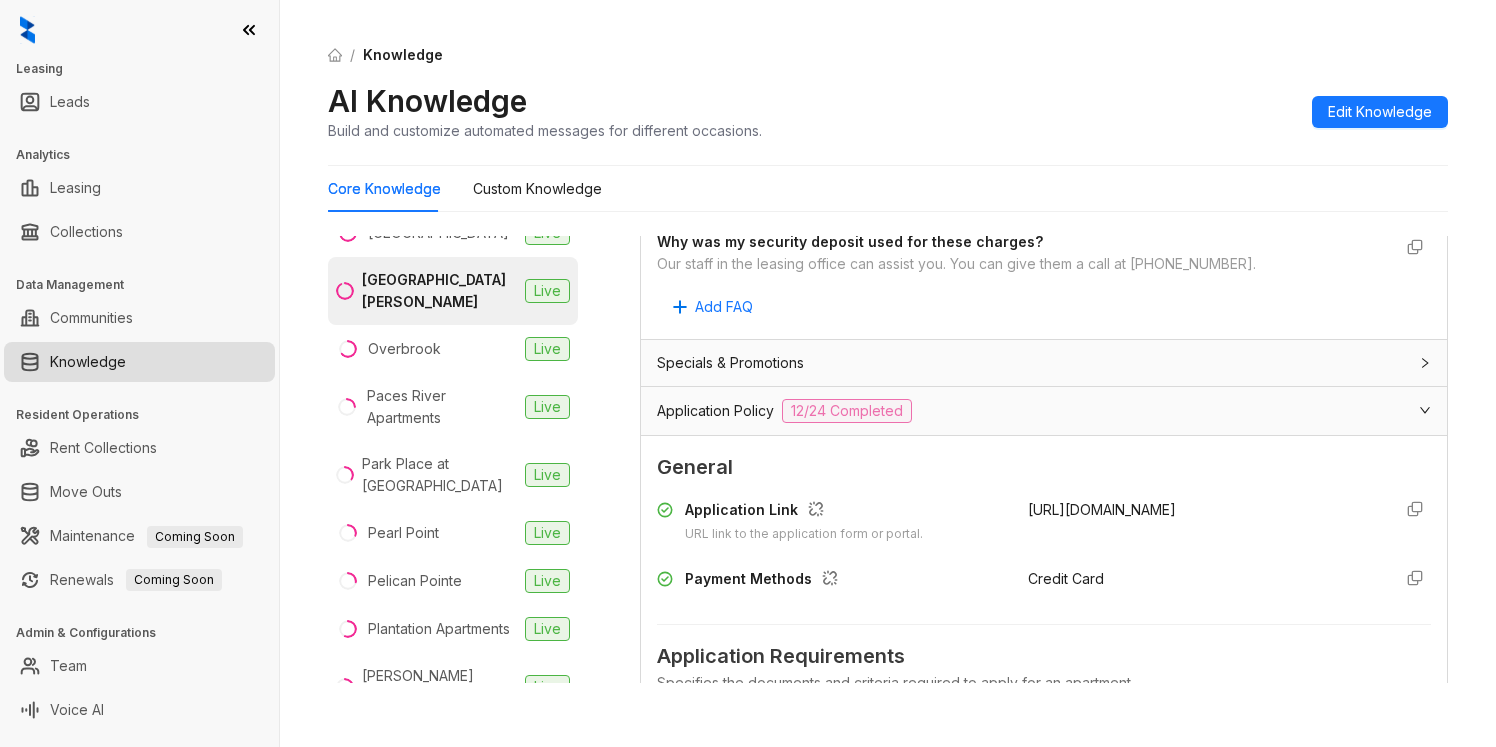 drag, startPoint x: 1059, startPoint y: 551, endPoint x: 1010, endPoint y: 532, distance: 52.554733 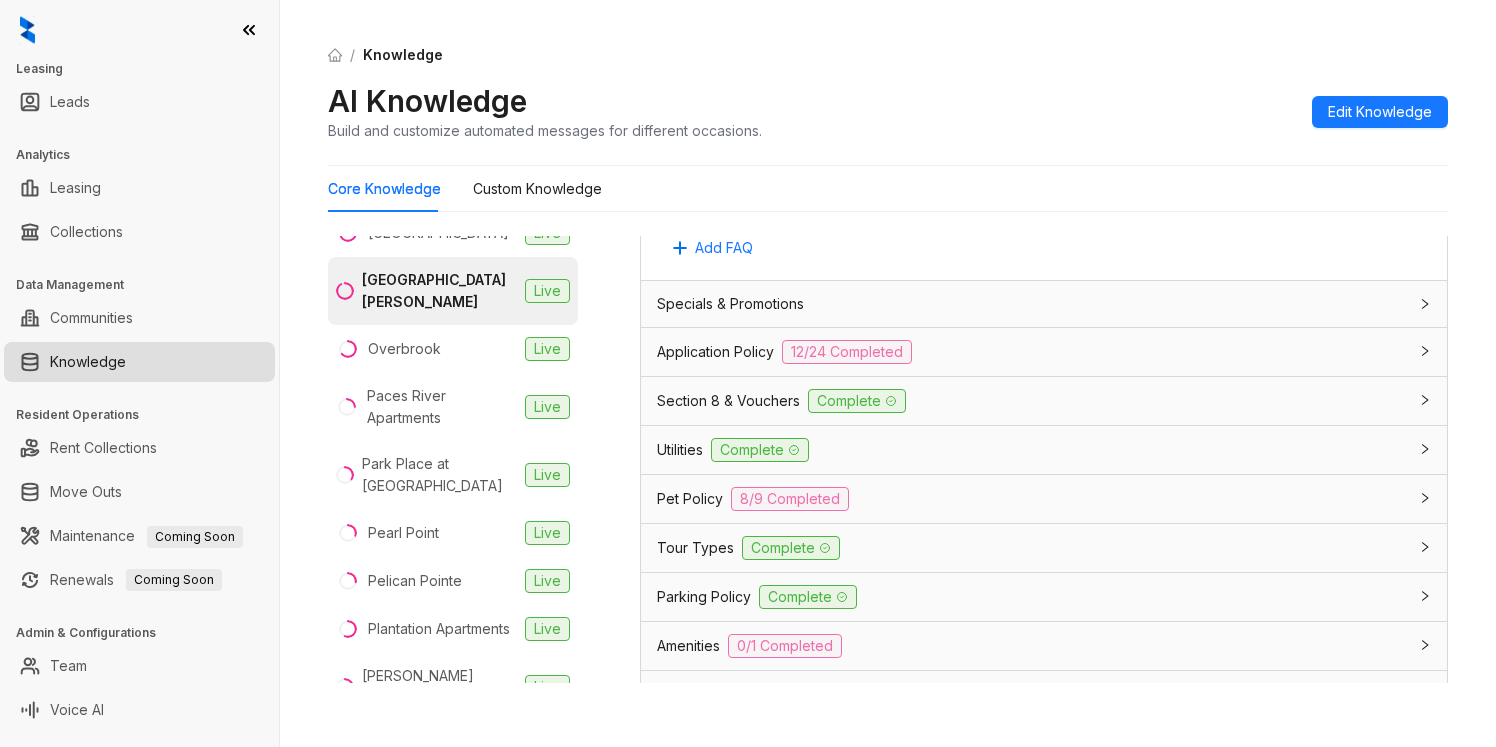 scroll, scrollTop: 3648, scrollLeft: 0, axis: vertical 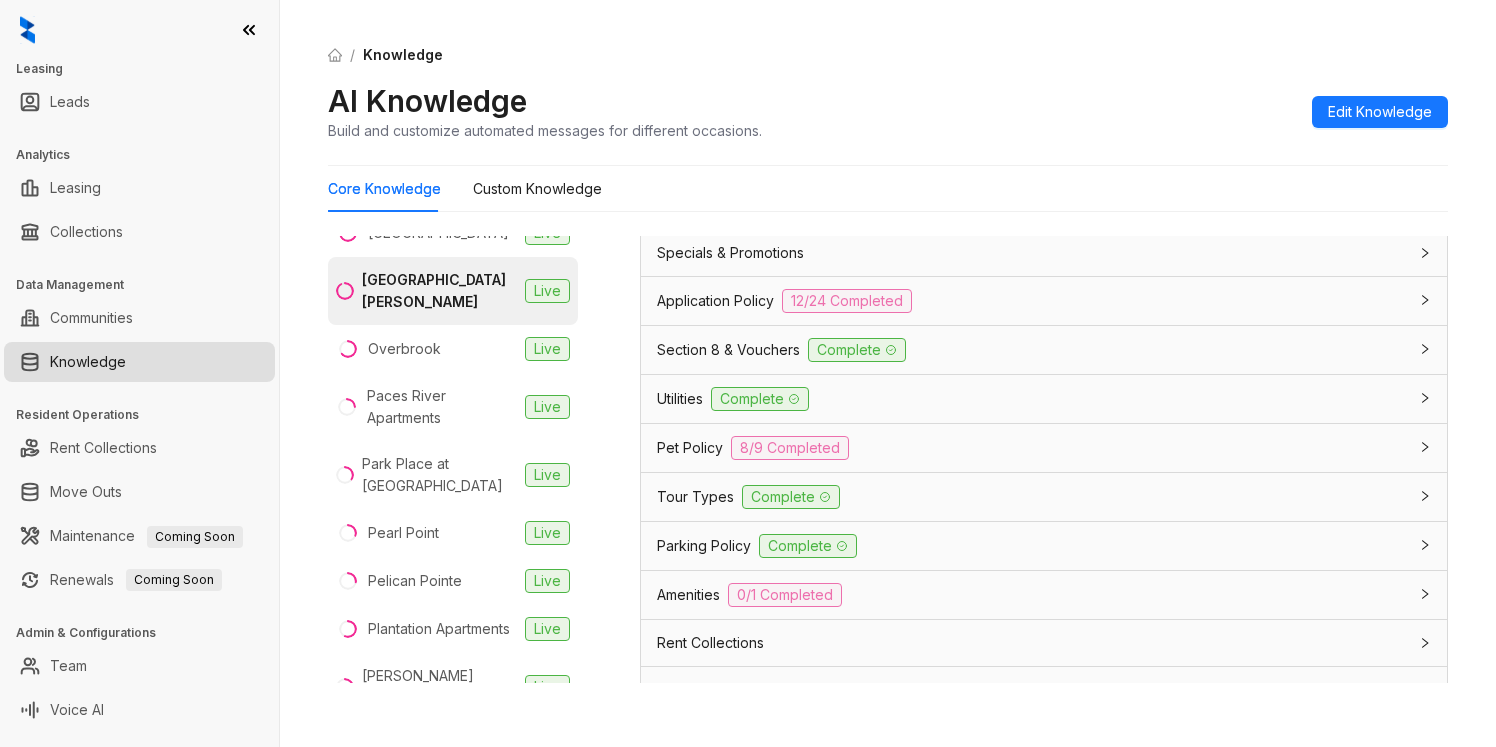 click on "Parking Policy Complete" at bounding box center (1032, 546) 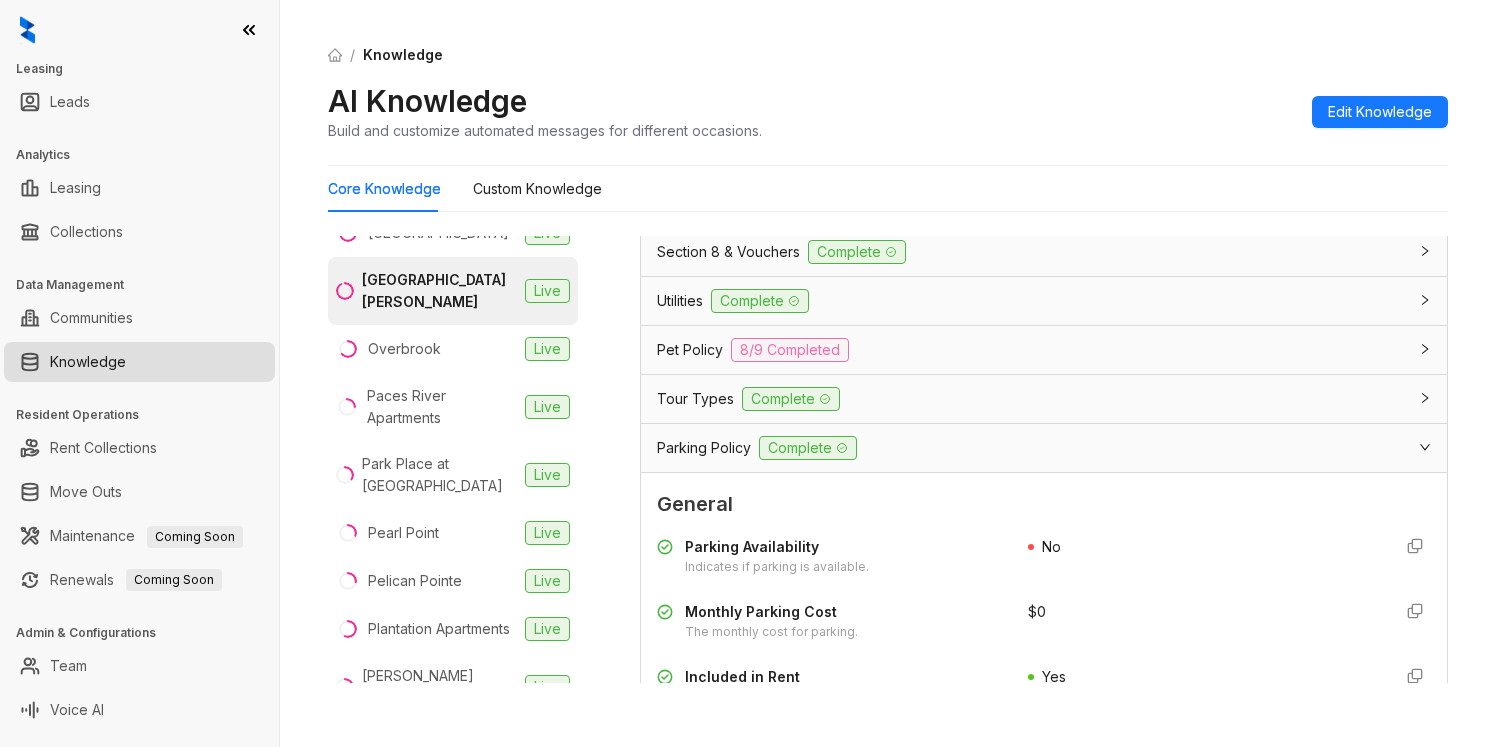 scroll, scrollTop: 3921, scrollLeft: 0, axis: vertical 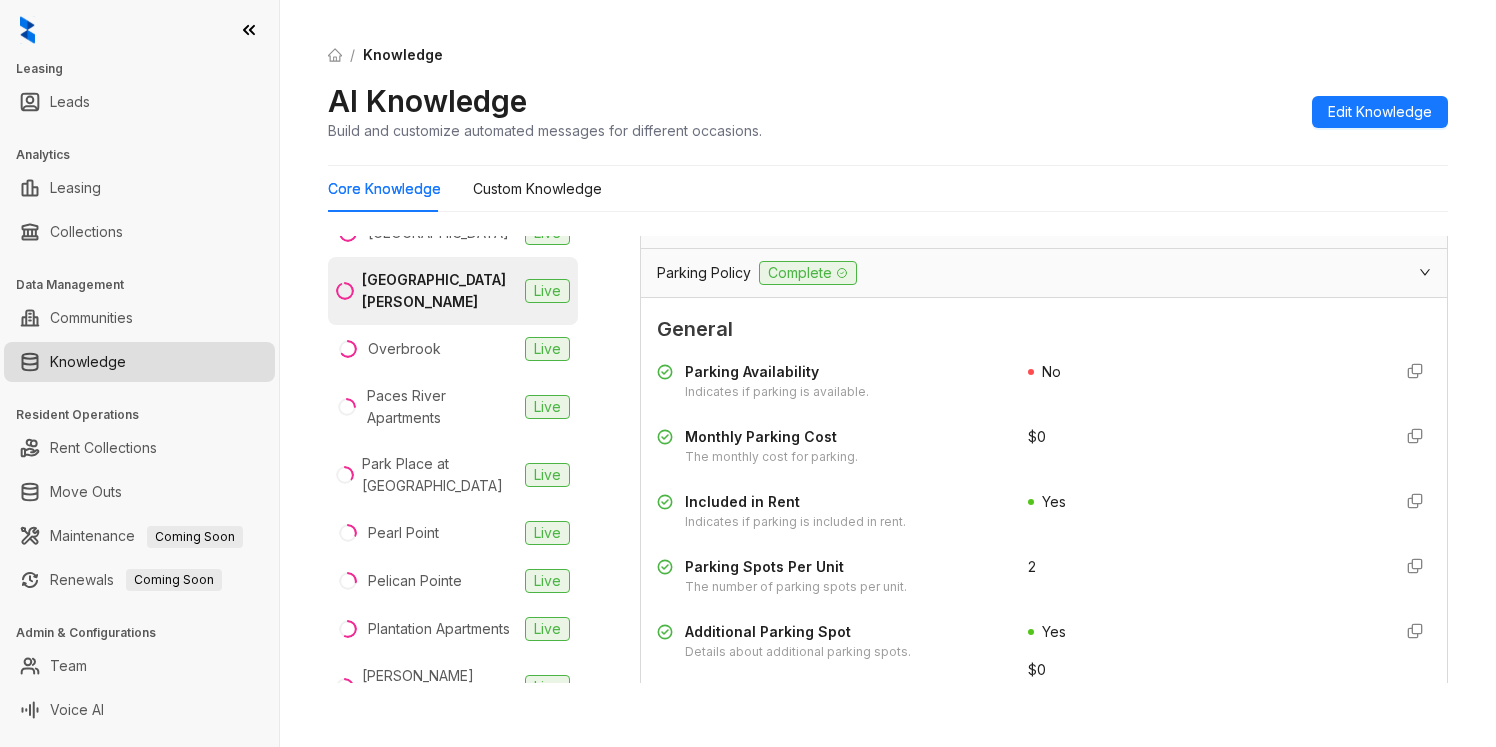 click on "Parking Policy Complete" at bounding box center [1044, 273] 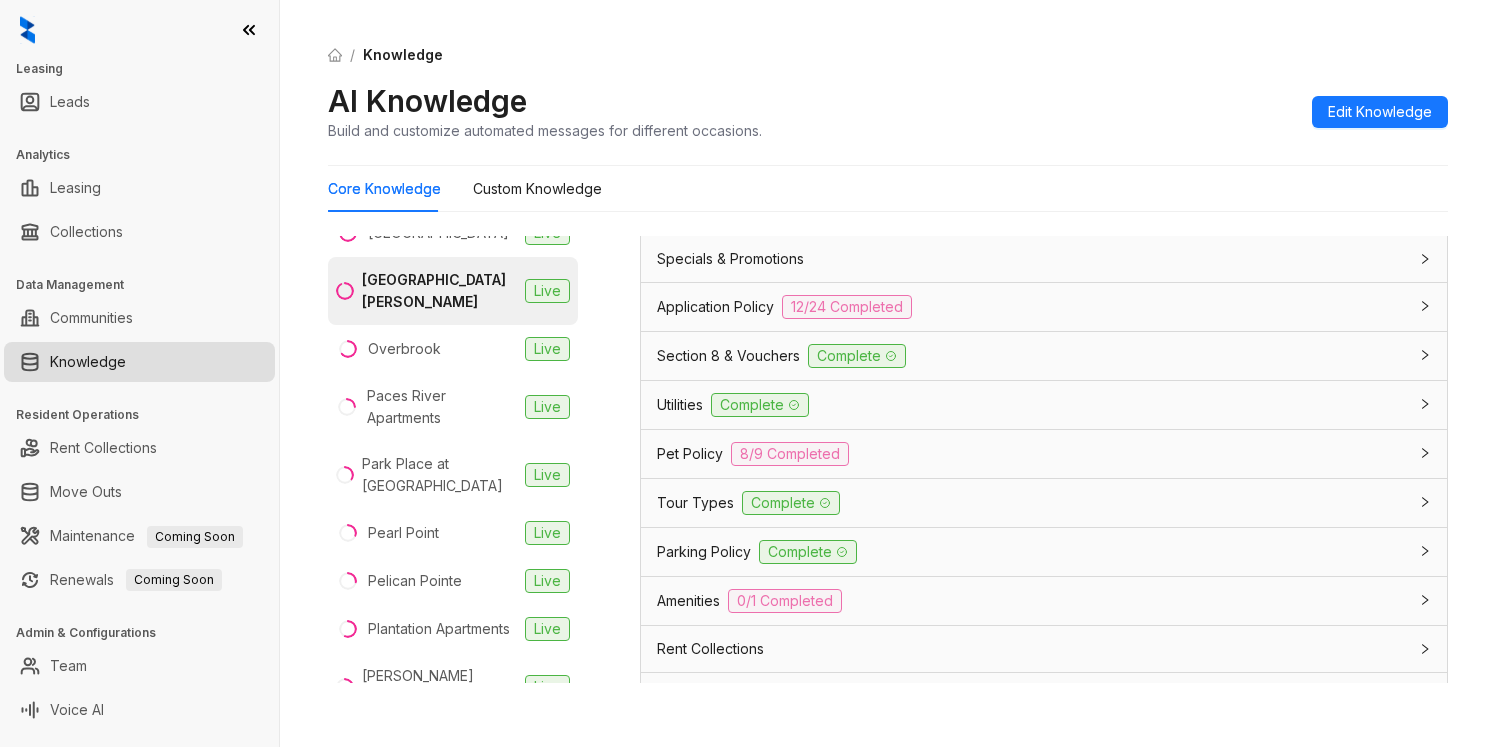 scroll, scrollTop: 3795, scrollLeft: 0, axis: vertical 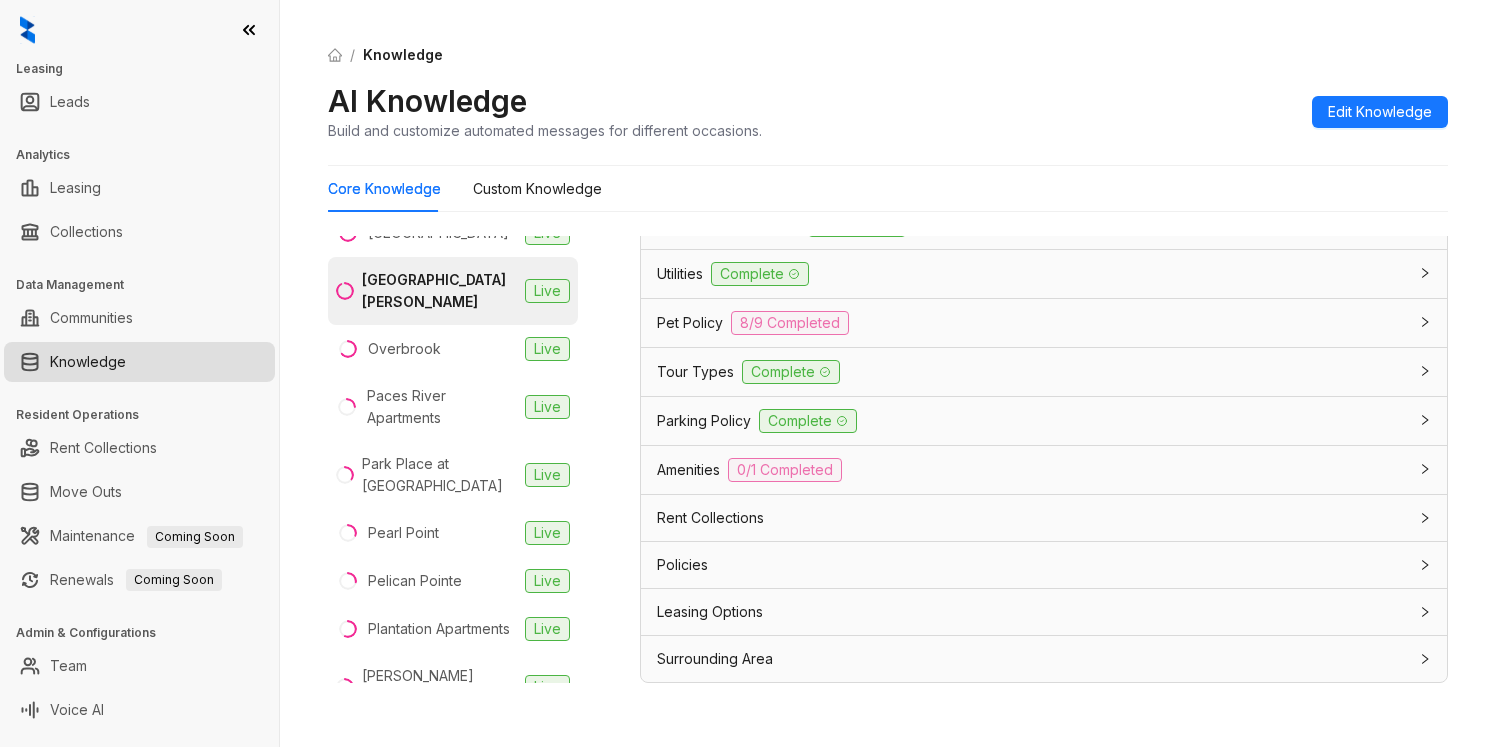 click on "Amenities 0/1 Completed" at bounding box center [1032, 470] 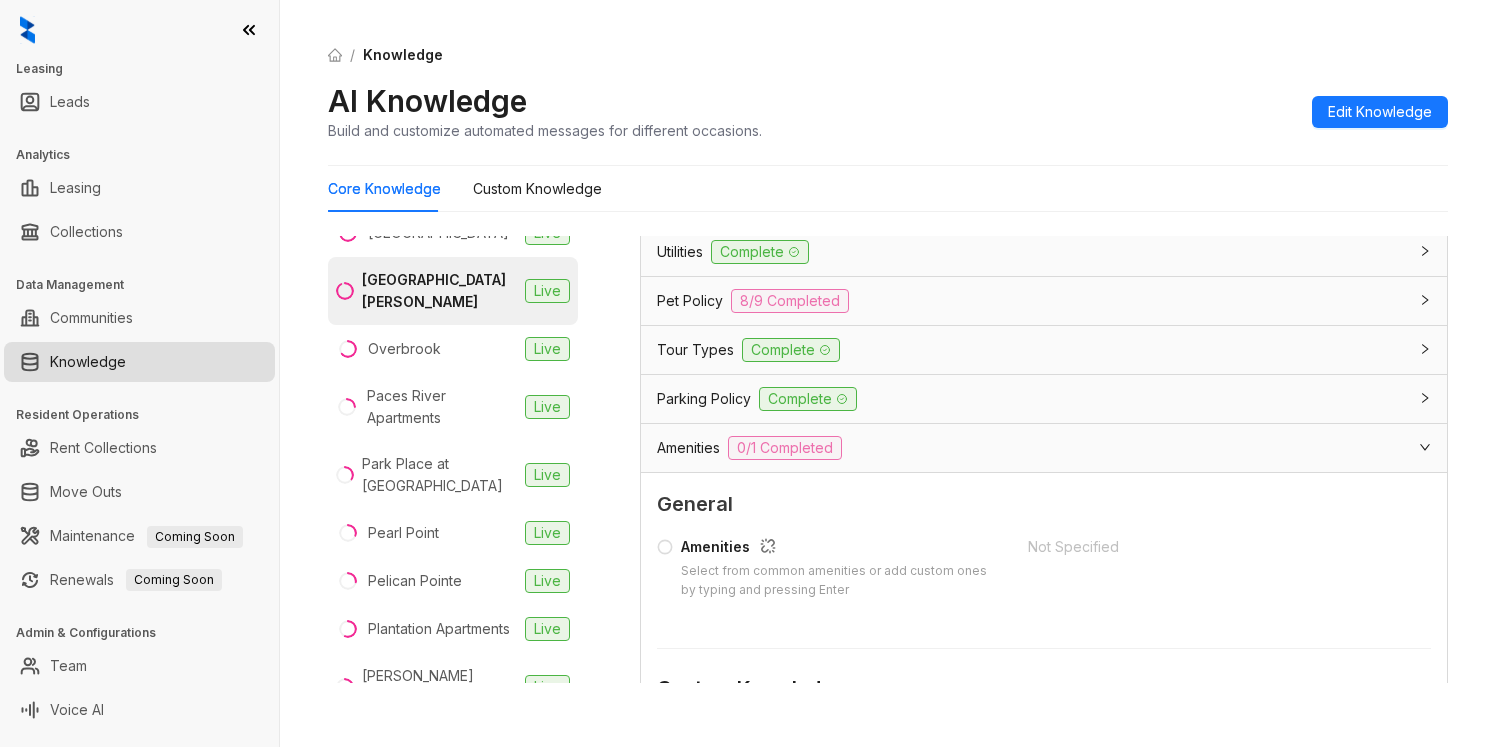 click on "Amenities 0/1 Completed" at bounding box center (1032, 448) 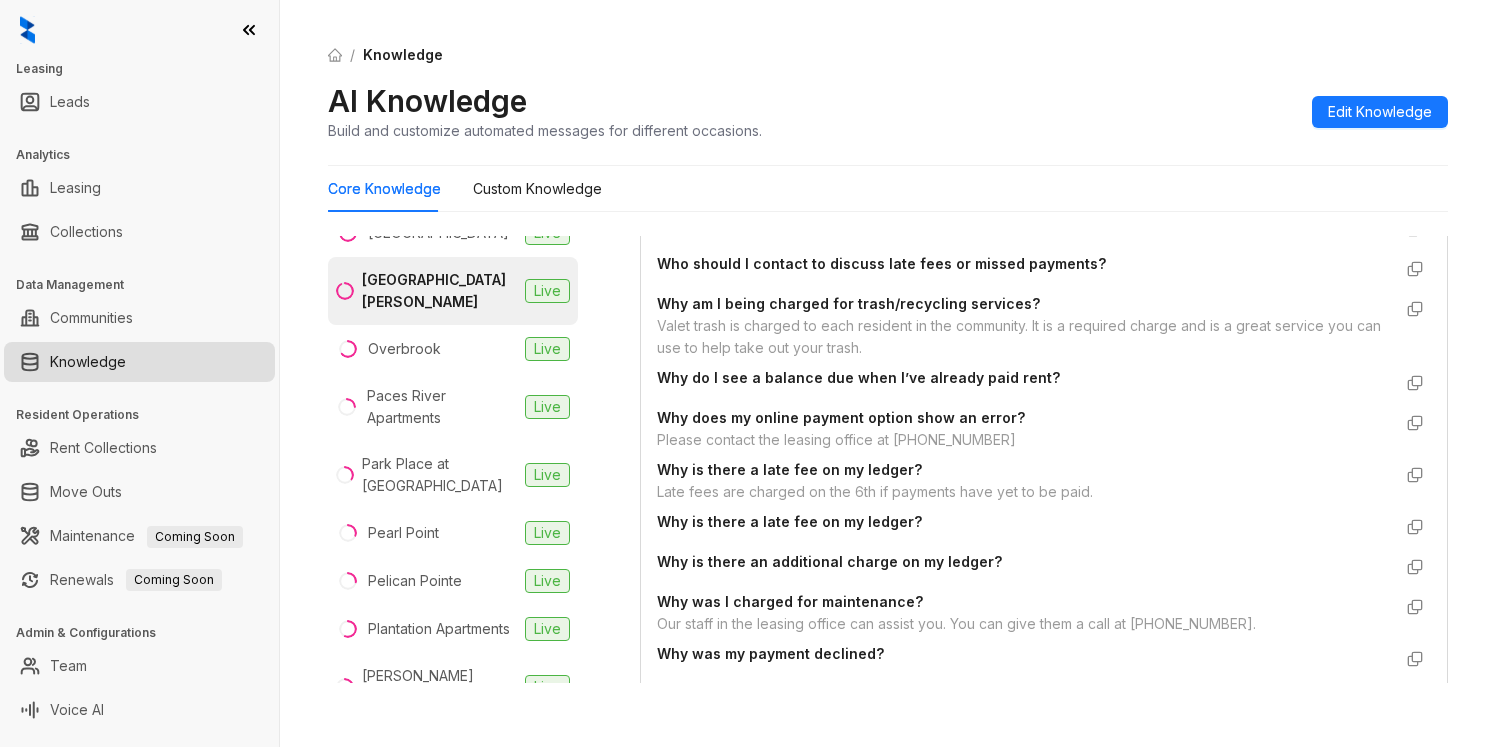 scroll, scrollTop: 3034, scrollLeft: 0, axis: vertical 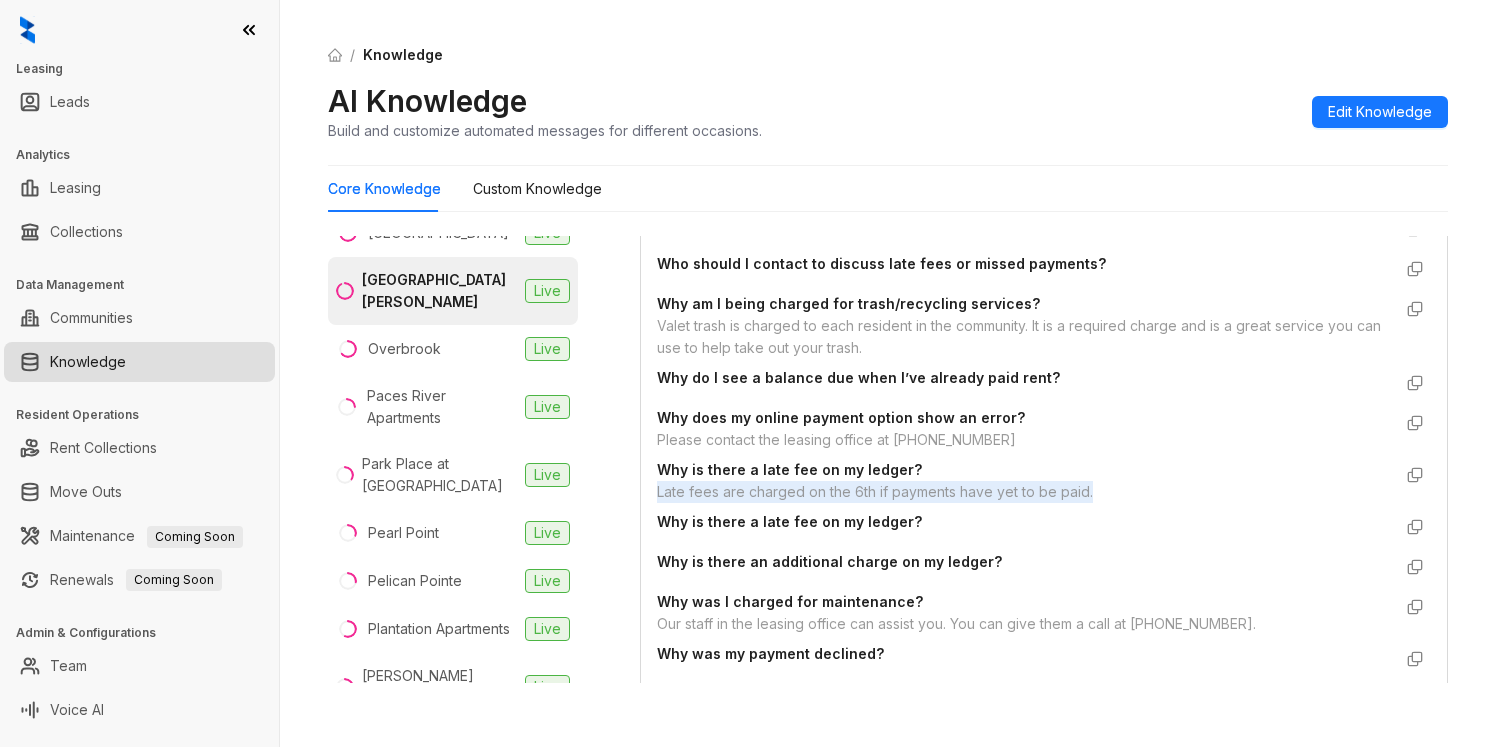 drag, startPoint x: 658, startPoint y: 515, endPoint x: 1083, endPoint y: 526, distance: 425.14233 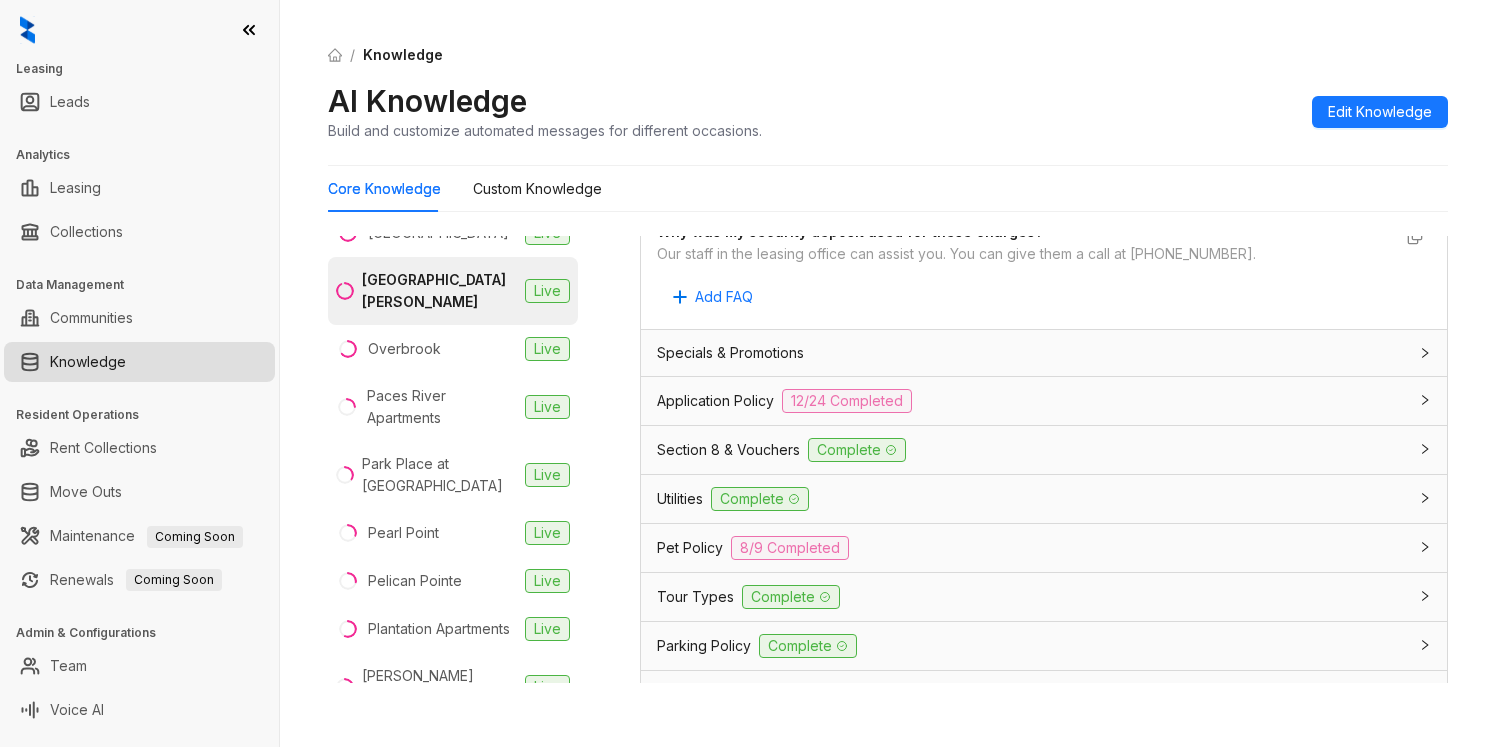 scroll, scrollTop: 3549, scrollLeft: 0, axis: vertical 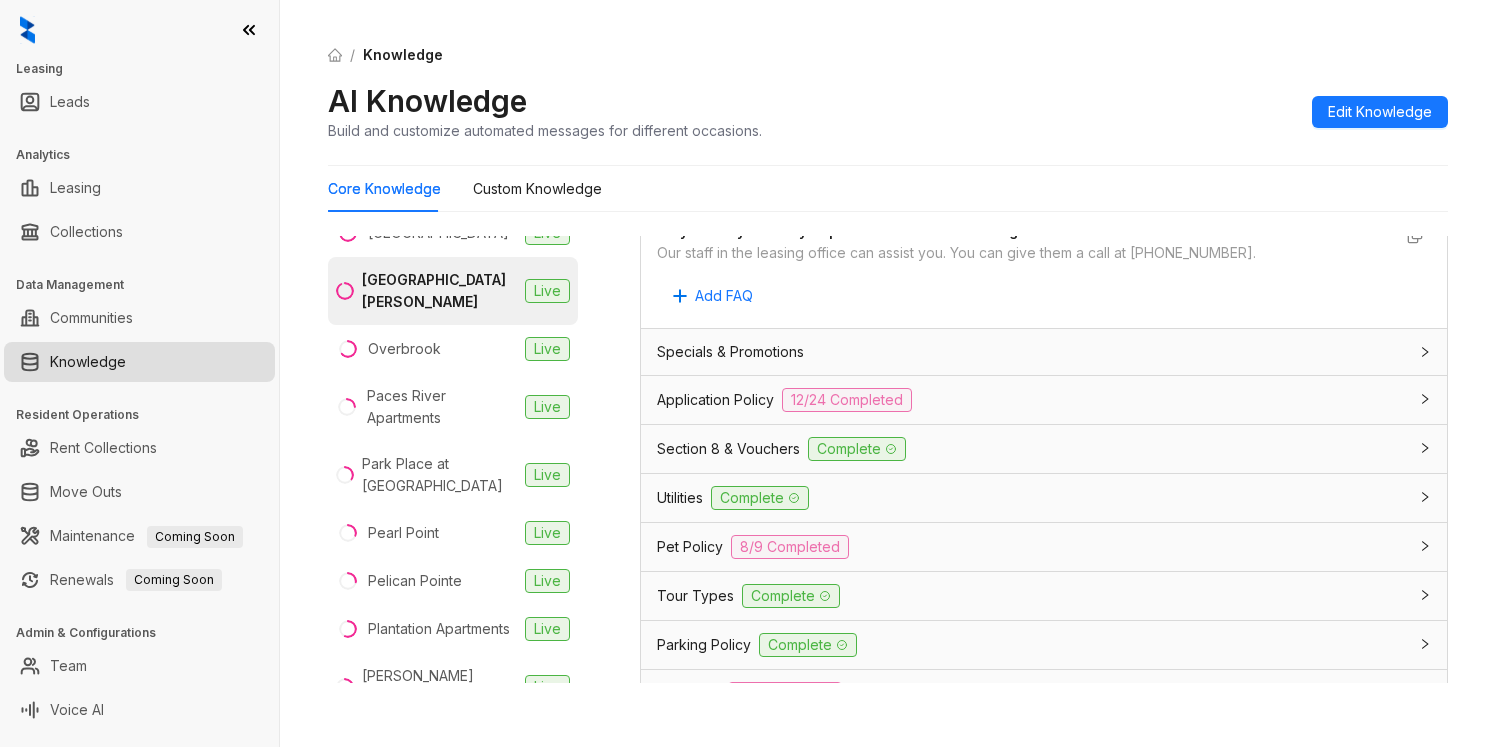 click on "Utilities" at bounding box center (680, 498) 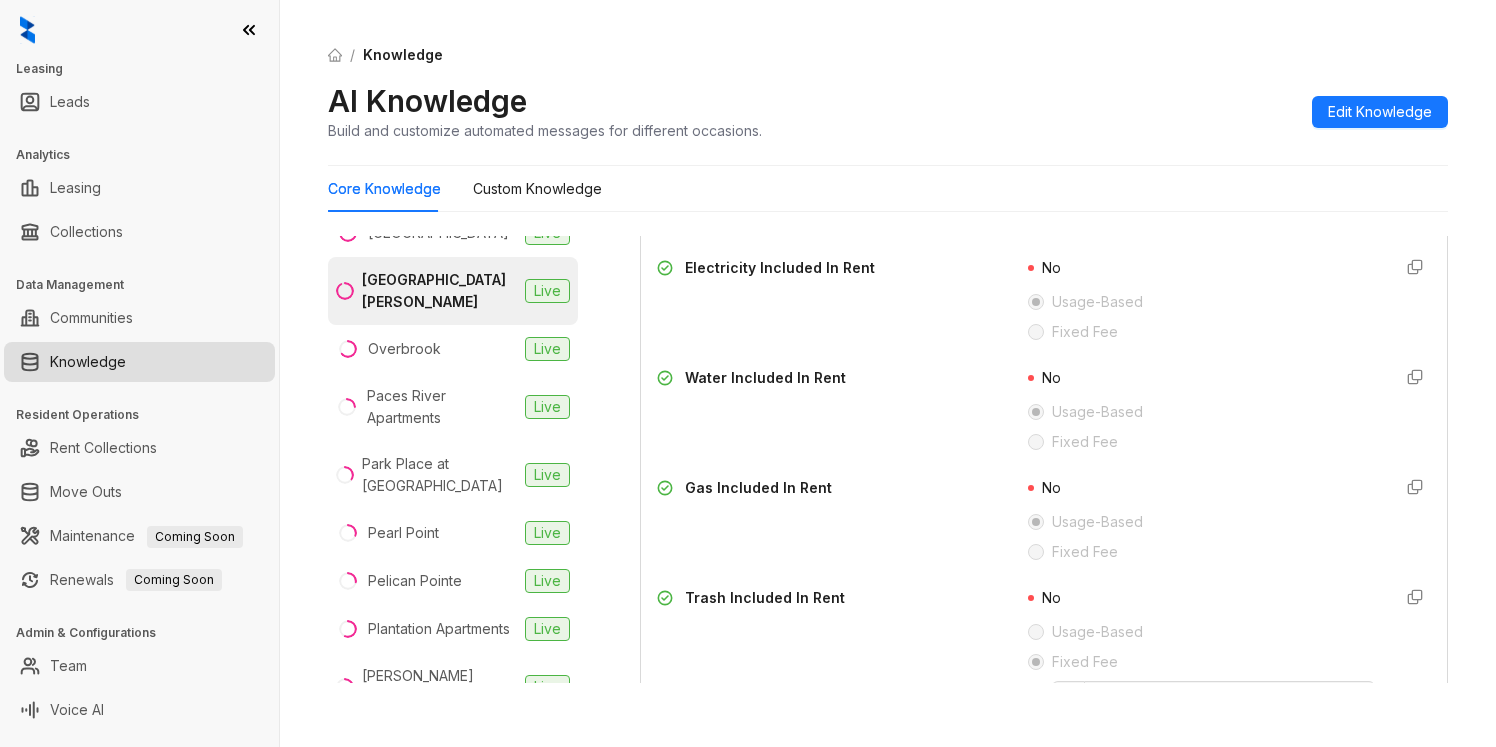 scroll, scrollTop: 3881, scrollLeft: 0, axis: vertical 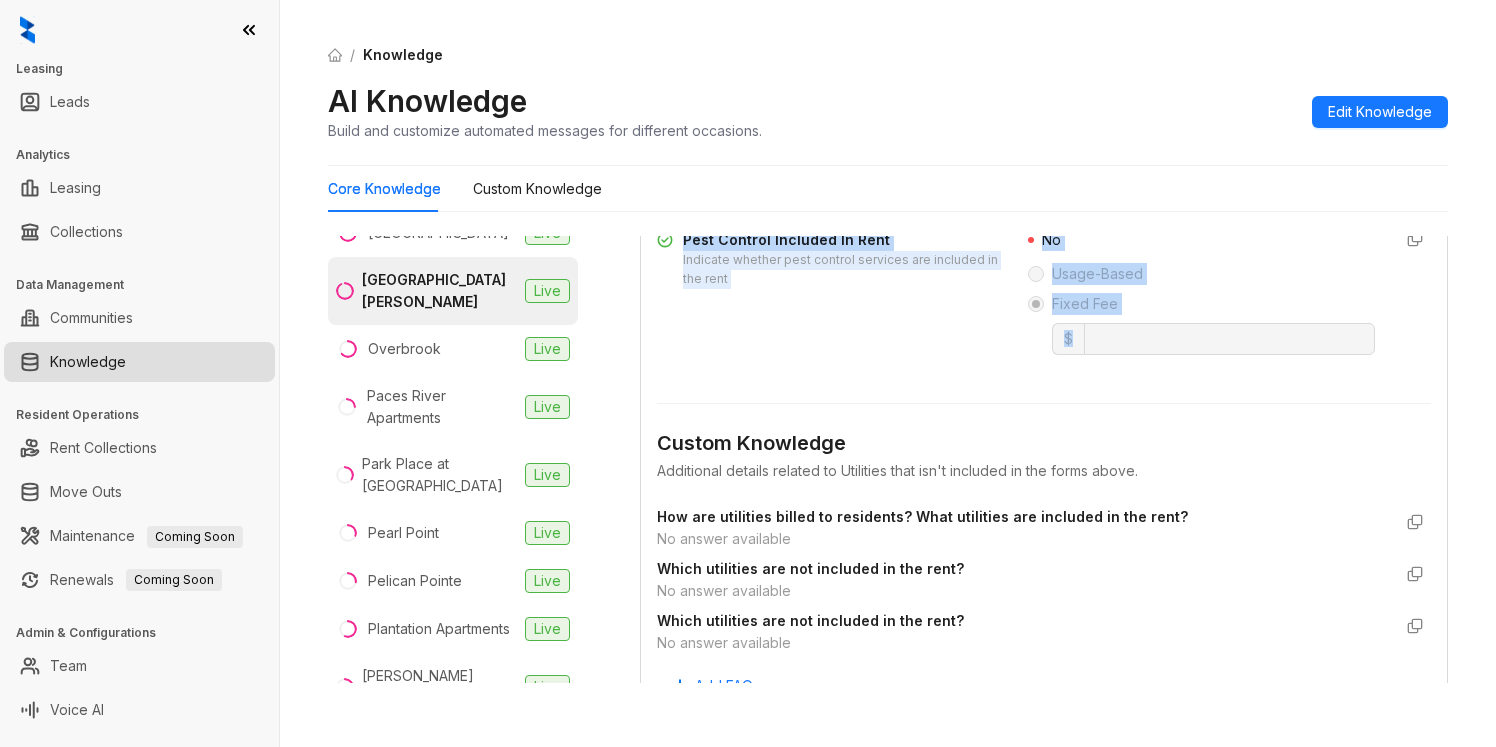 drag, startPoint x: 657, startPoint y: 245, endPoint x: 1247, endPoint y: 416, distance: 614.2809 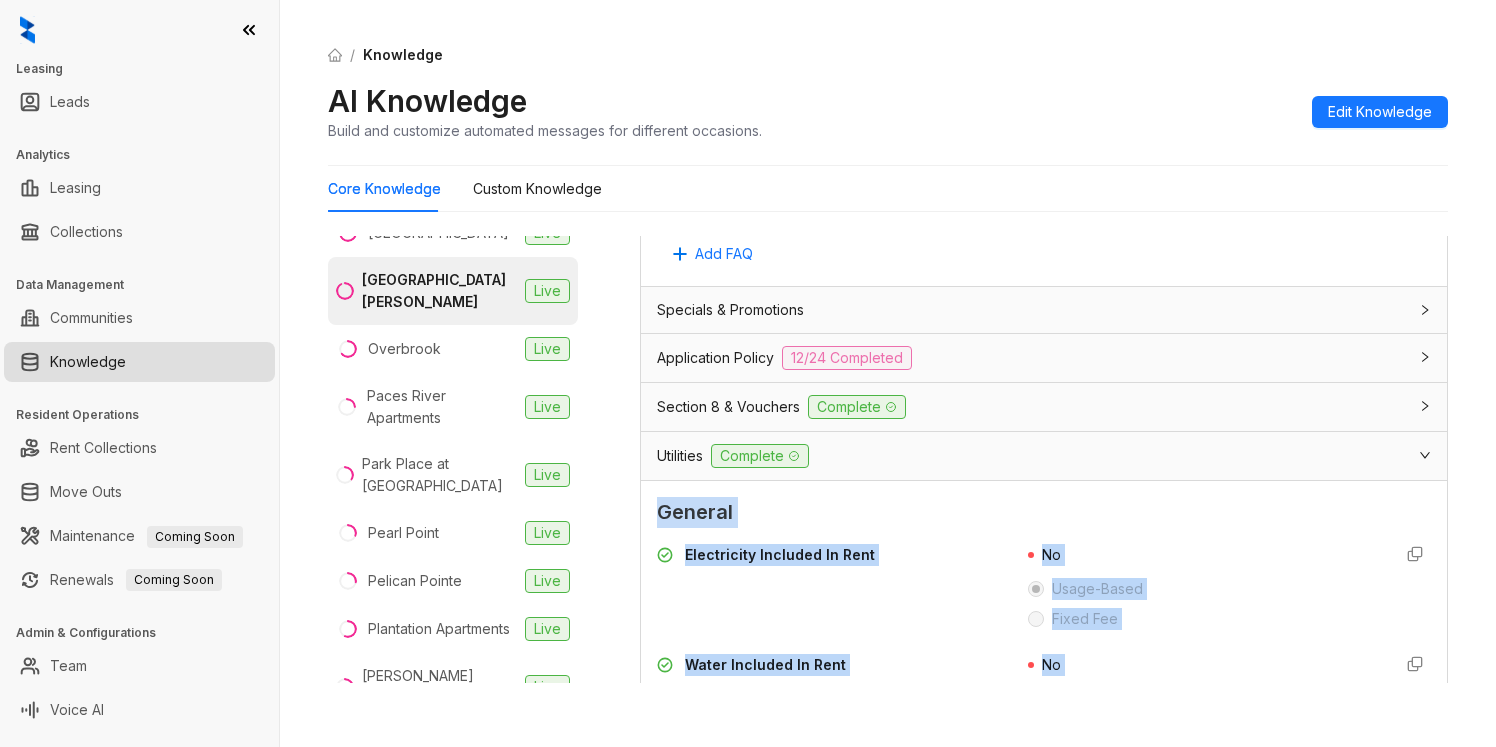 scroll, scrollTop: 3579, scrollLeft: 0, axis: vertical 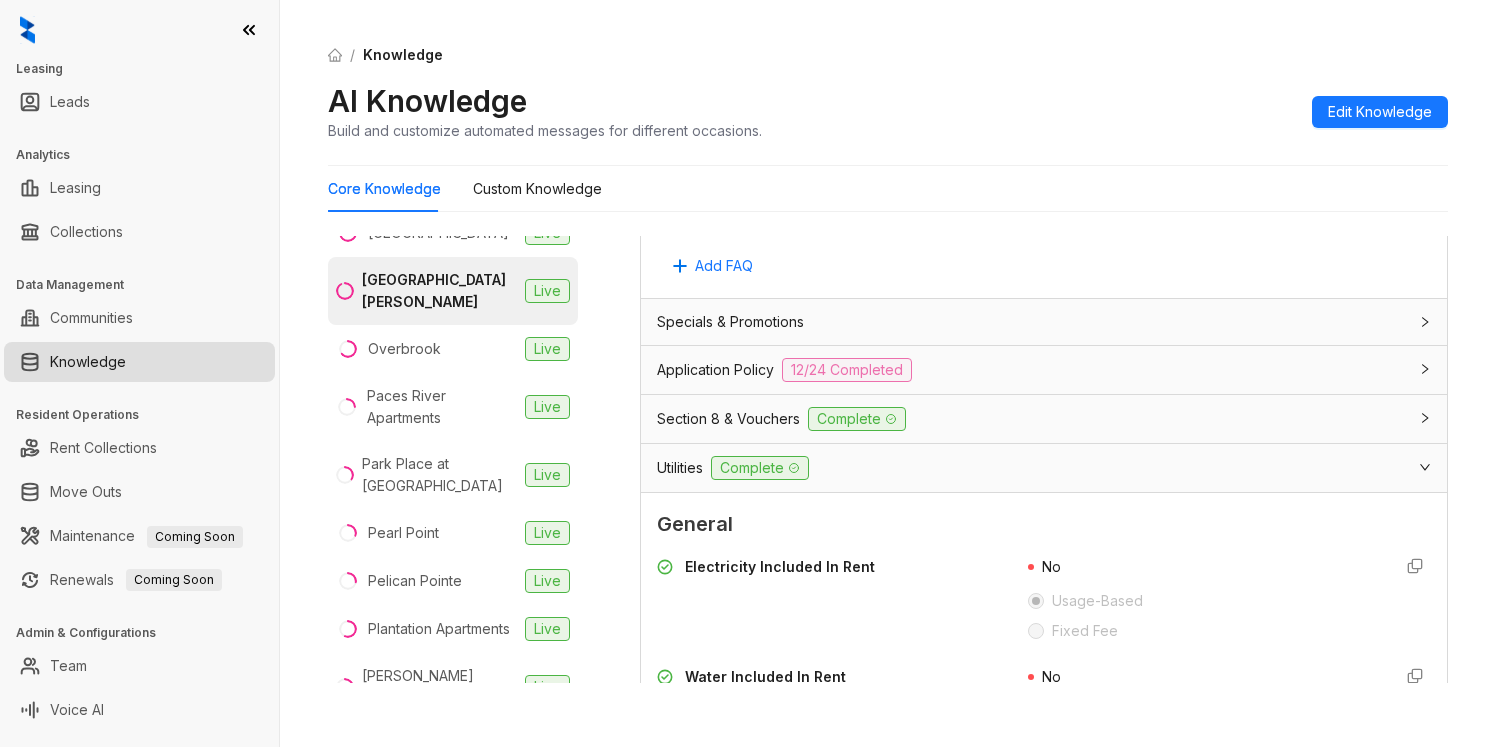 click on "Utilities" at bounding box center [680, 468] 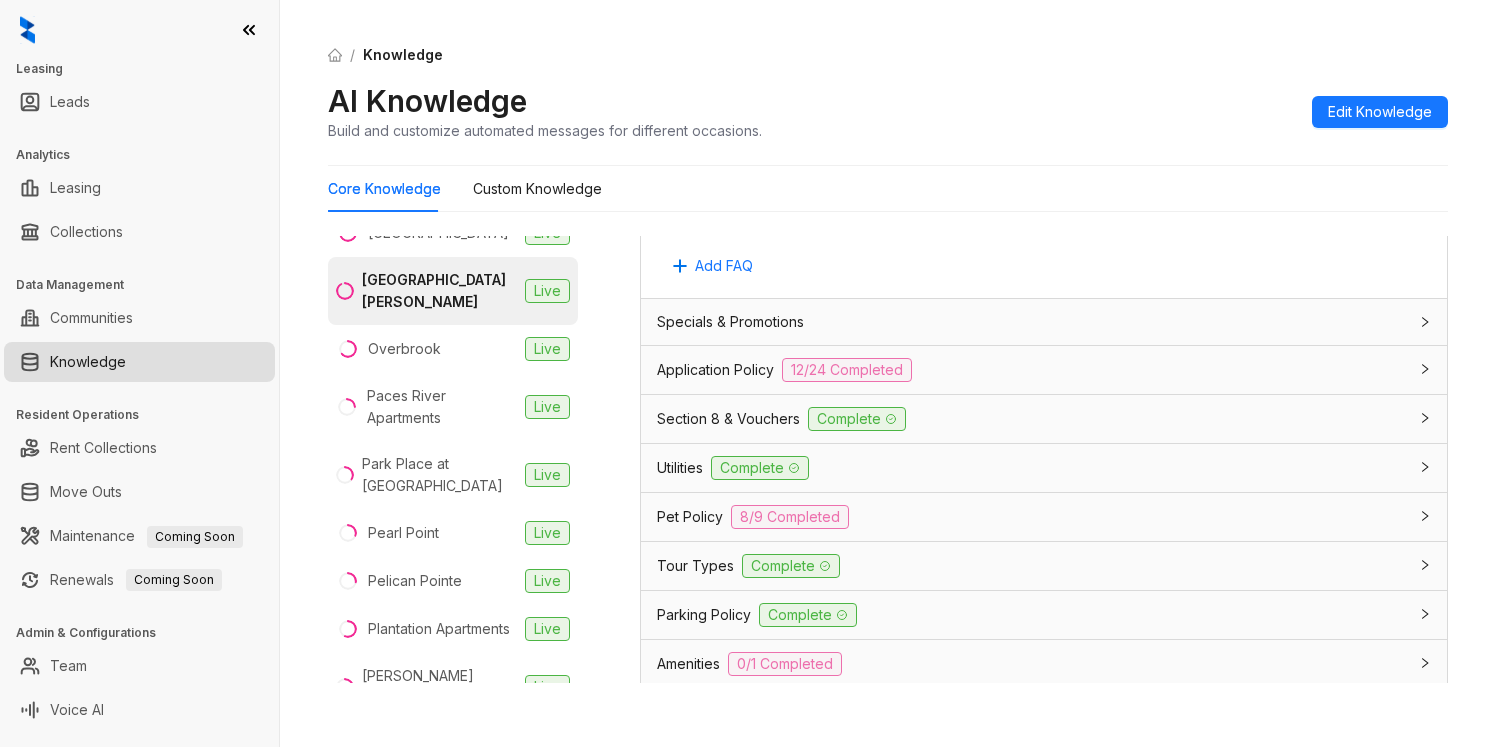 click on "Utilities" at bounding box center (680, 468) 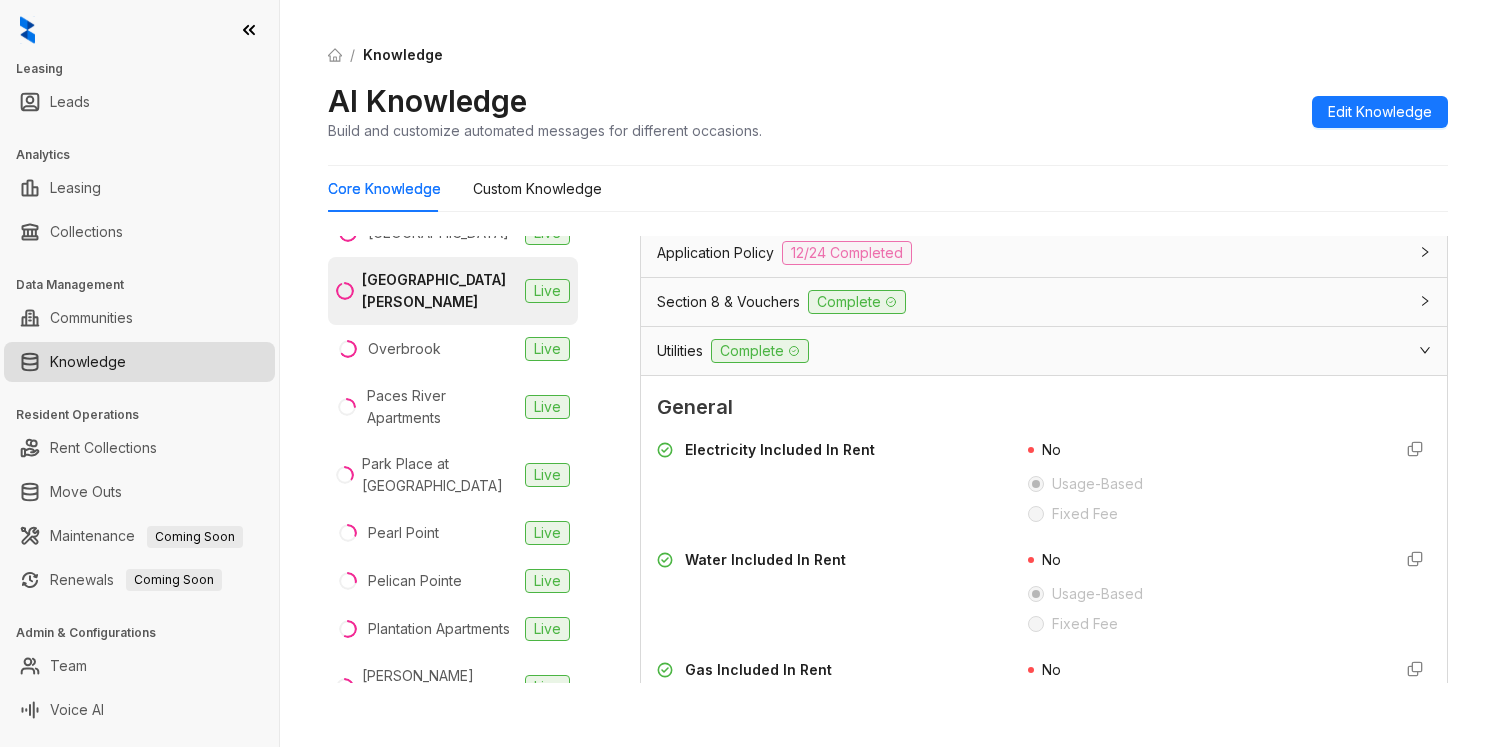 scroll, scrollTop: 3701, scrollLeft: 0, axis: vertical 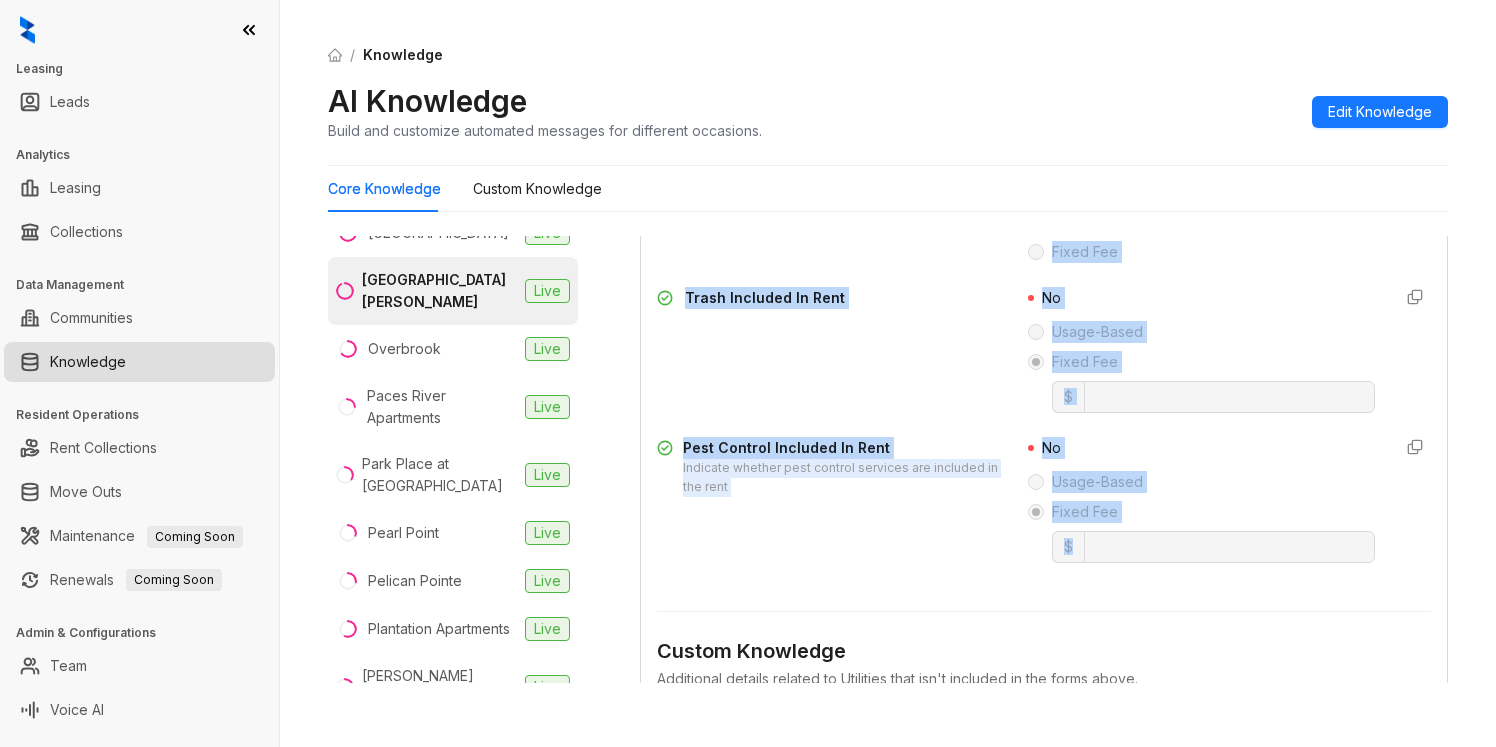 drag, startPoint x: 659, startPoint y: 426, endPoint x: 1332, endPoint y: 608, distance: 697.175 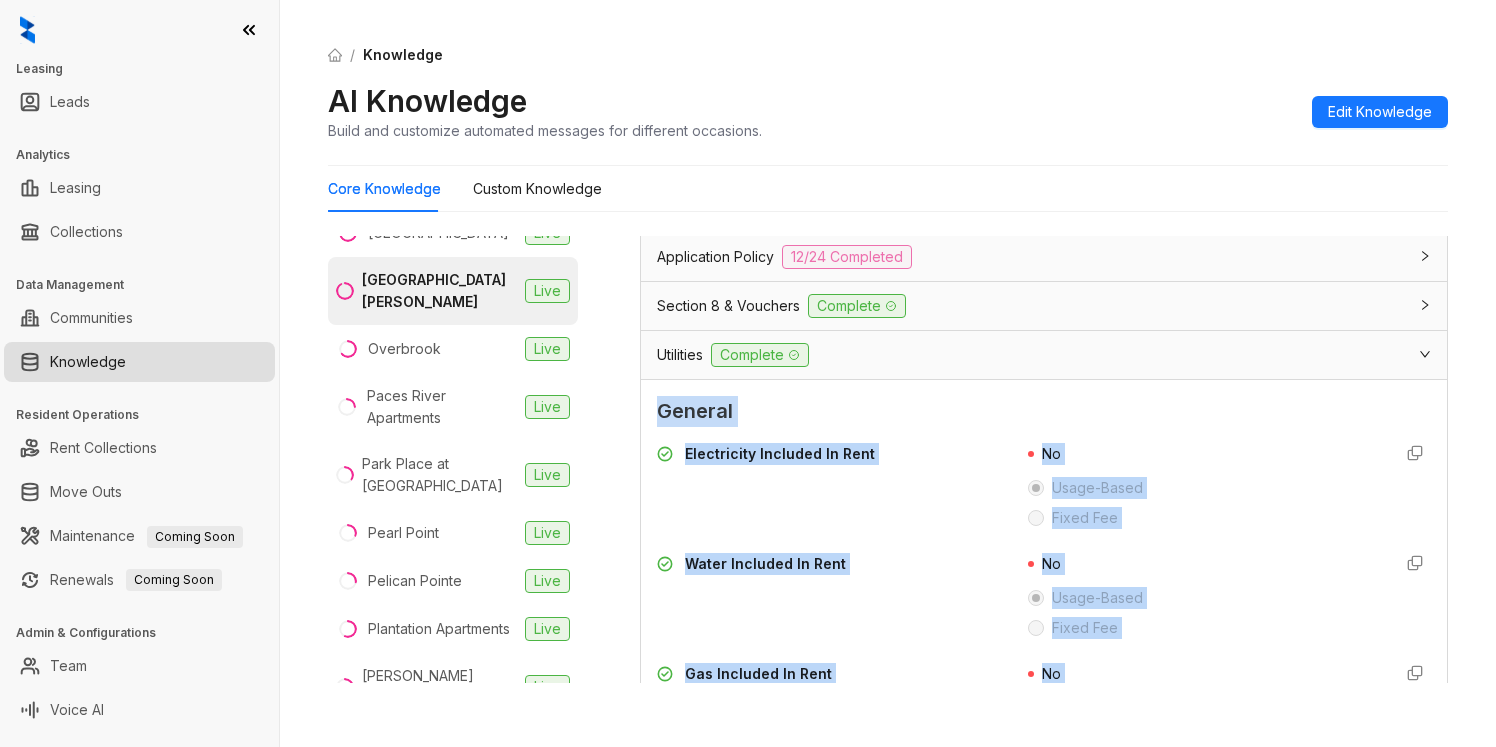 scroll, scrollTop: 3757, scrollLeft: 0, axis: vertical 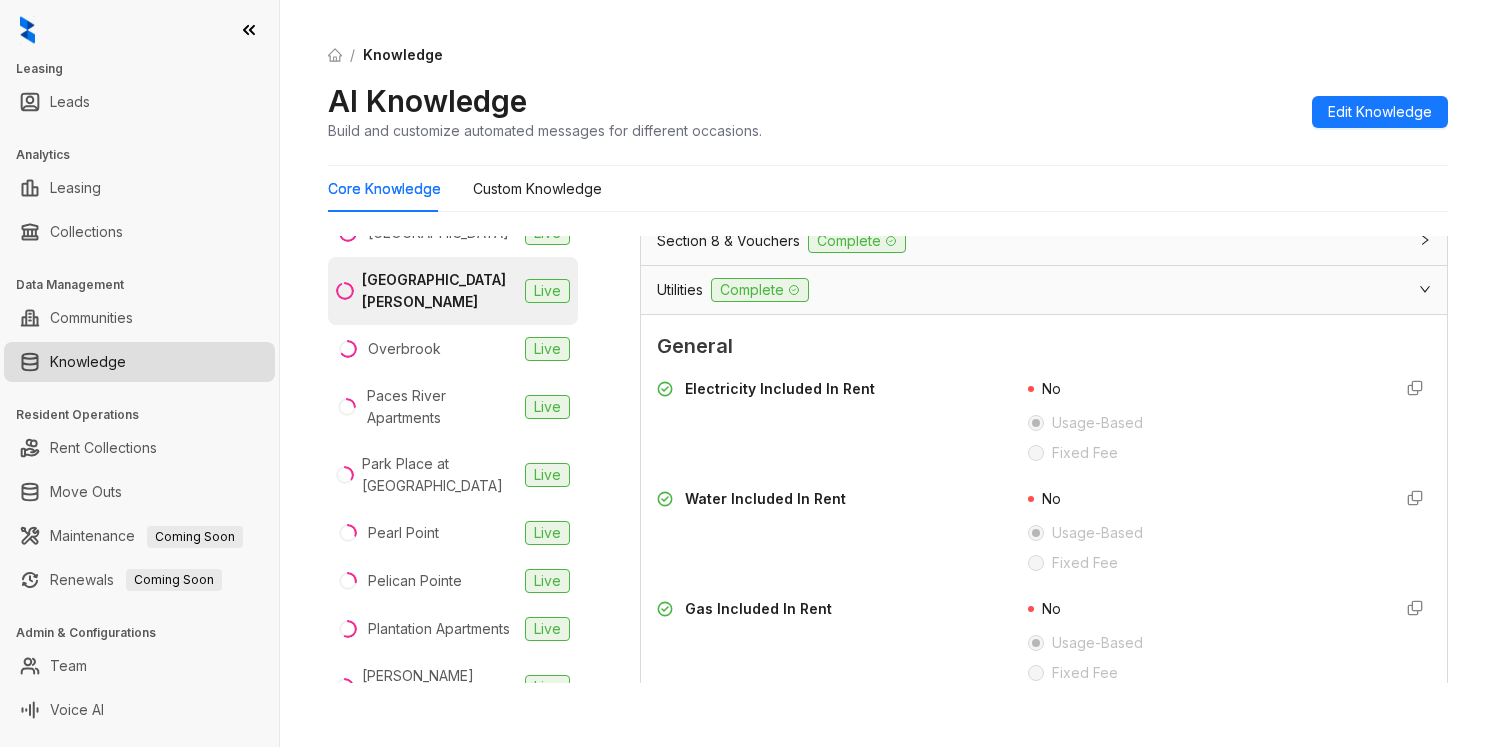 click on "Utilities" at bounding box center (680, 290) 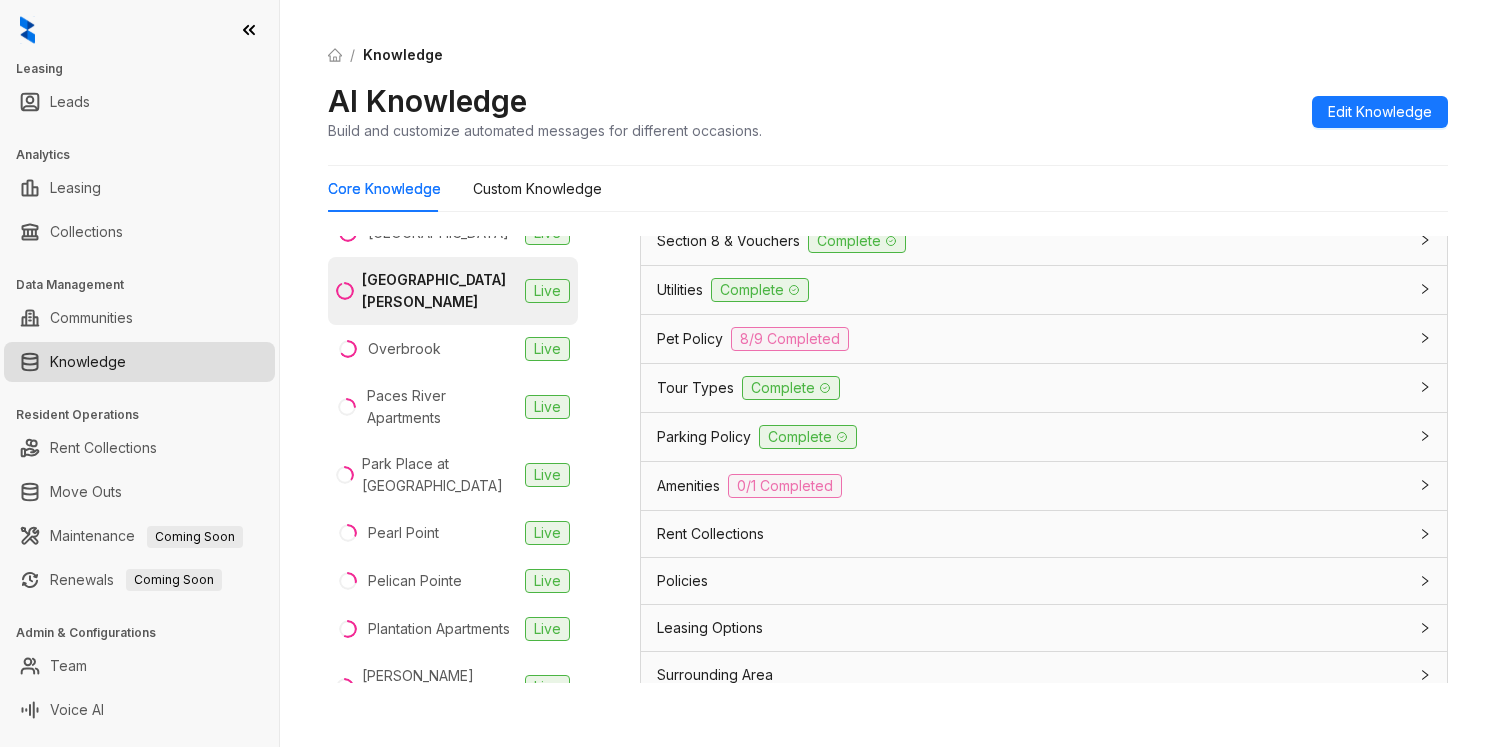 click on "Utilities" at bounding box center (680, 290) 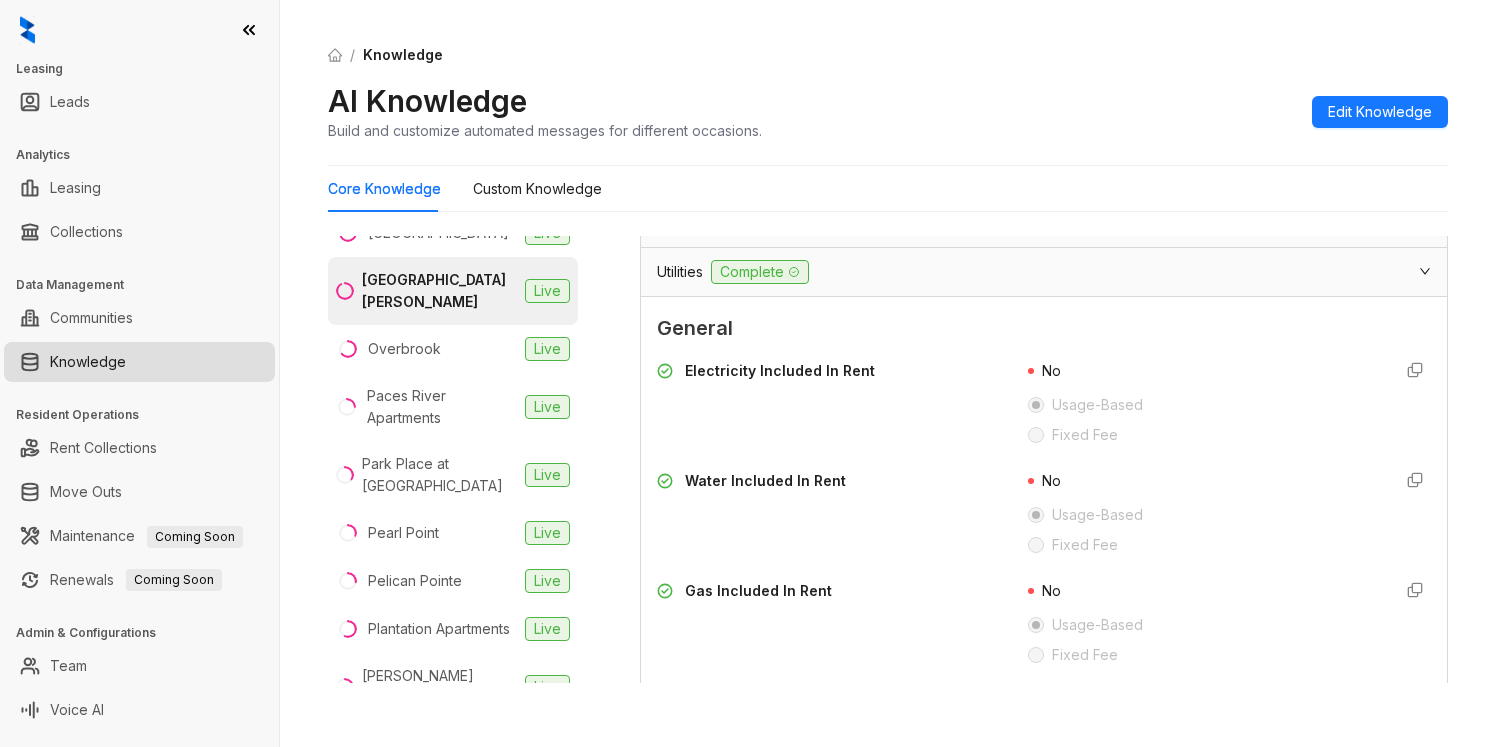scroll, scrollTop: 4055, scrollLeft: 0, axis: vertical 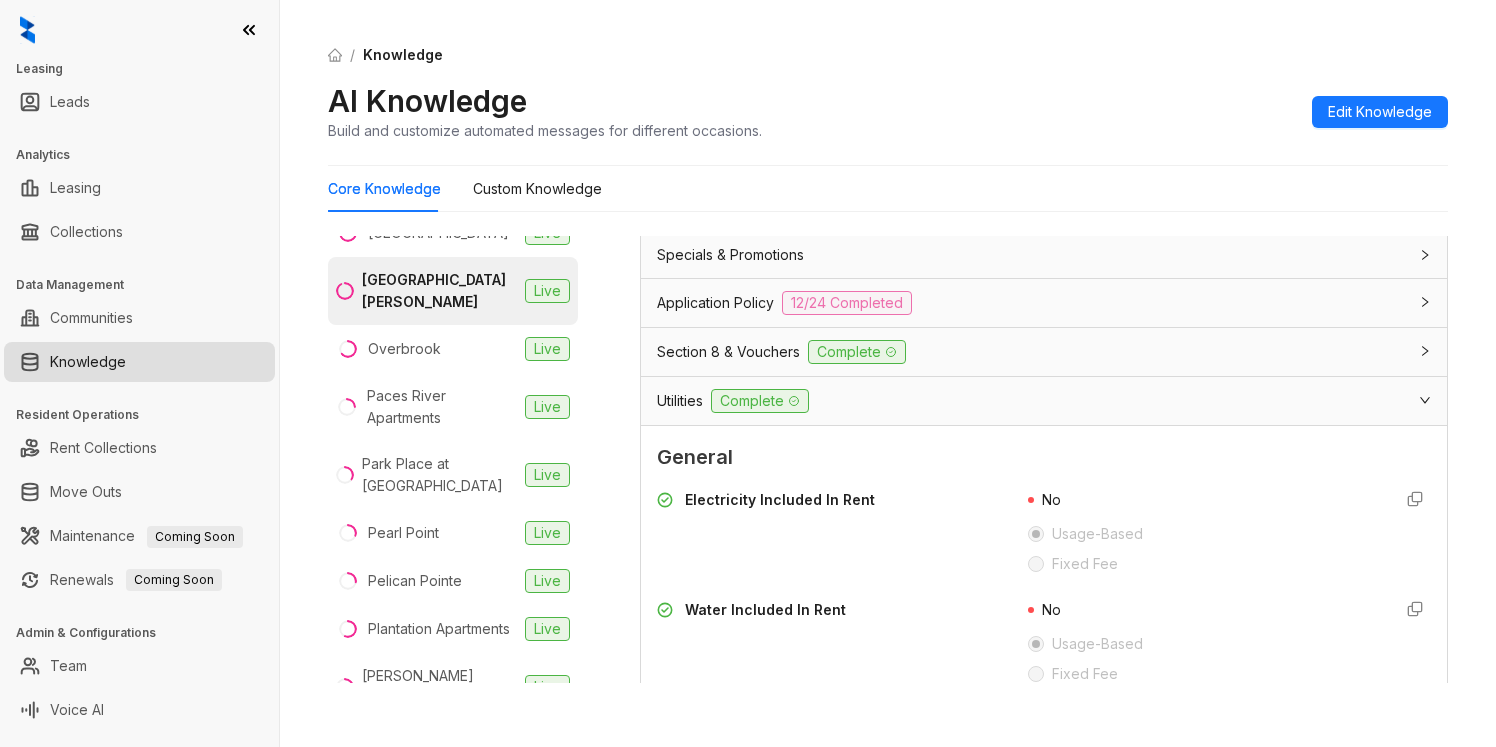 click on "Utilities" at bounding box center [680, 401] 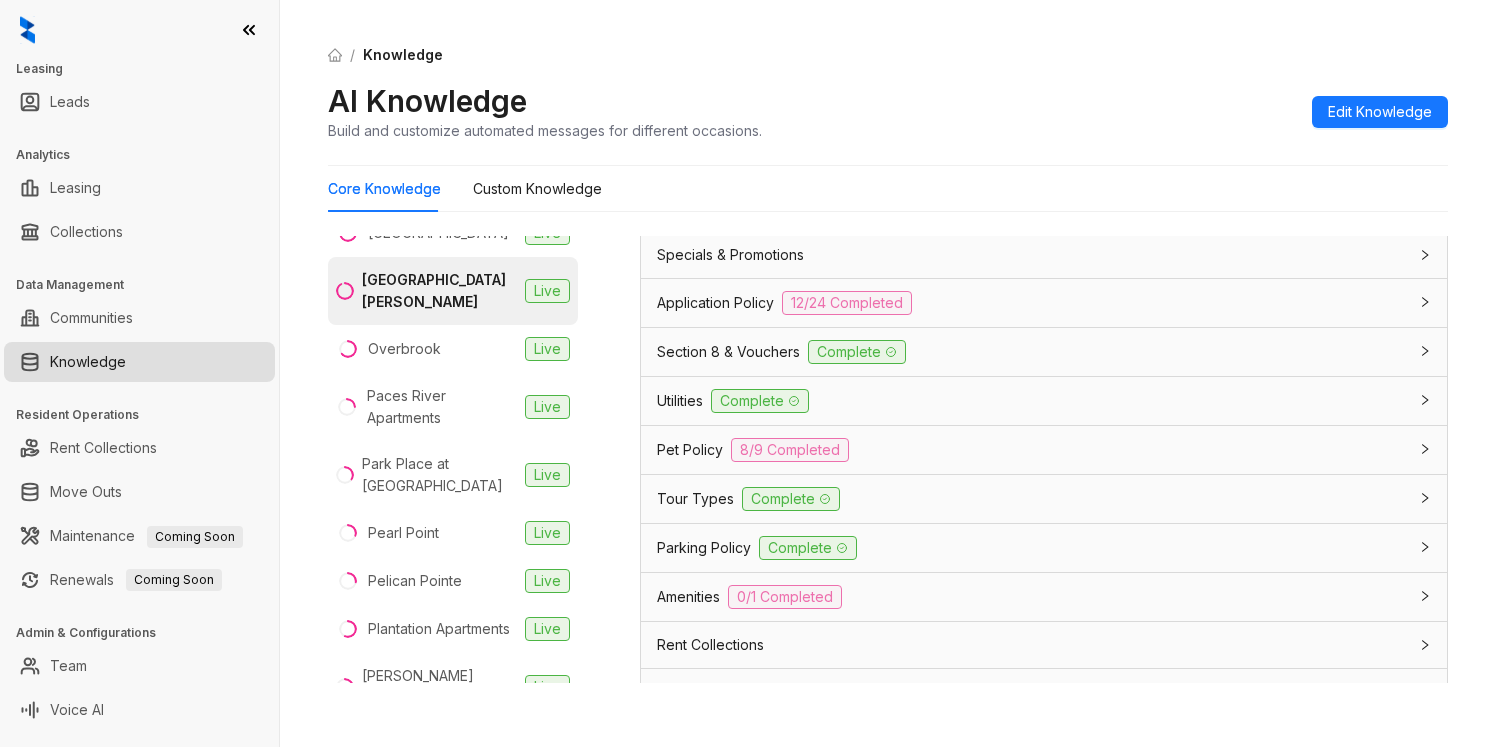 click on "Application Policy" at bounding box center [715, 303] 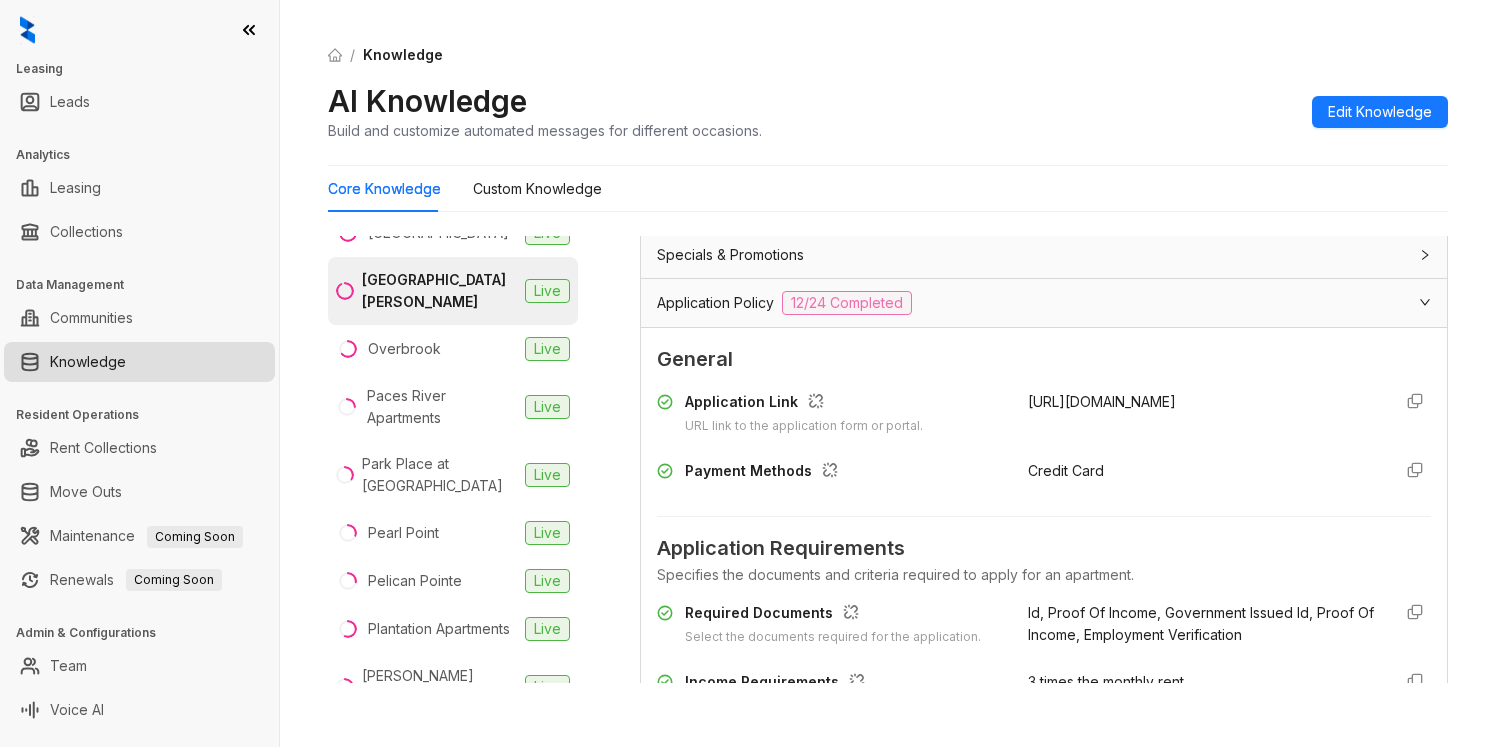 drag, startPoint x: 1058, startPoint y: 445, endPoint x: 1009, endPoint y: 422, distance: 54.129475 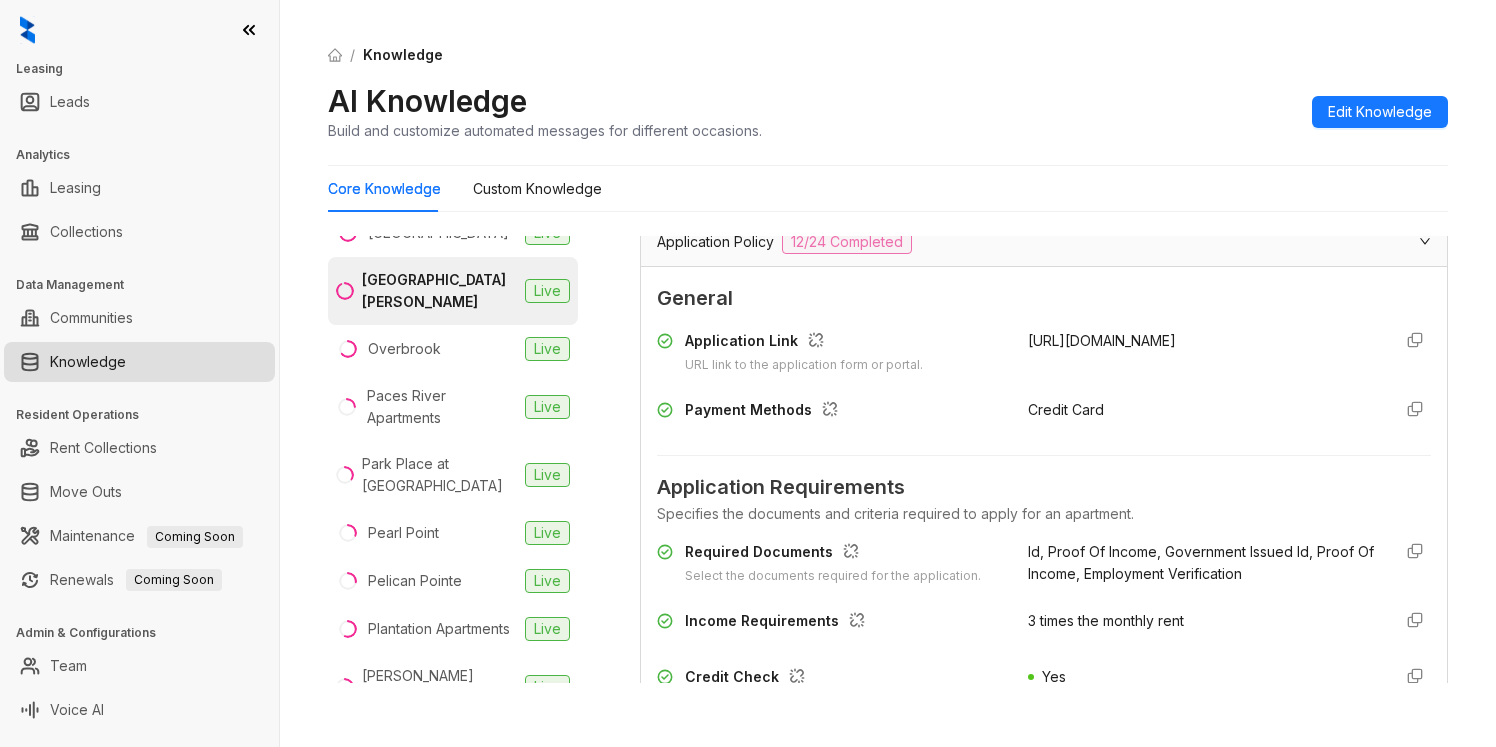scroll, scrollTop: 3722, scrollLeft: 0, axis: vertical 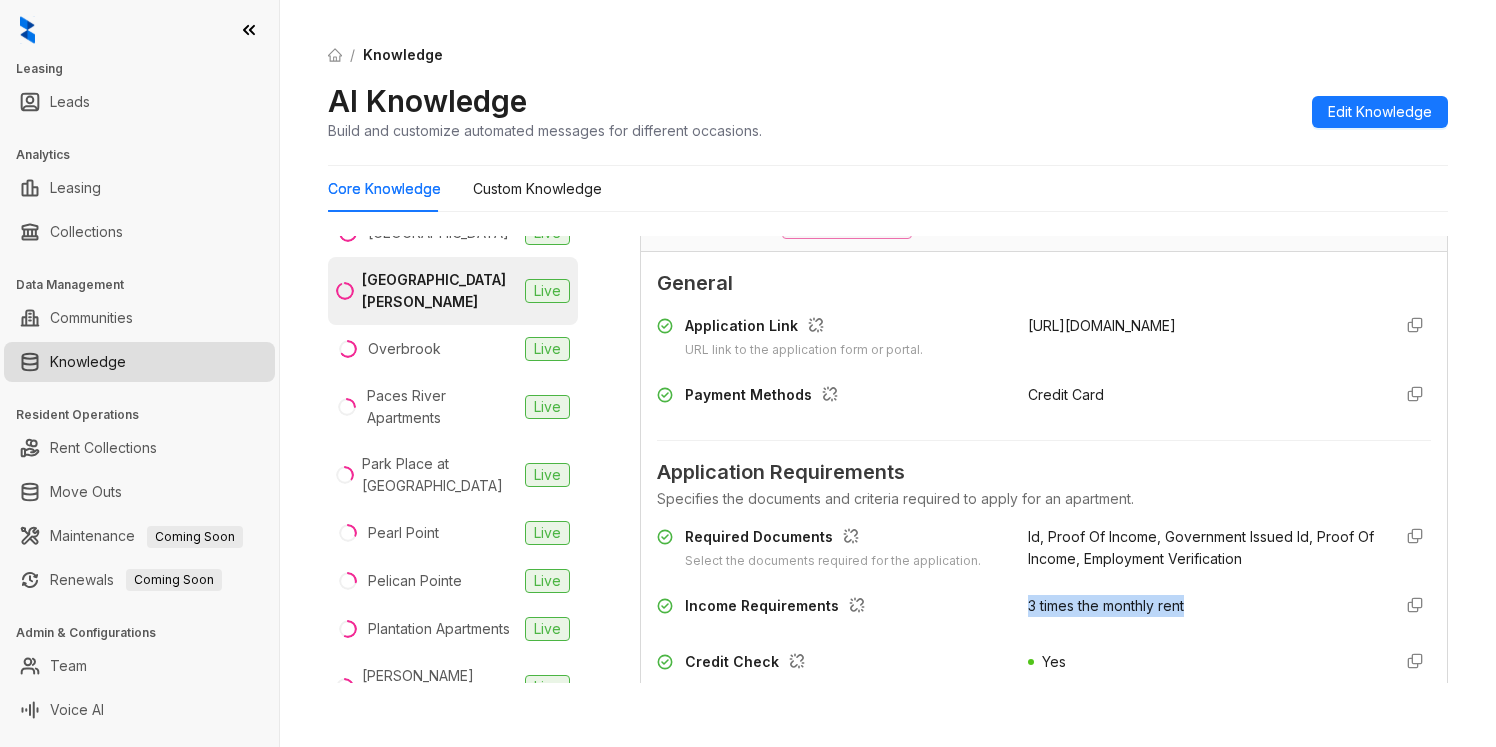 drag, startPoint x: 1197, startPoint y: 625, endPoint x: 996, endPoint y: 631, distance: 201.08954 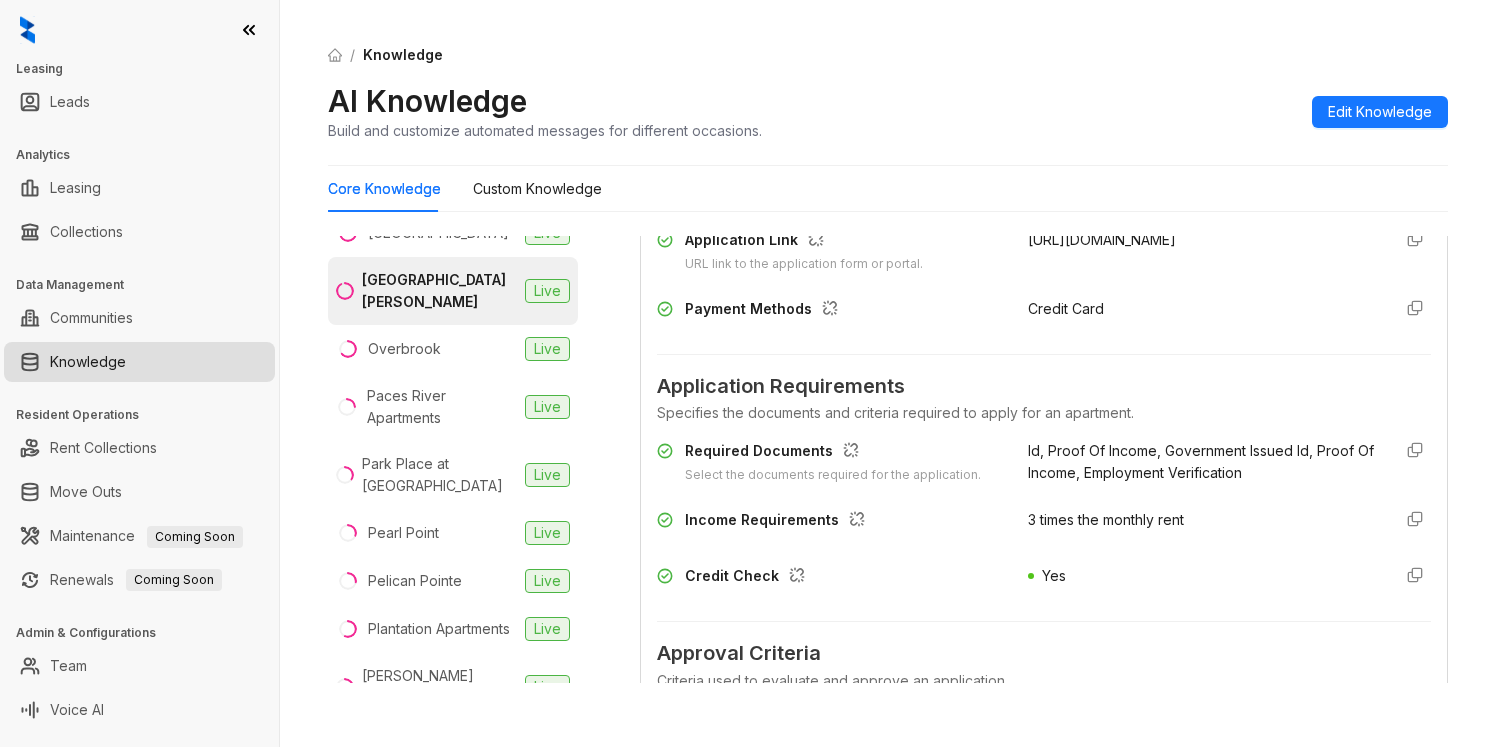 scroll, scrollTop: 3821, scrollLeft: 0, axis: vertical 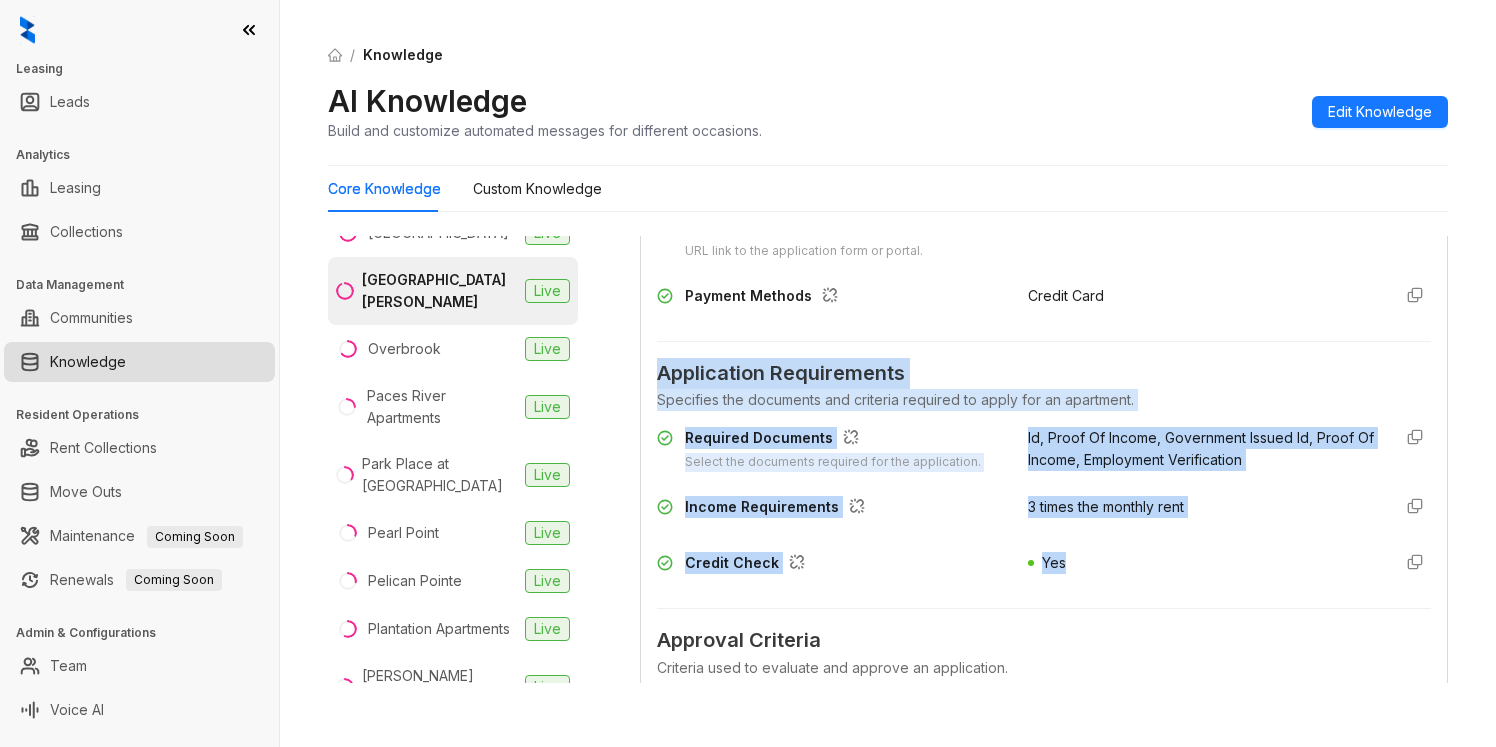 drag, startPoint x: 1090, startPoint y: 585, endPoint x: 657, endPoint y: 401, distance: 470.47318 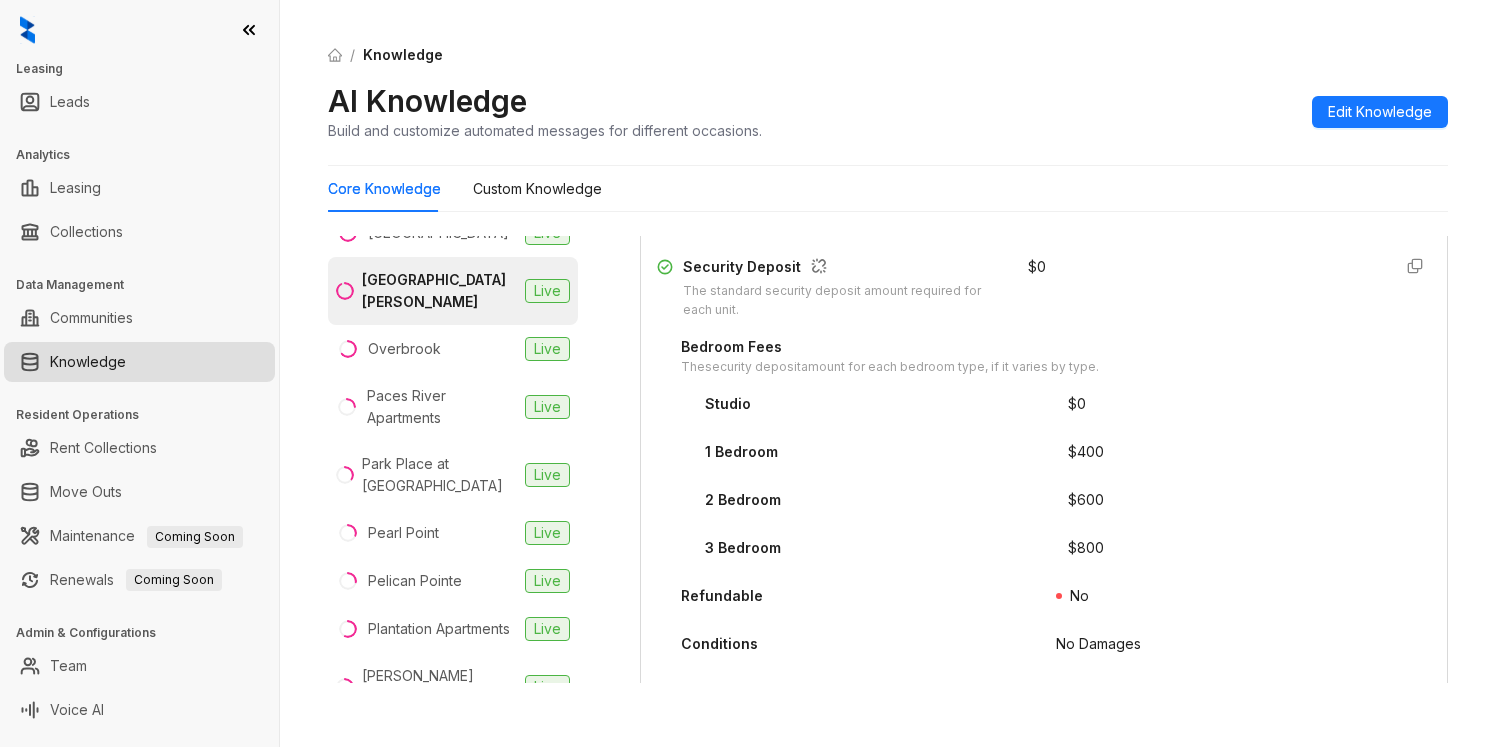 scroll, scrollTop: 4728, scrollLeft: 0, axis: vertical 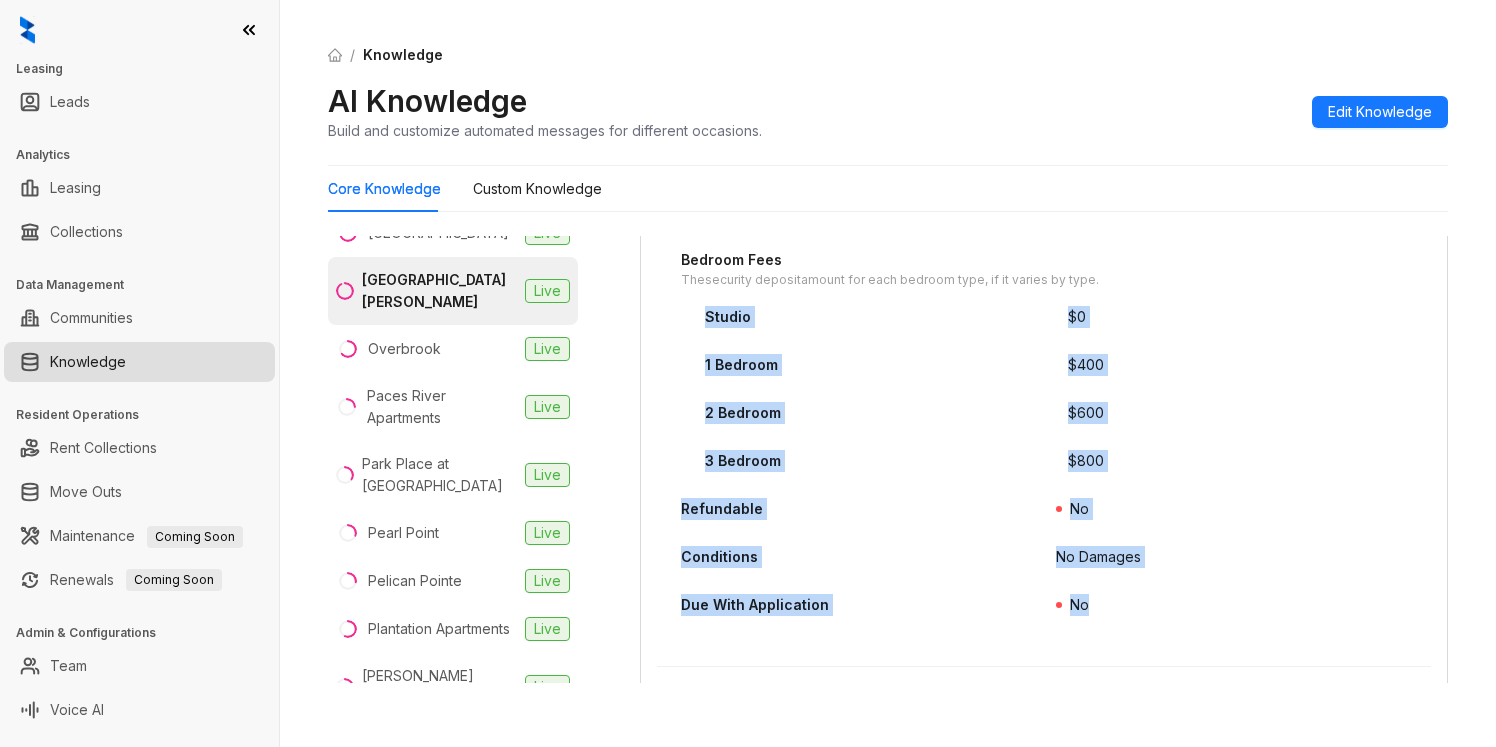 drag, startPoint x: 1091, startPoint y: 450, endPoint x: 697, endPoint y: 337, distance: 409.88412 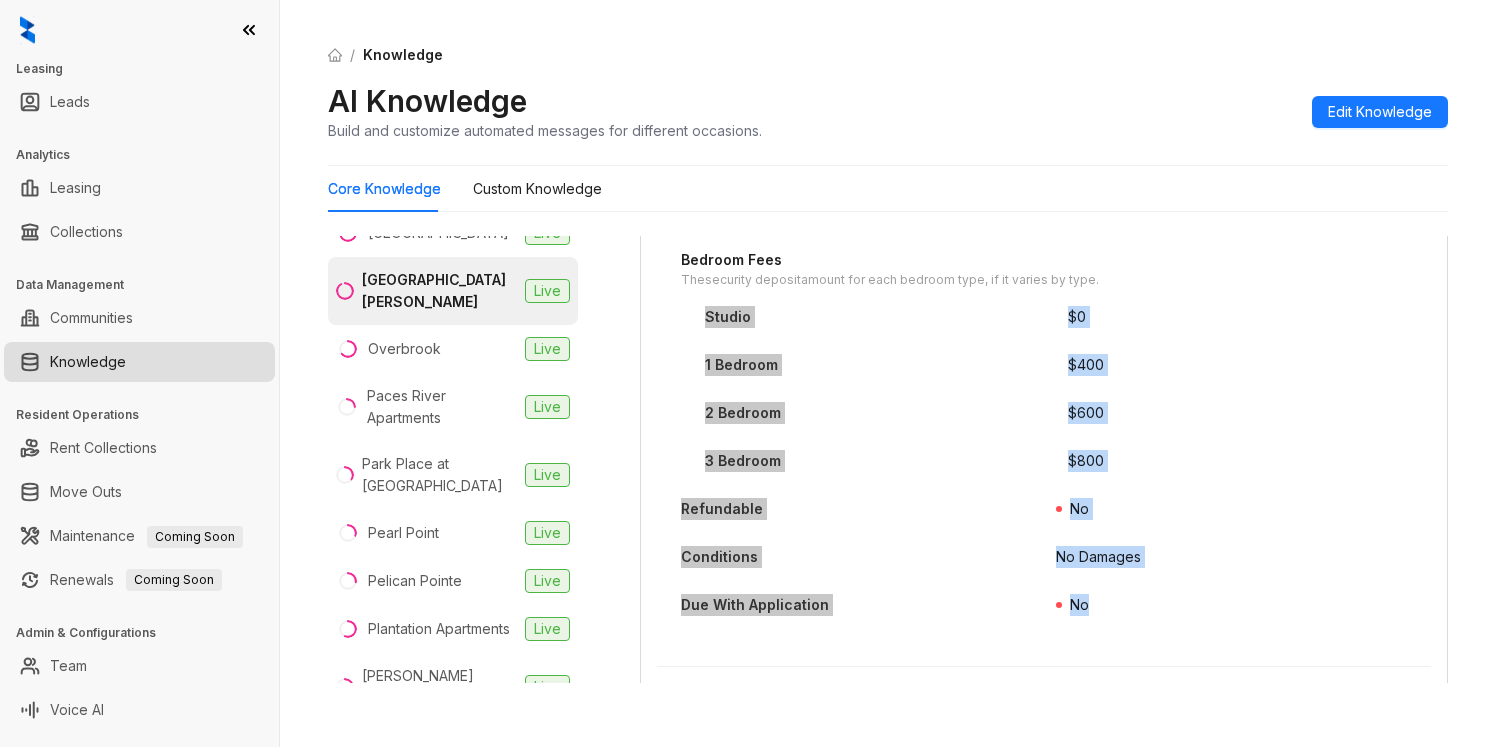click on "2 Bedroom" at bounding box center [886, 418] 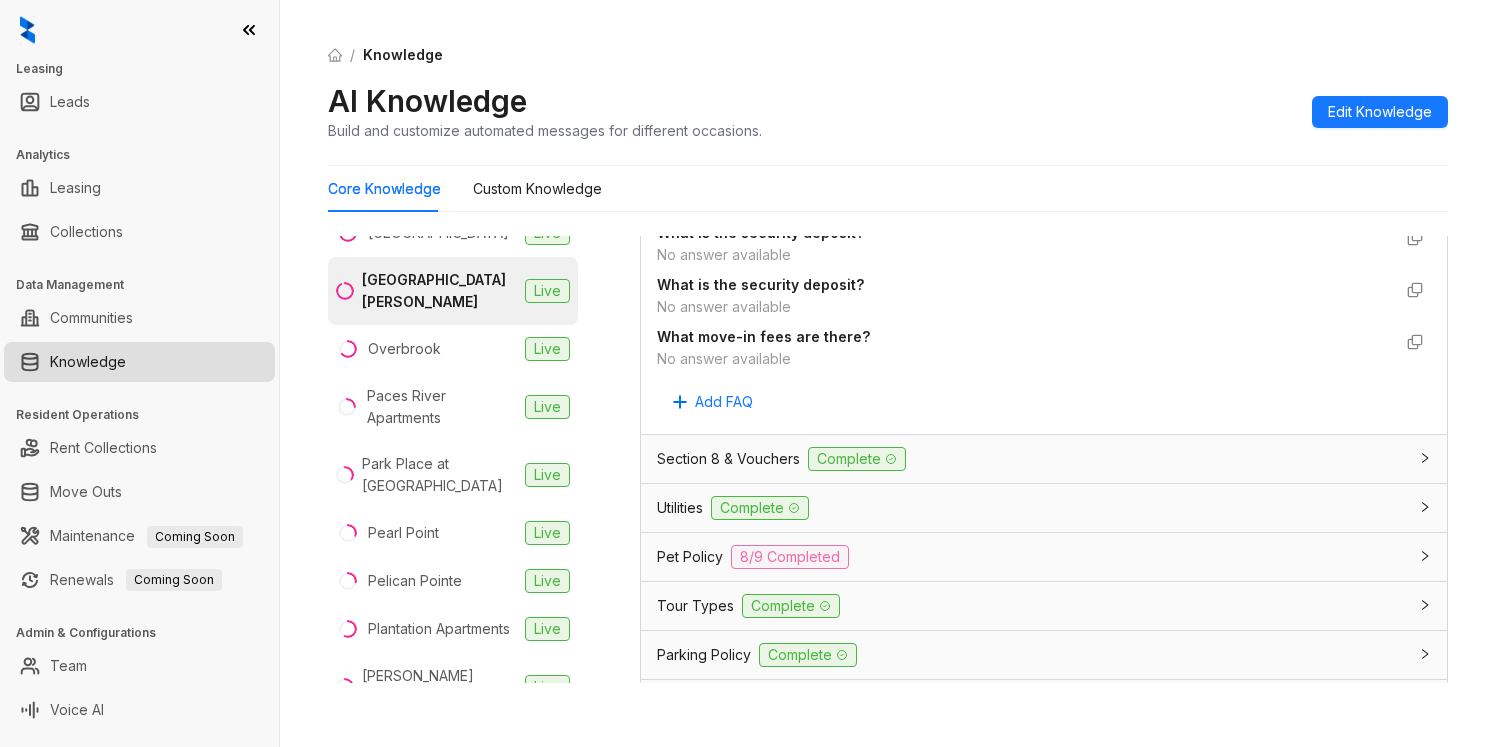 scroll, scrollTop: 6584, scrollLeft: 0, axis: vertical 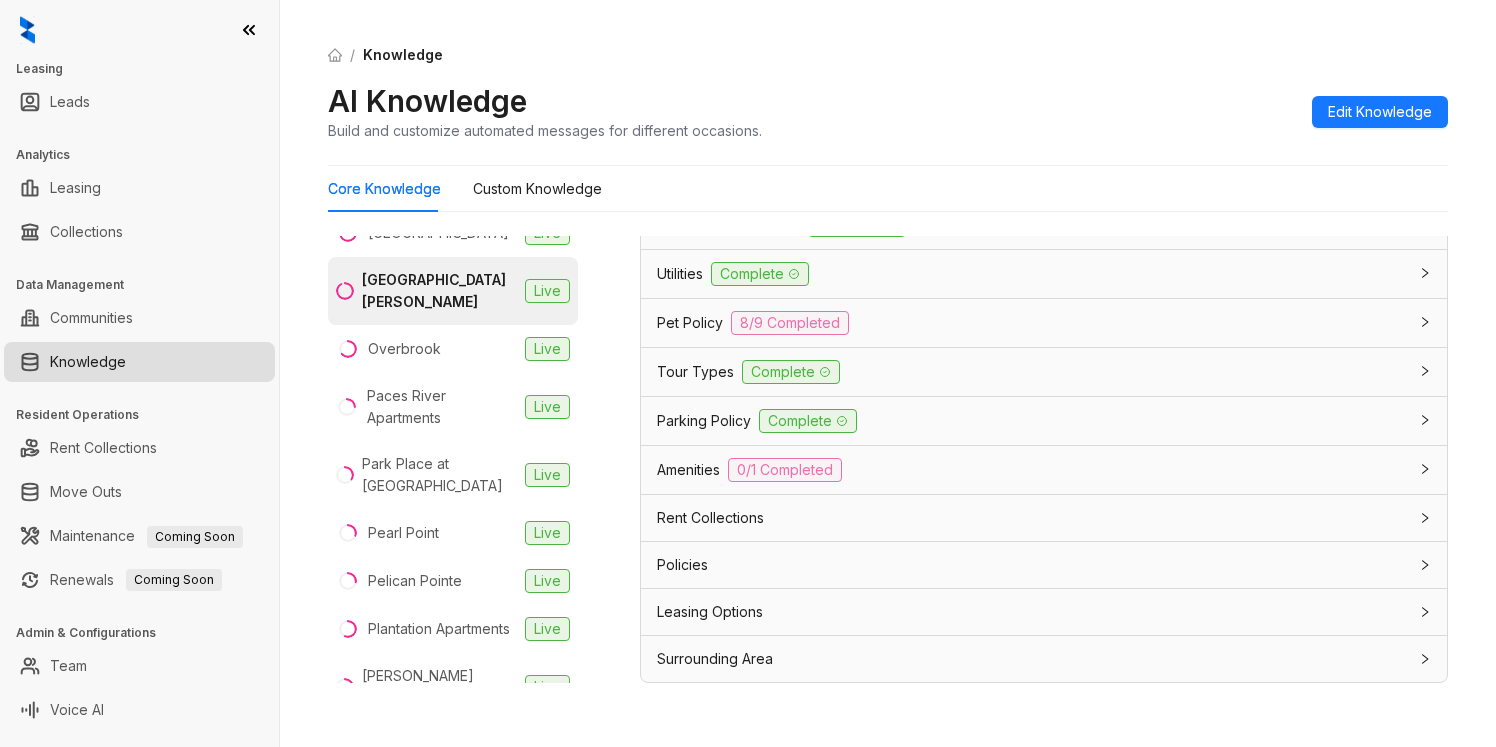 click on "Policies" at bounding box center (682, 565) 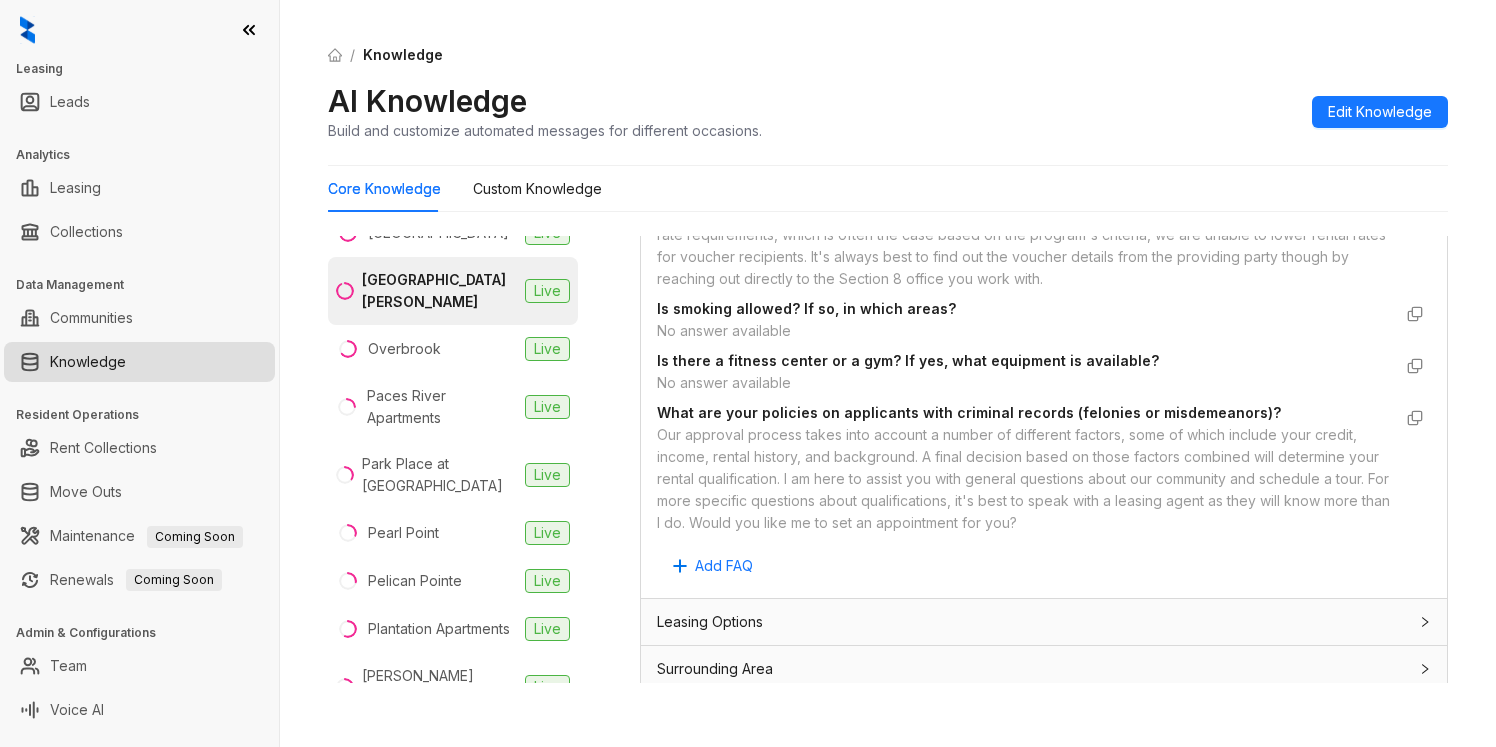 scroll, scrollTop: 7480, scrollLeft: 0, axis: vertical 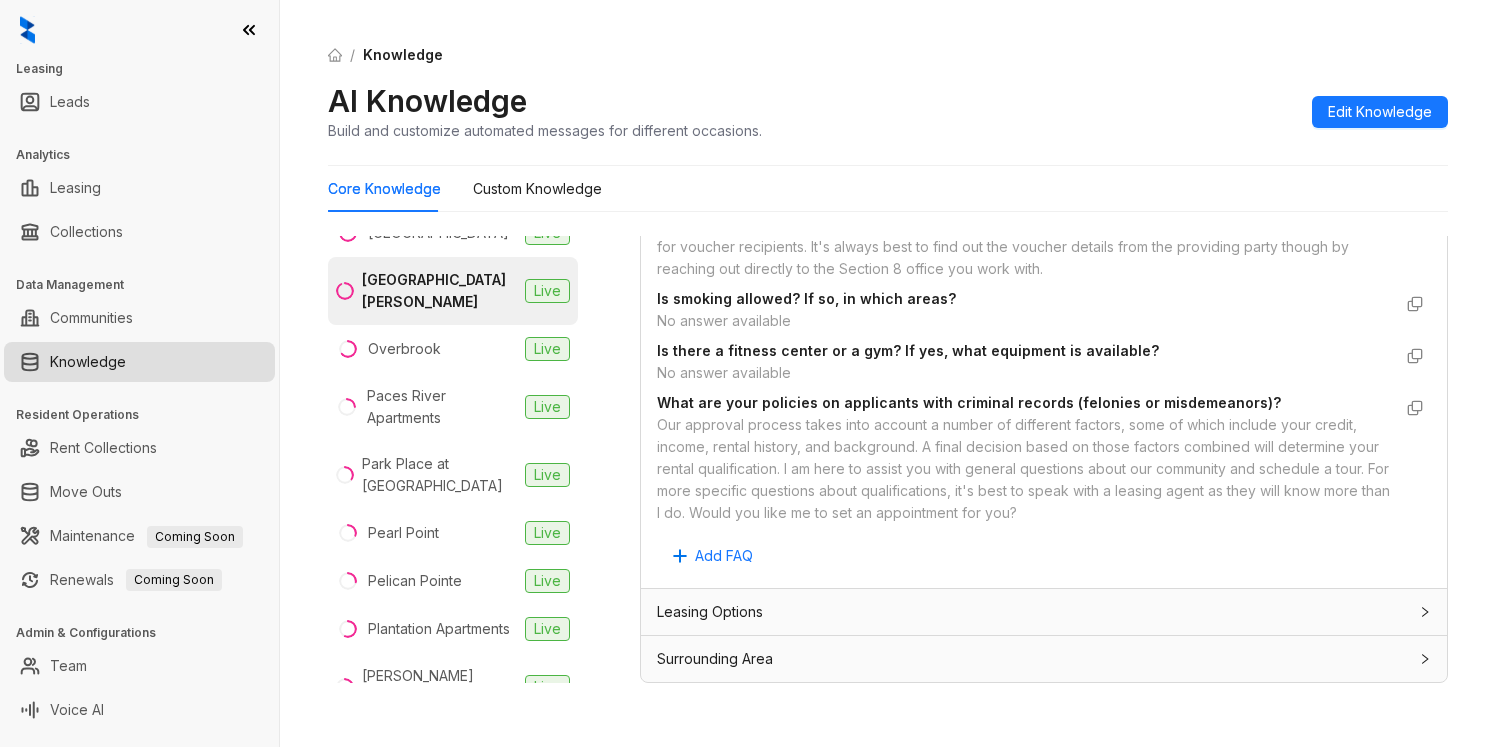 click on "Leasing Options" at bounding box center (1032, 612) 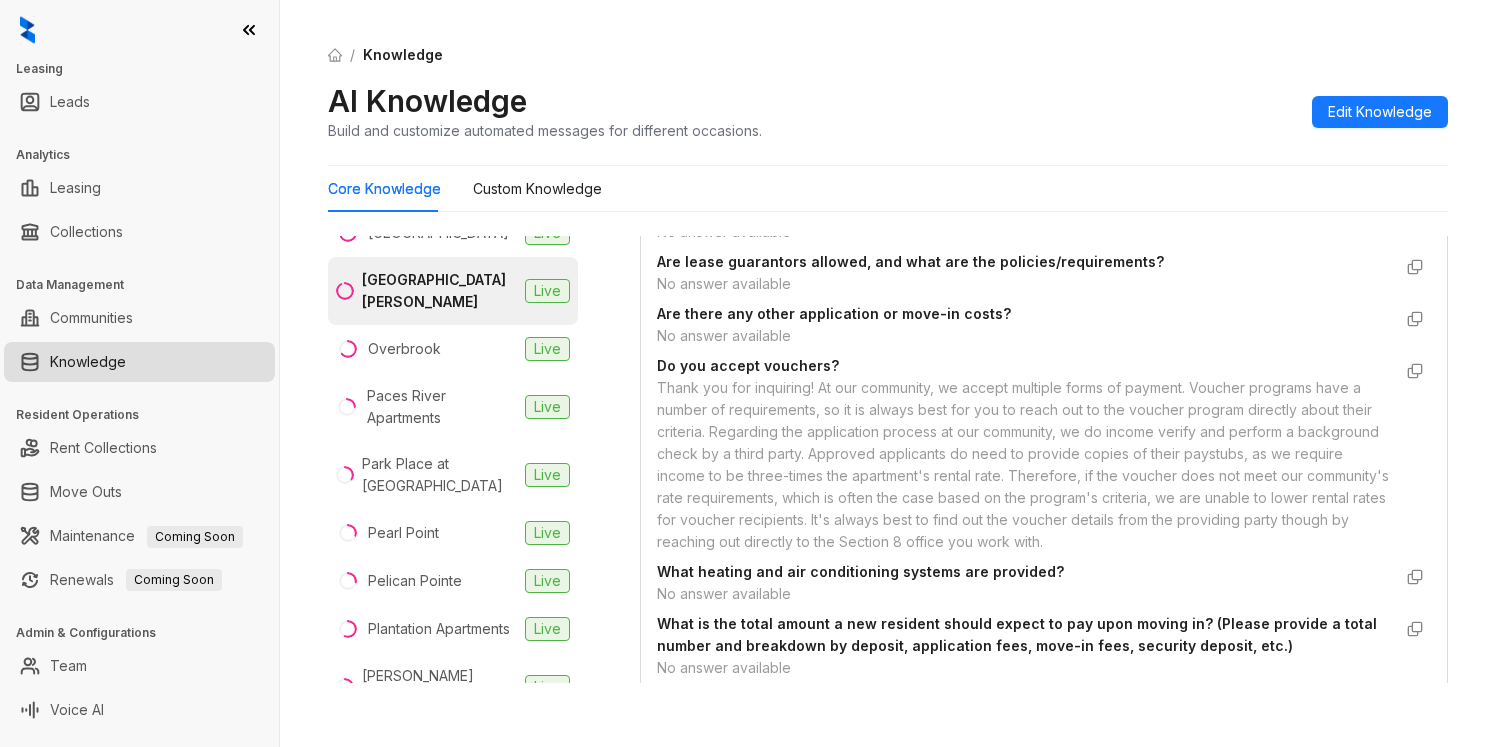 scroll, scrollTop: 8275, scrollLeft: 0, axis: vertical 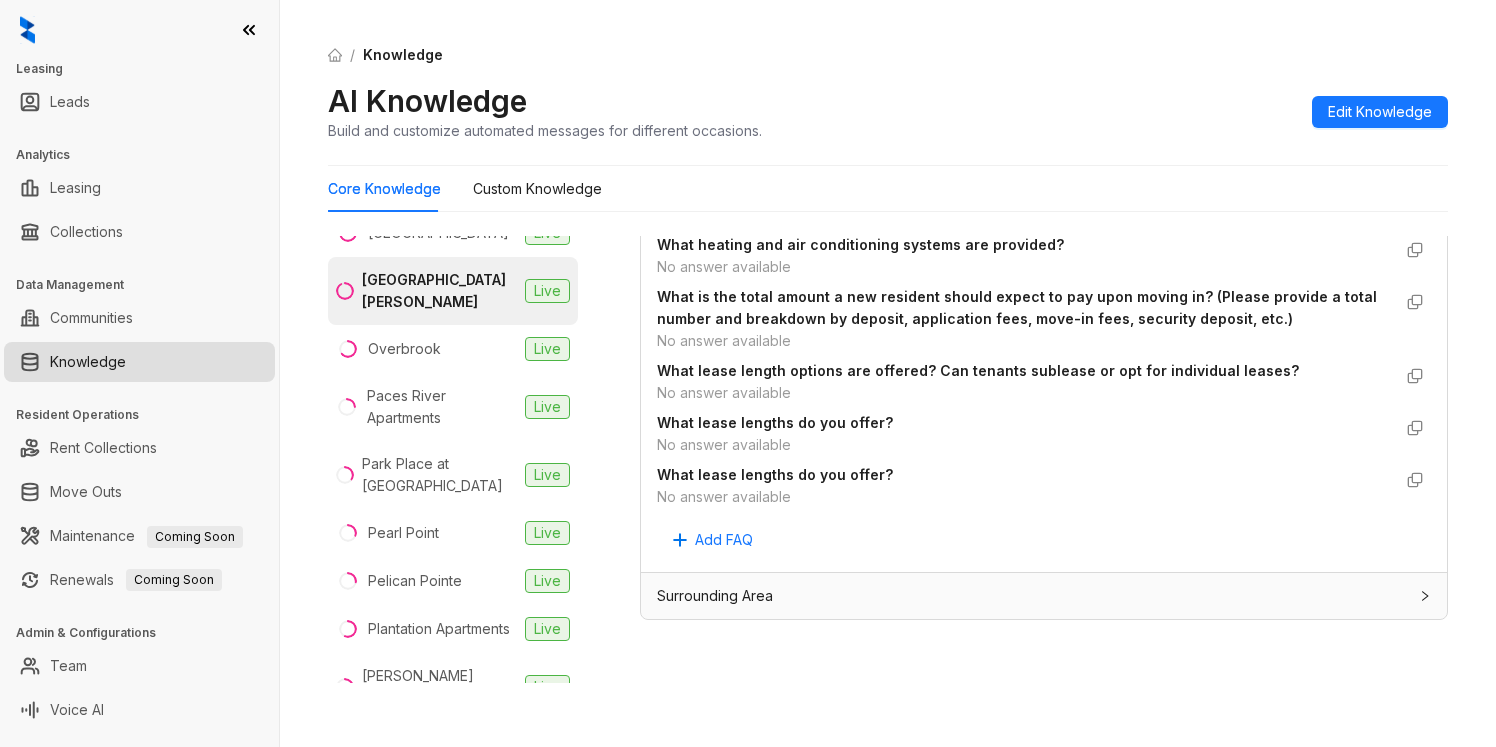 click on "Surrounding Area" at bounding box center (1032, 596) 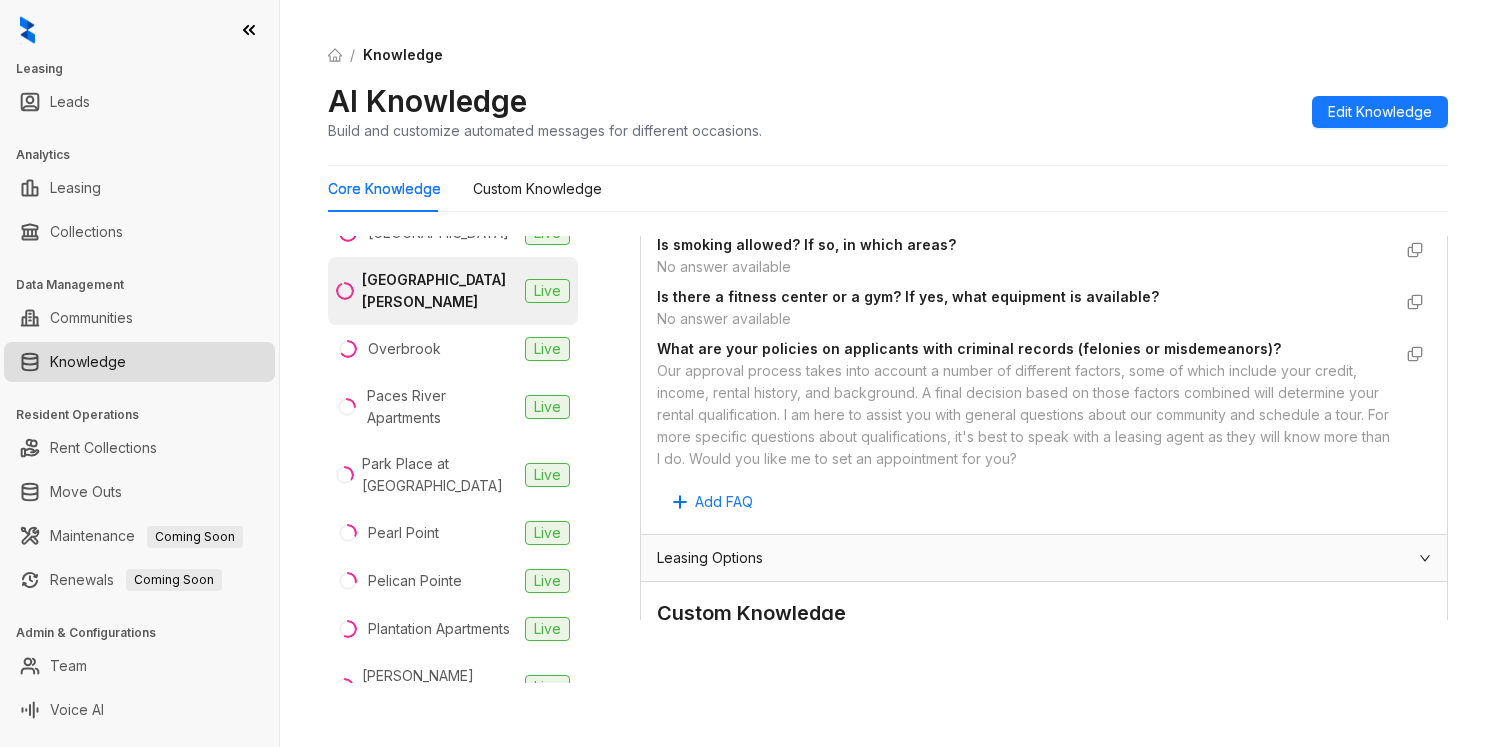 scroll, scrollTop: 6657, scrollLeft: 0, axis: vertical 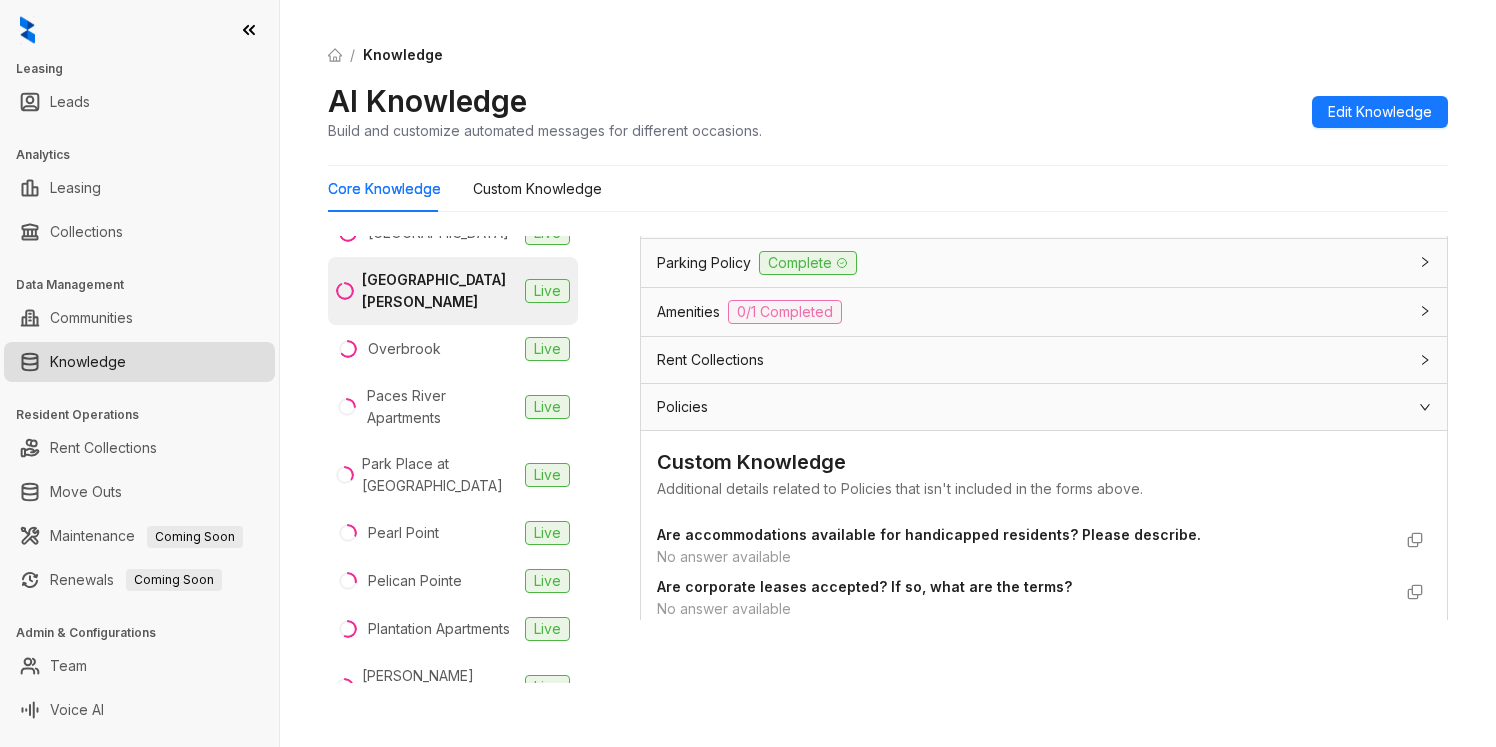 click on "Rent Collections" at bounding box center [1032, 360] 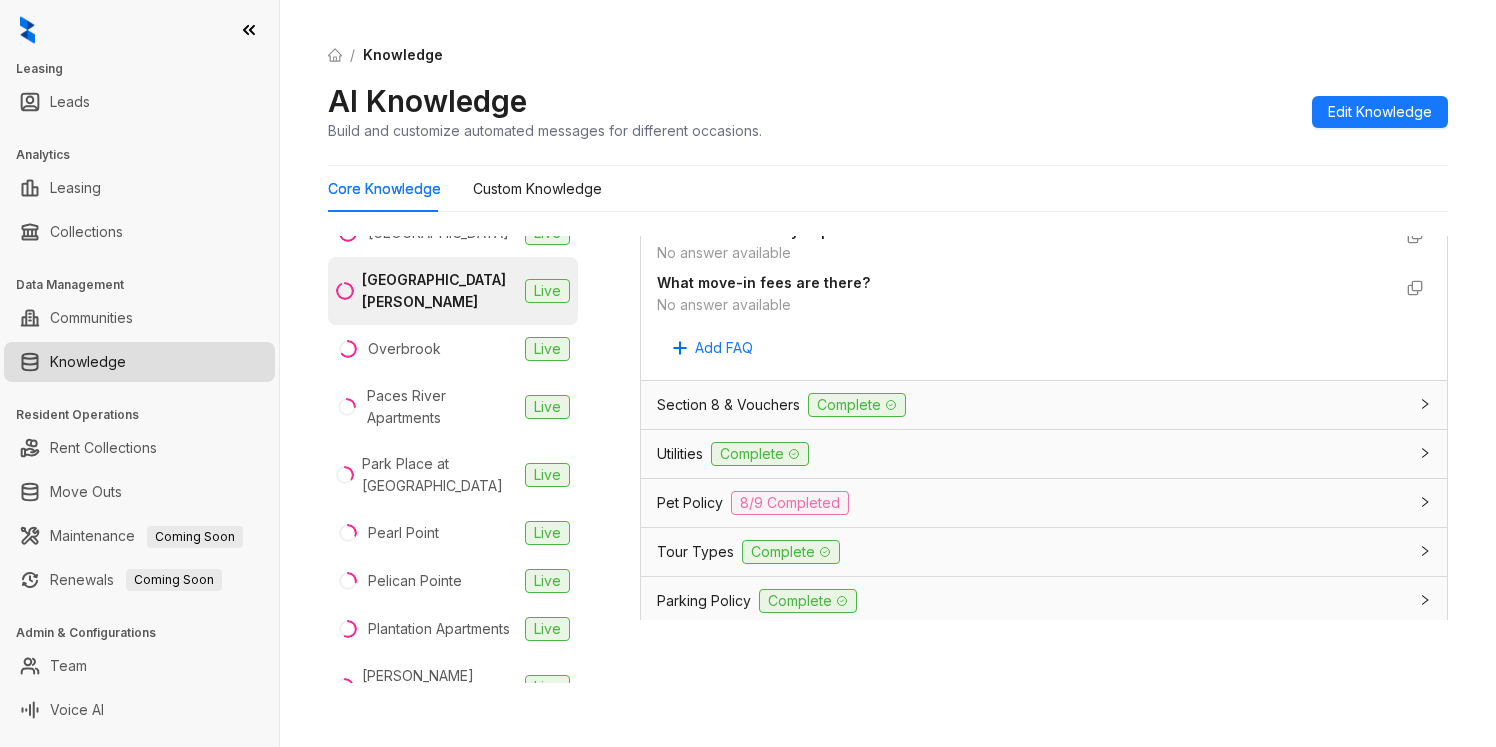 scroll, scrollTop: 6358, scrollLeft: 0, axis: vertical 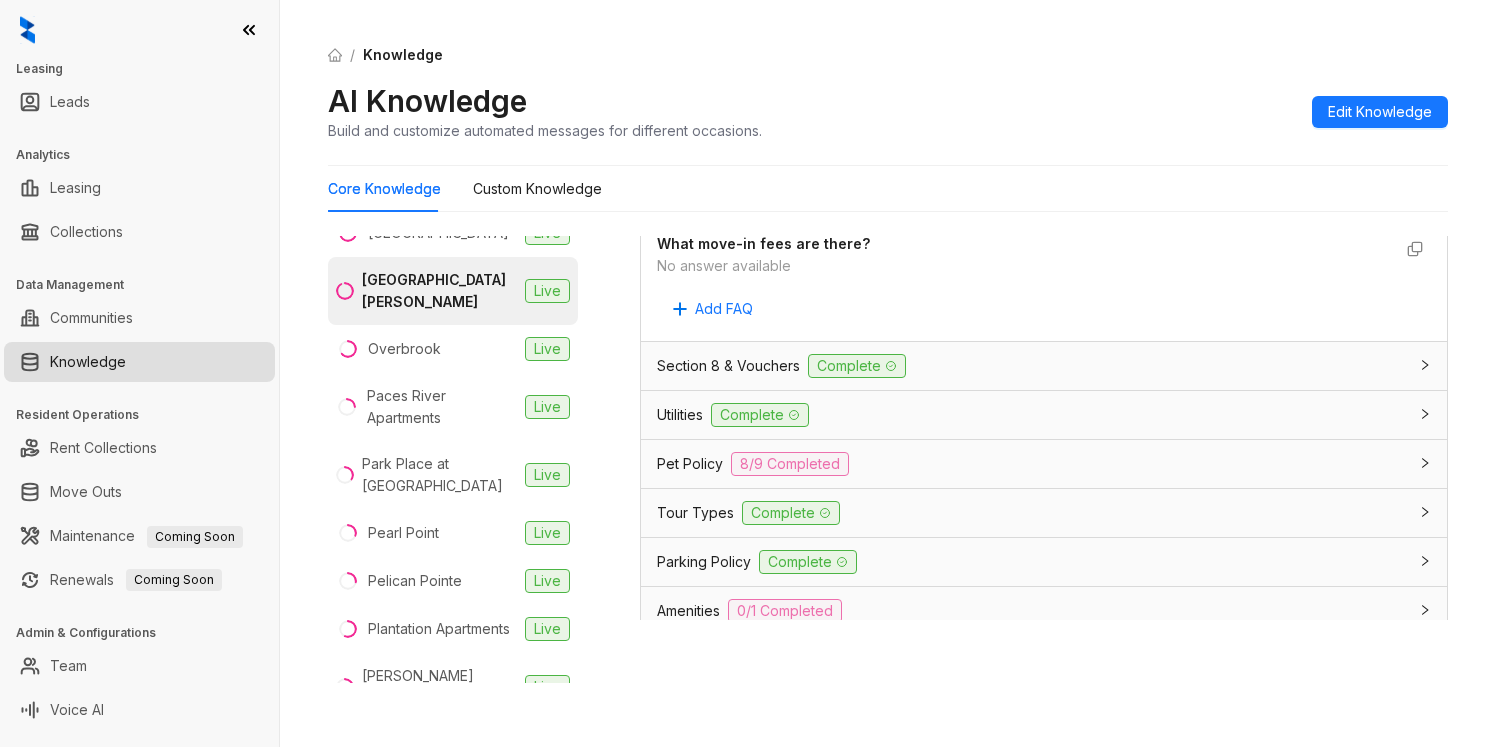click on "Tour Types Complete" at bounding box center [1032, 513] 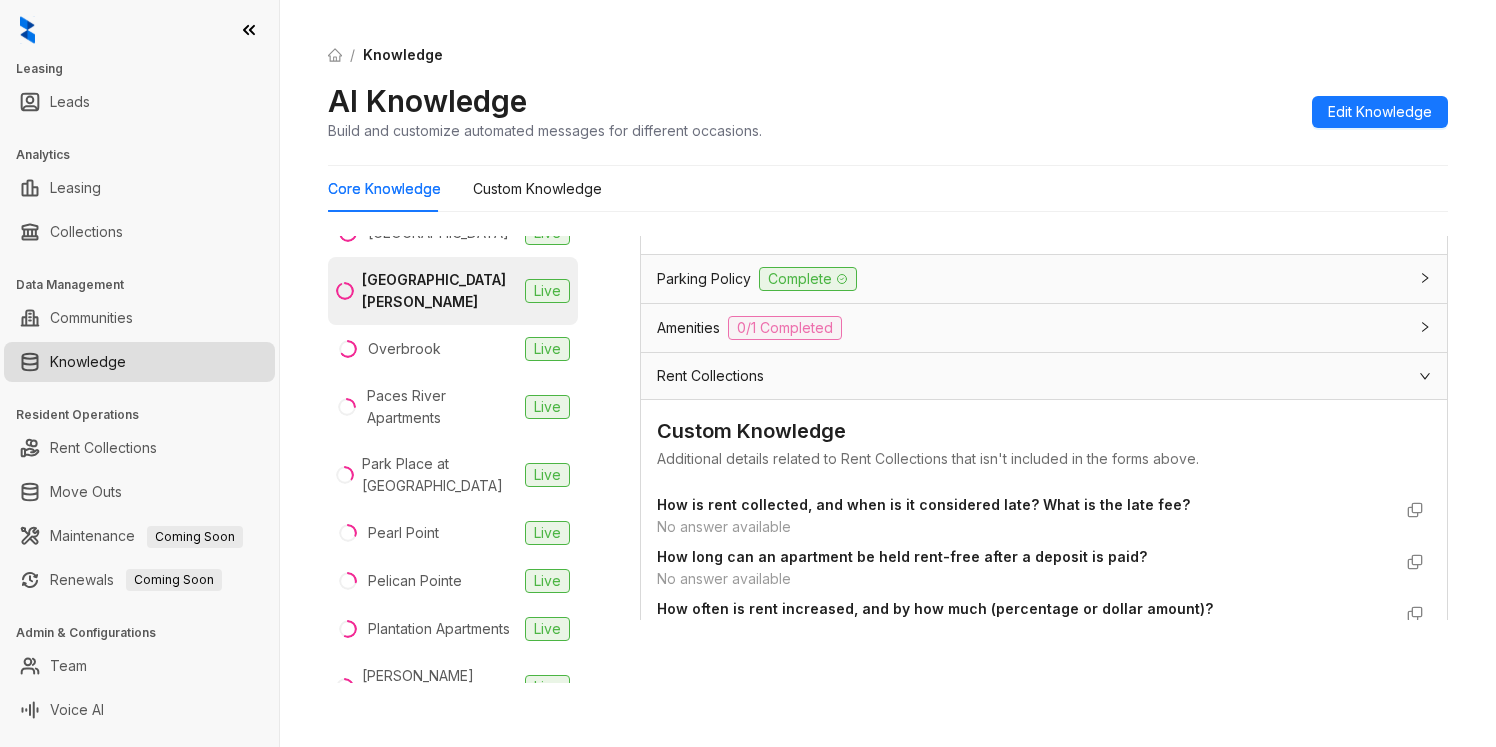 scroll, scrollTop: 7250, scrollLeft: 0, axis: vertical 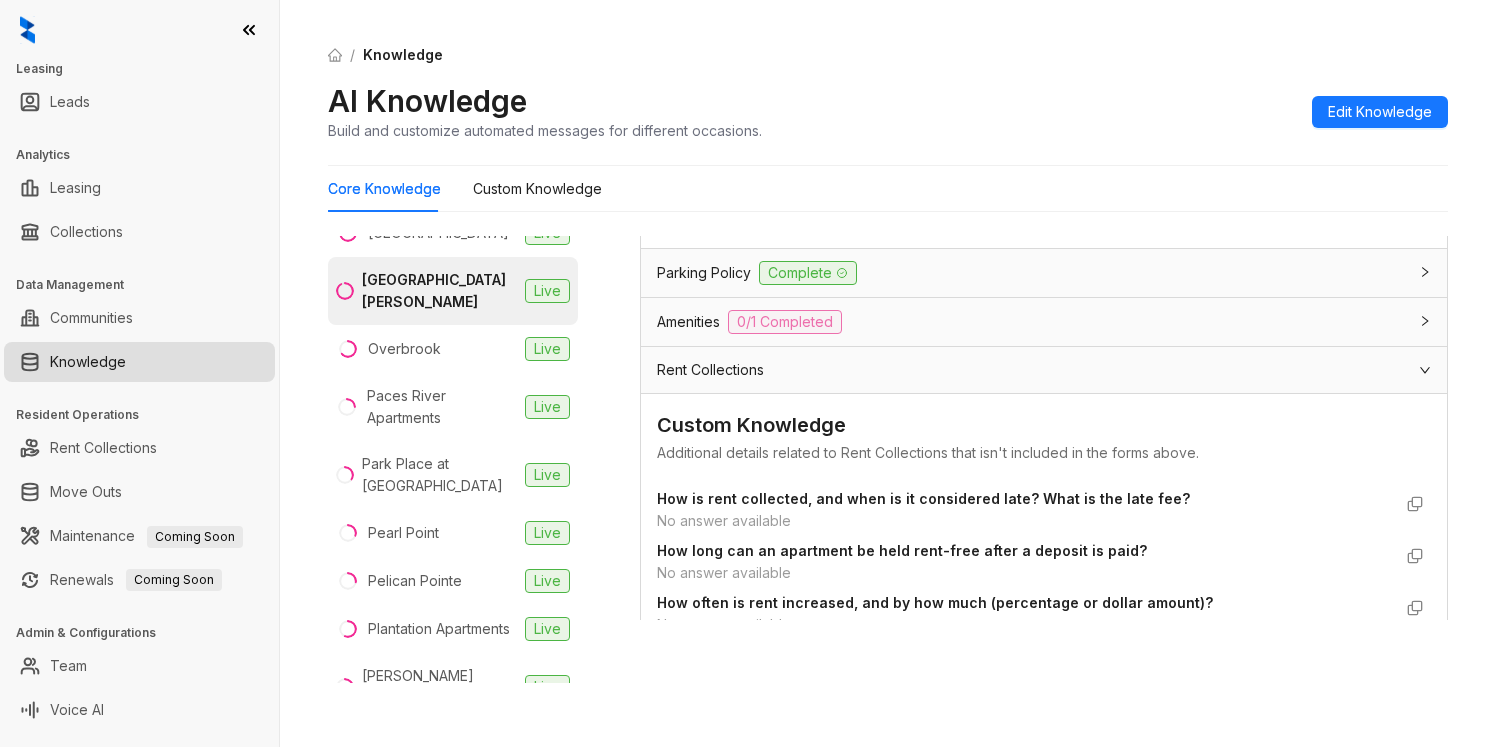 click on "Parking Policy" at bounding box center [704, 273] 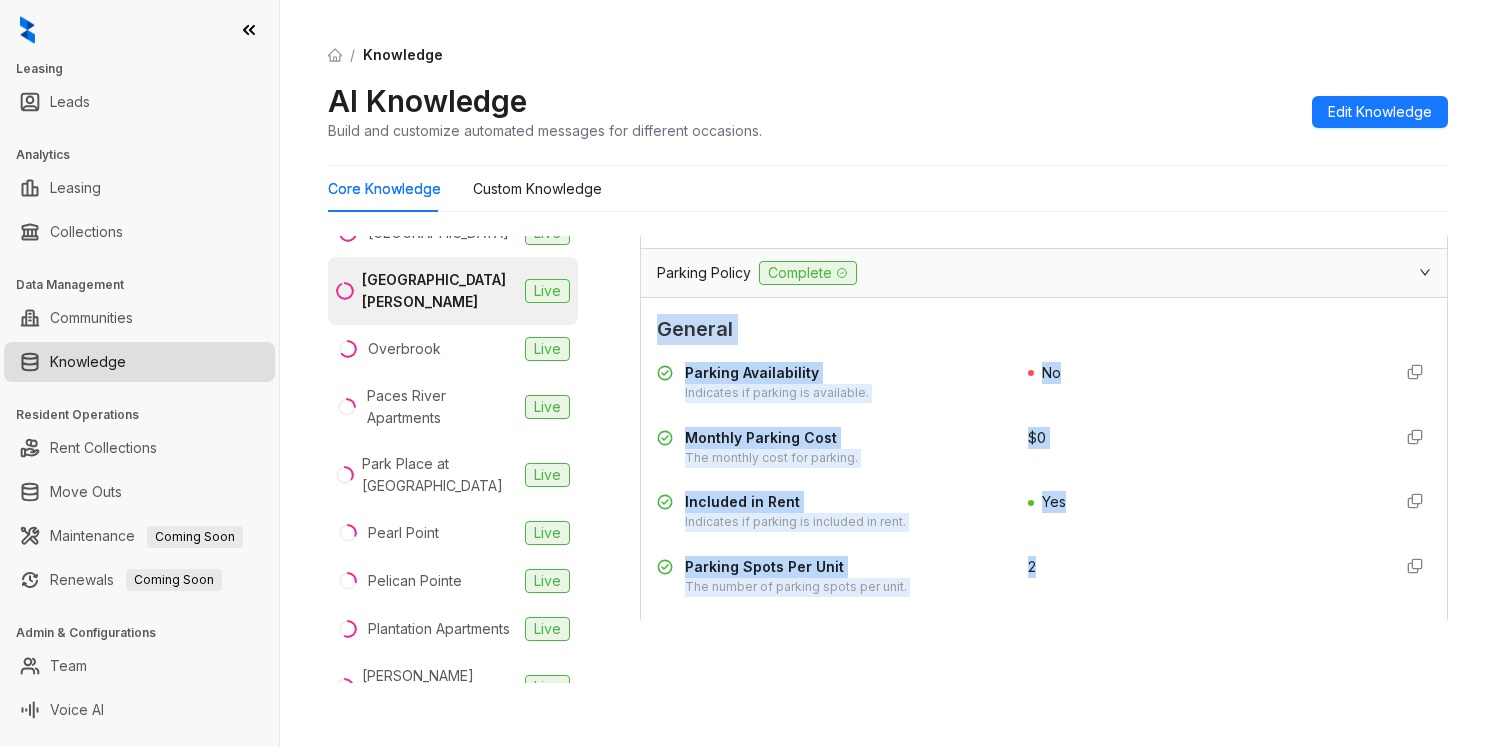 drag, startPoint x: 1050, startPoint y: 606, endPoint x: 653, endPoint y: 369, distance: 462.36133 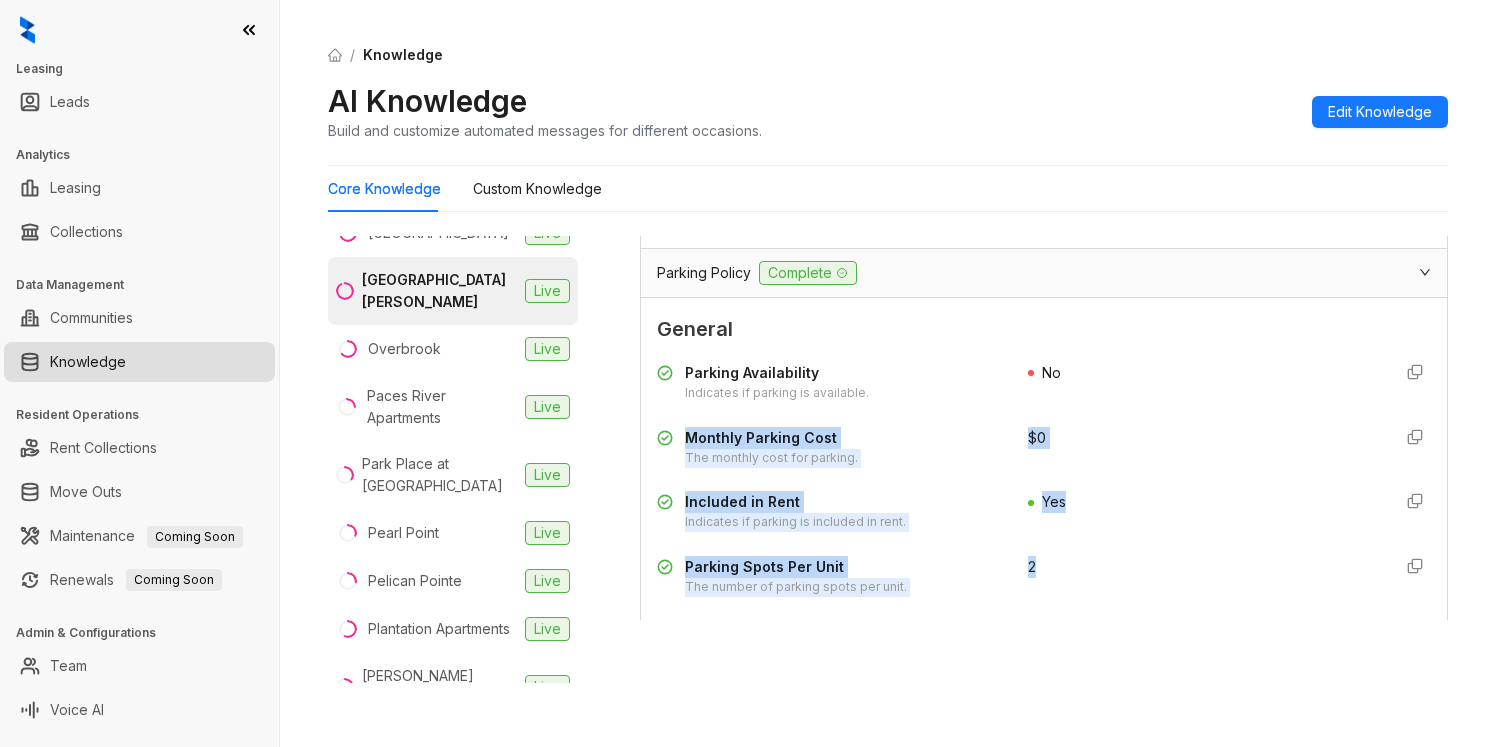 drag, startPoint x: 1049, startPoint y: 601, endPoint x: 678, endPoint y: 486, distance: 388.41473 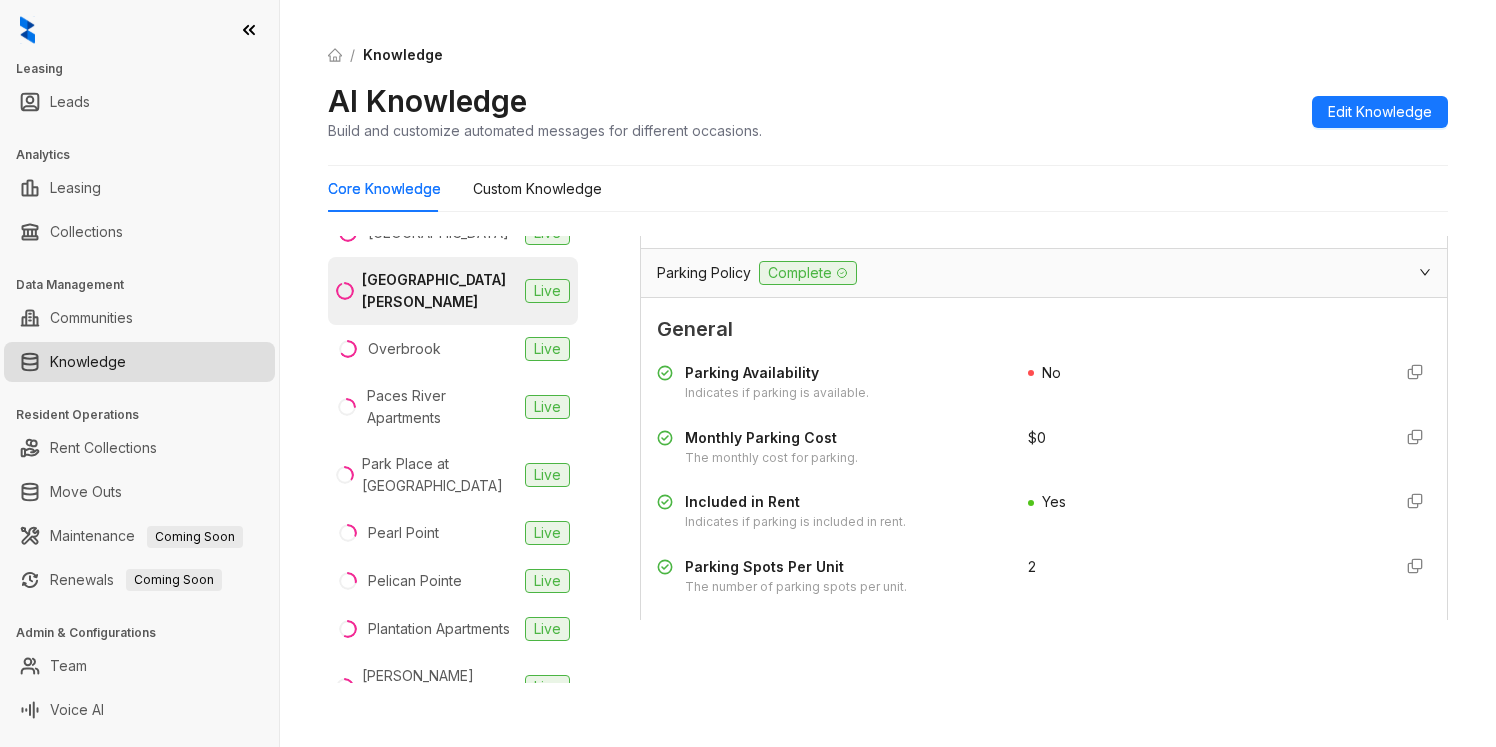 click on "Parking Policy" at bounding box center [704, 273] 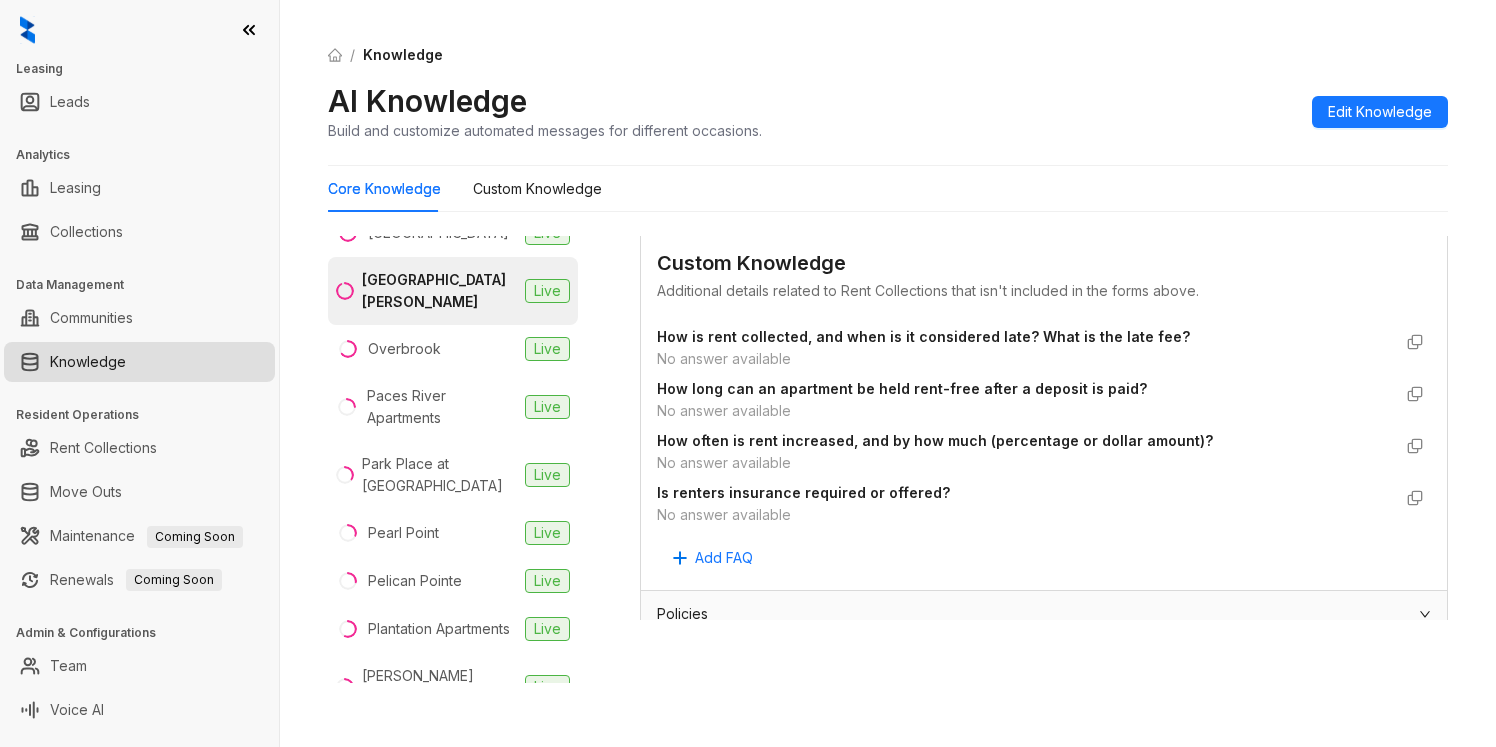 scroll, scrollTop: 7404, scrollLeft: 0, axis: vertical 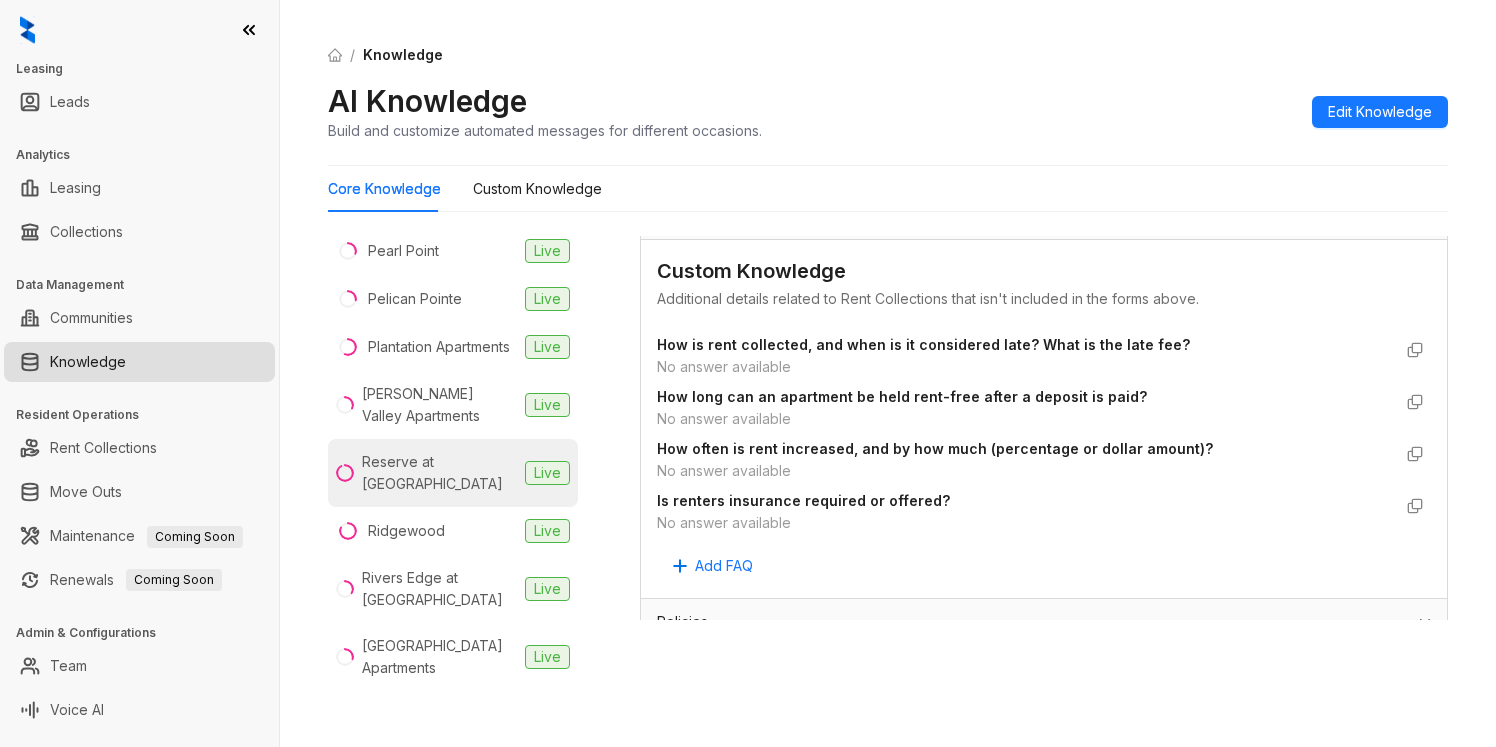 click on "Reserve at [GEOGRAPHIC_DATA]" at bounding box center (439, 473) 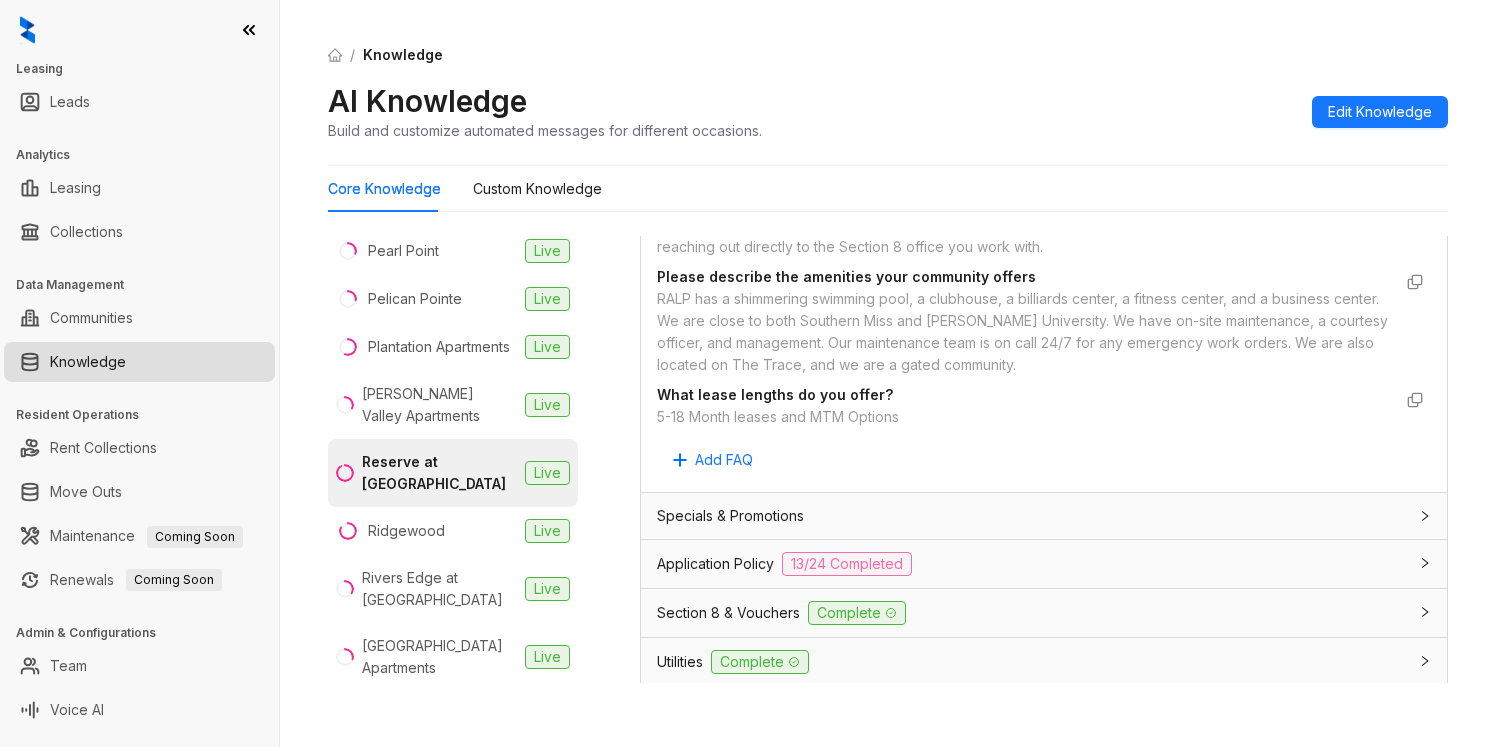 scroll, scrollTop: 1406, scrollLeft: 0, axis: vertical 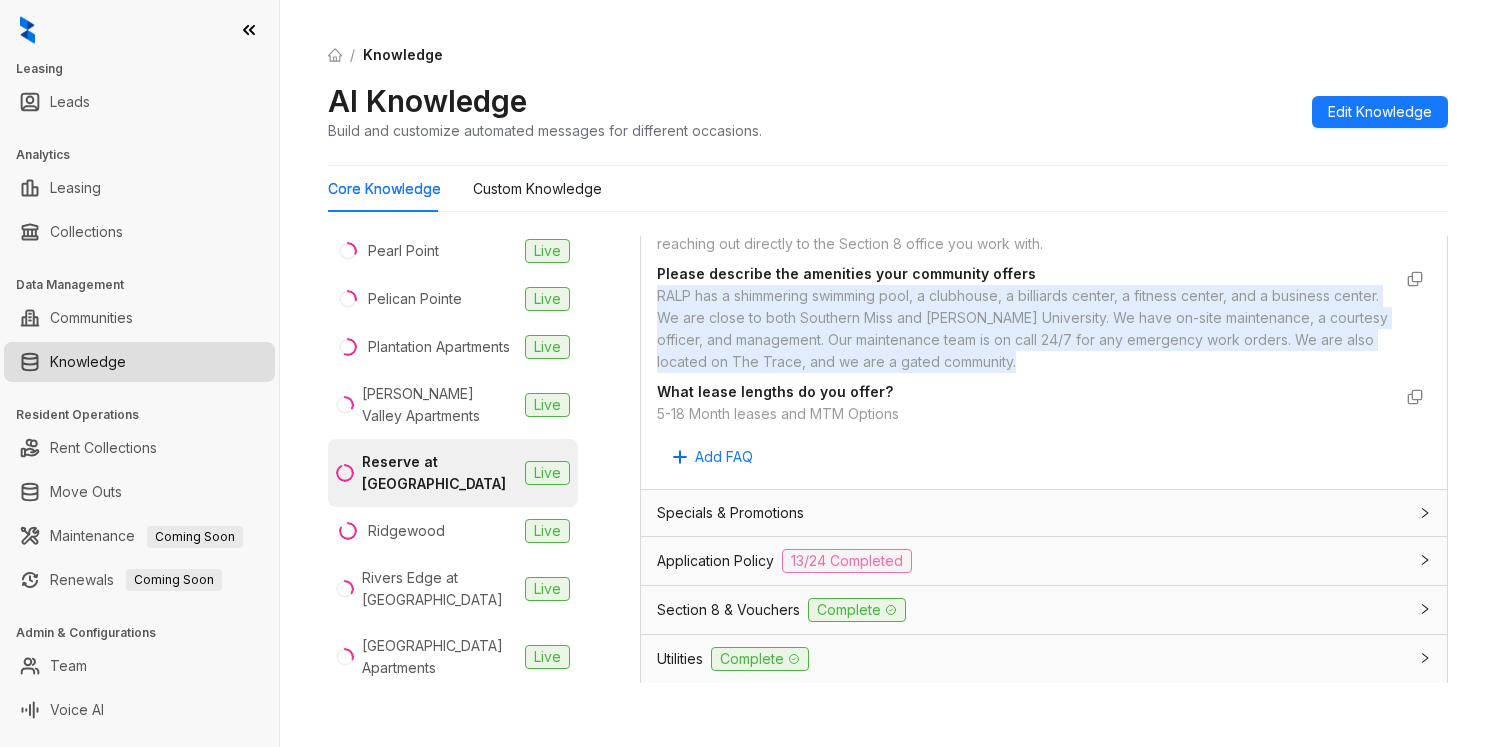 drag, startPoint x: 658, startPoint y: 295, endPoint x: 1122, endPoint y: 363, distance: 468.9563 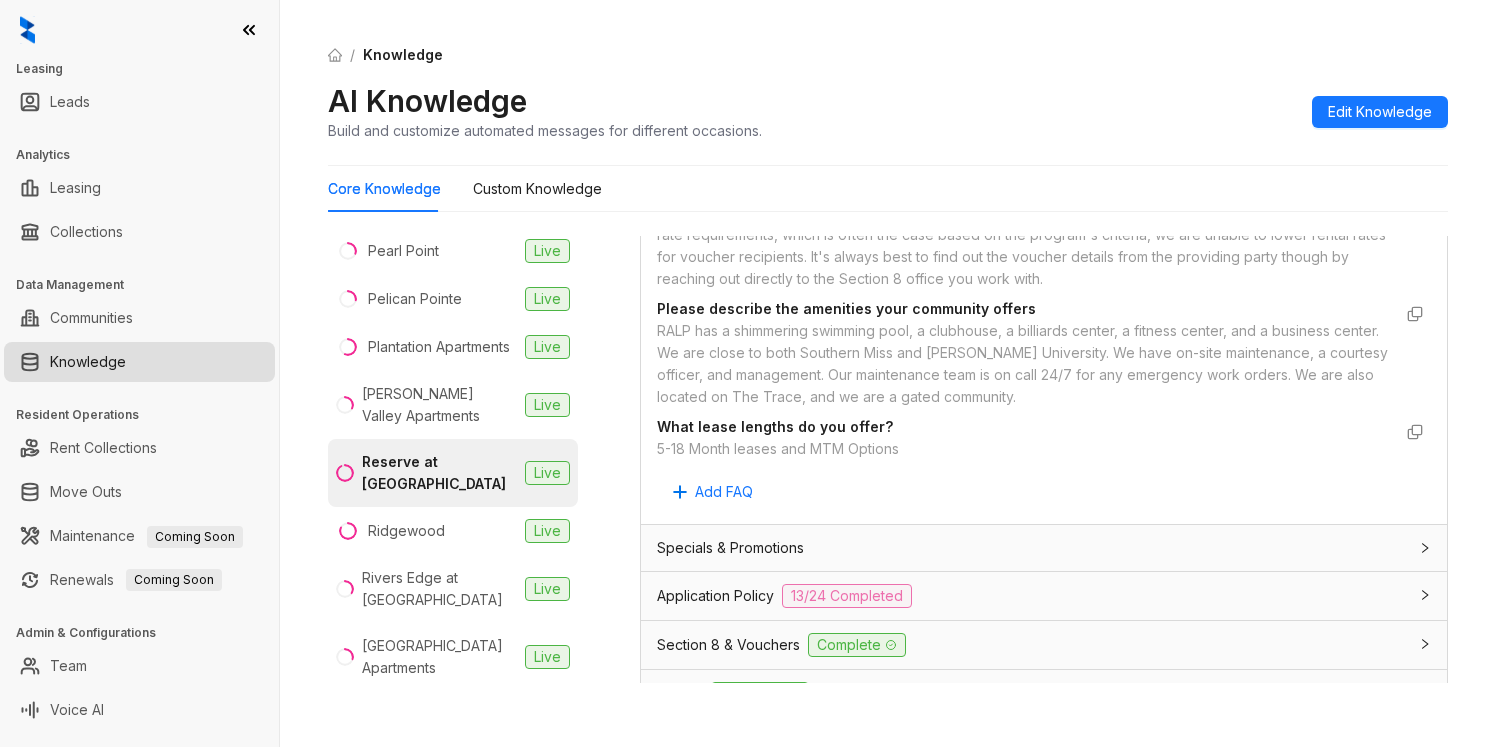 scroll, scrollTop: 1374, scrollLeft: 0, axis: vertical 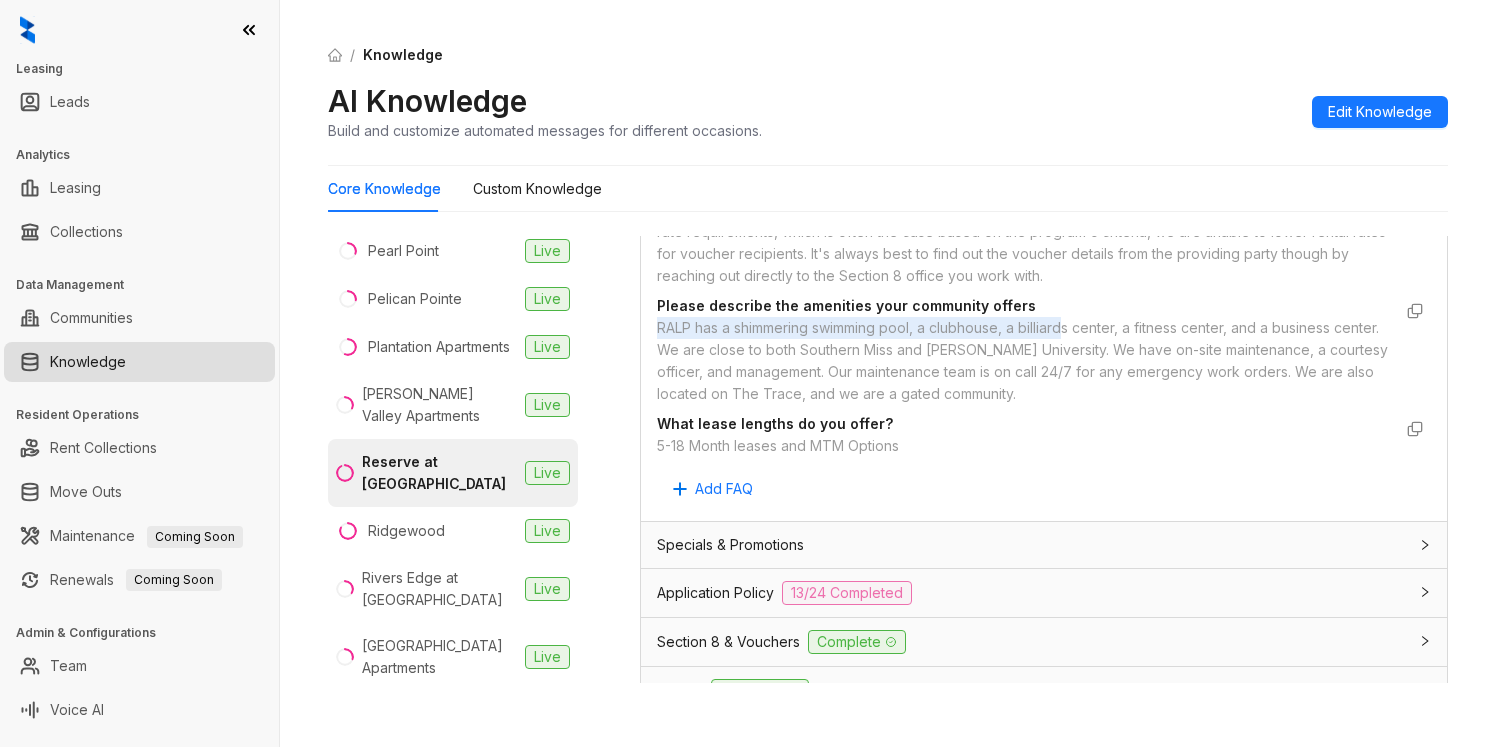 drag, startPoint x: 657, startPoint y: 330, endPoint x: 1070, endPoint y: 332, distance: 413.00485 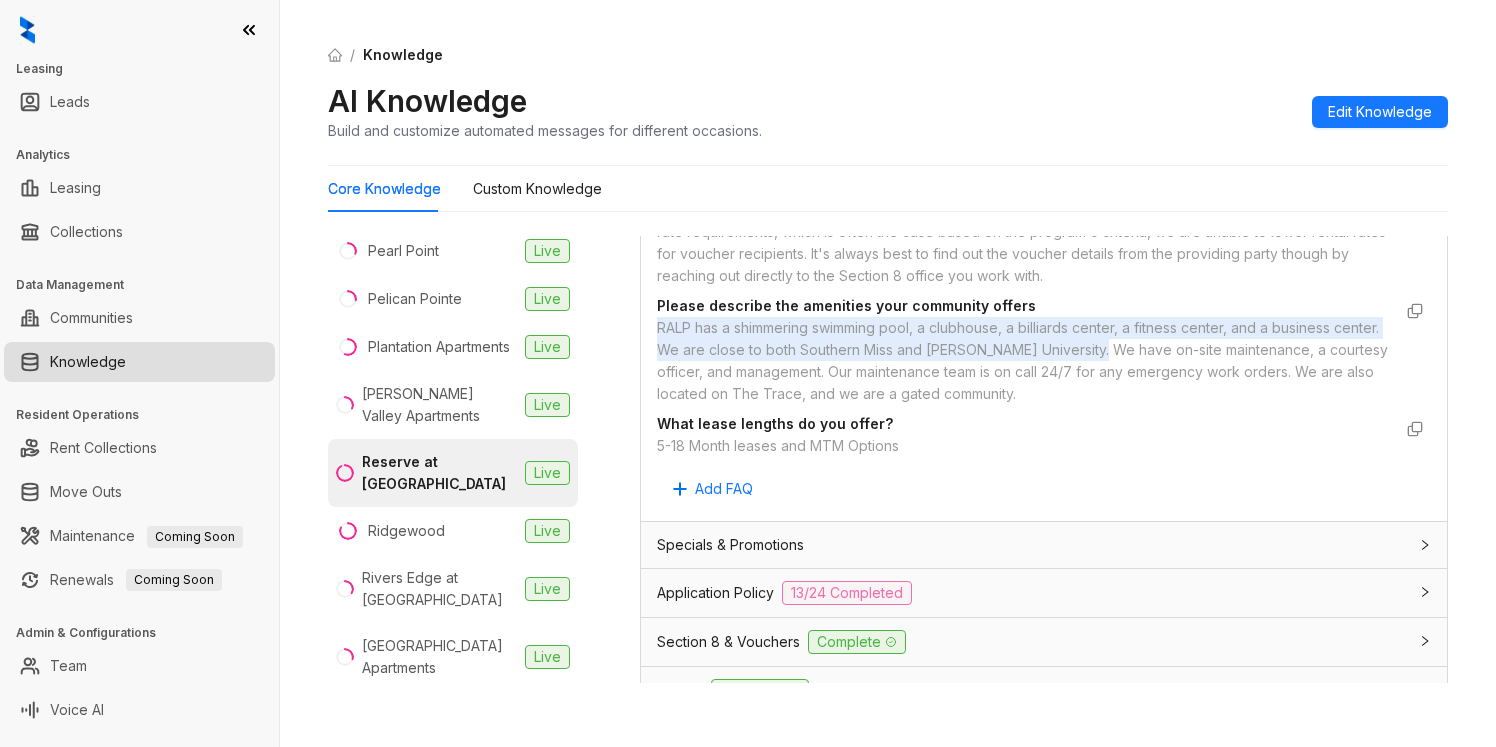 drag, startPoint x: 1140, startPoint y: 349, endPoint x: 650, endPoint y: 323, distance: 490.6893 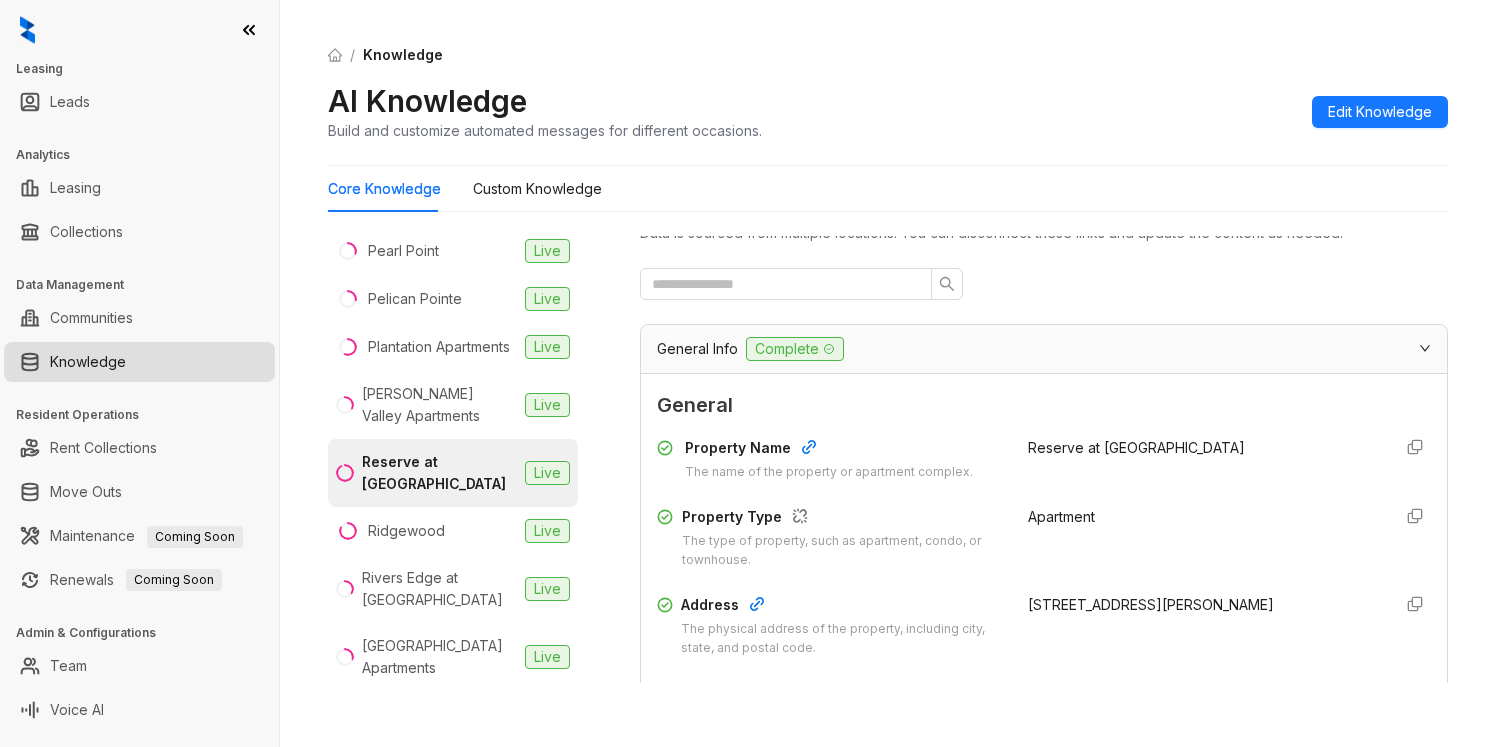 scroll, scrollTop: 0, scrollLeft: 0, axis: both 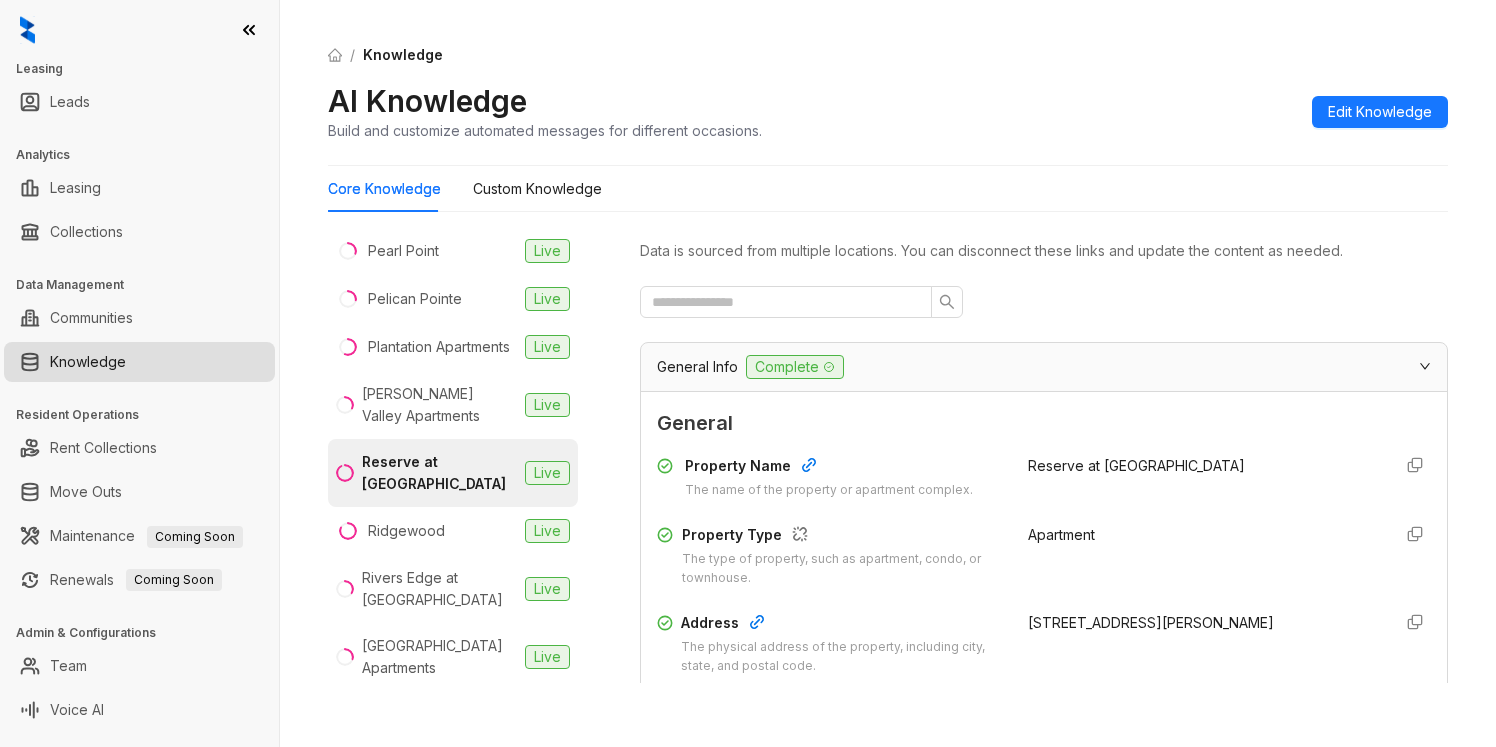 click on "General Info Complete" at bounding box center (1032, 367) 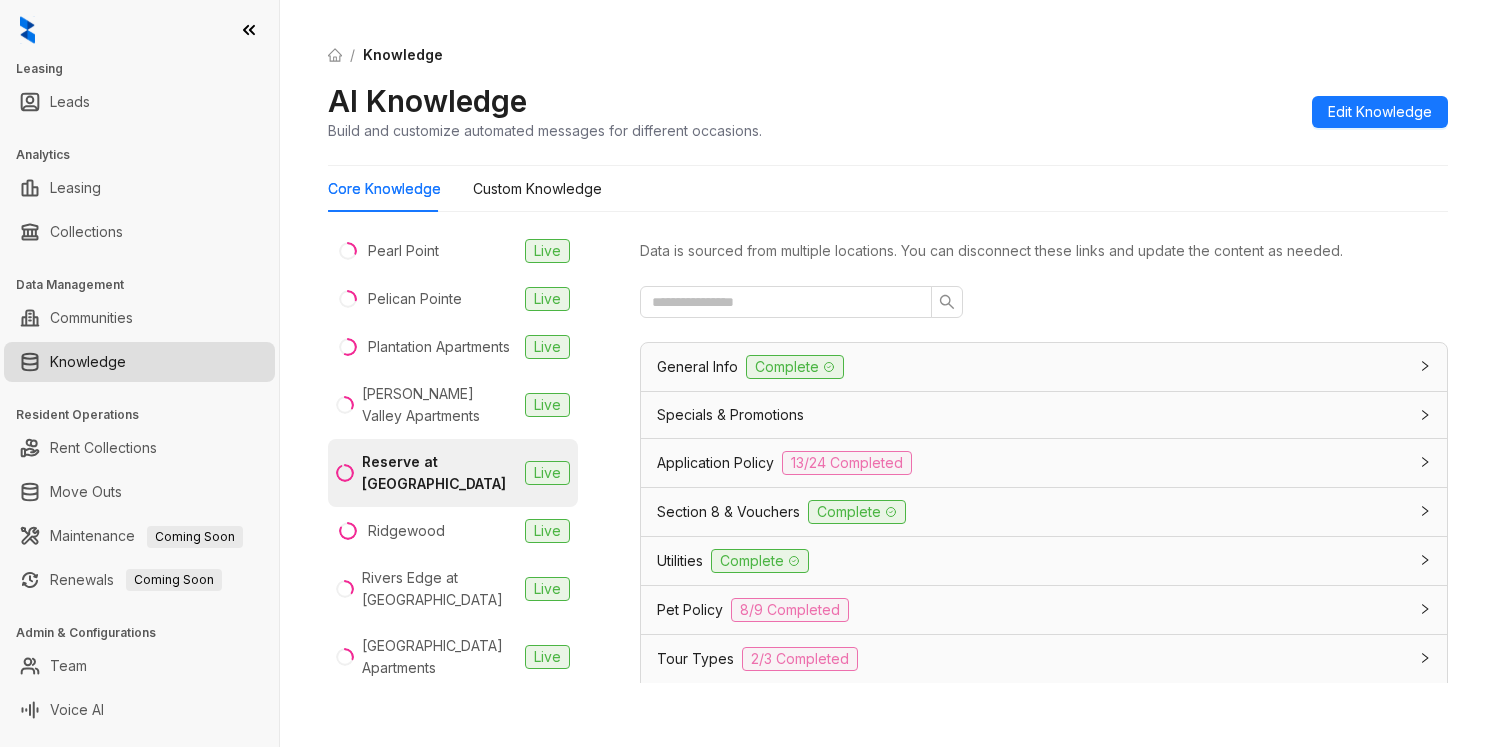 click on "Application Policy 13/24 Completed" at bounding box center [1032, 463] 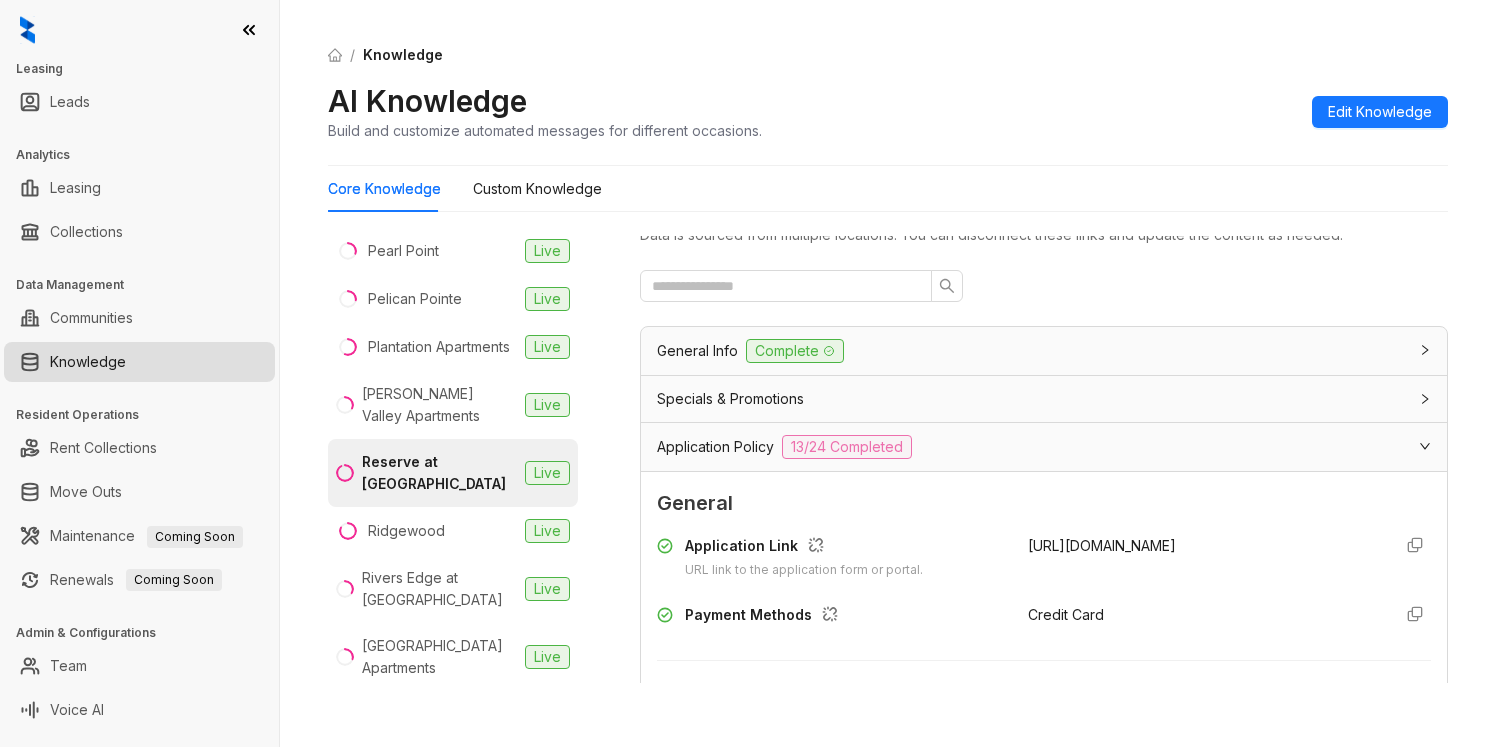scroll, scrollTop: 301, scrollLeft: 0, axis: vertical 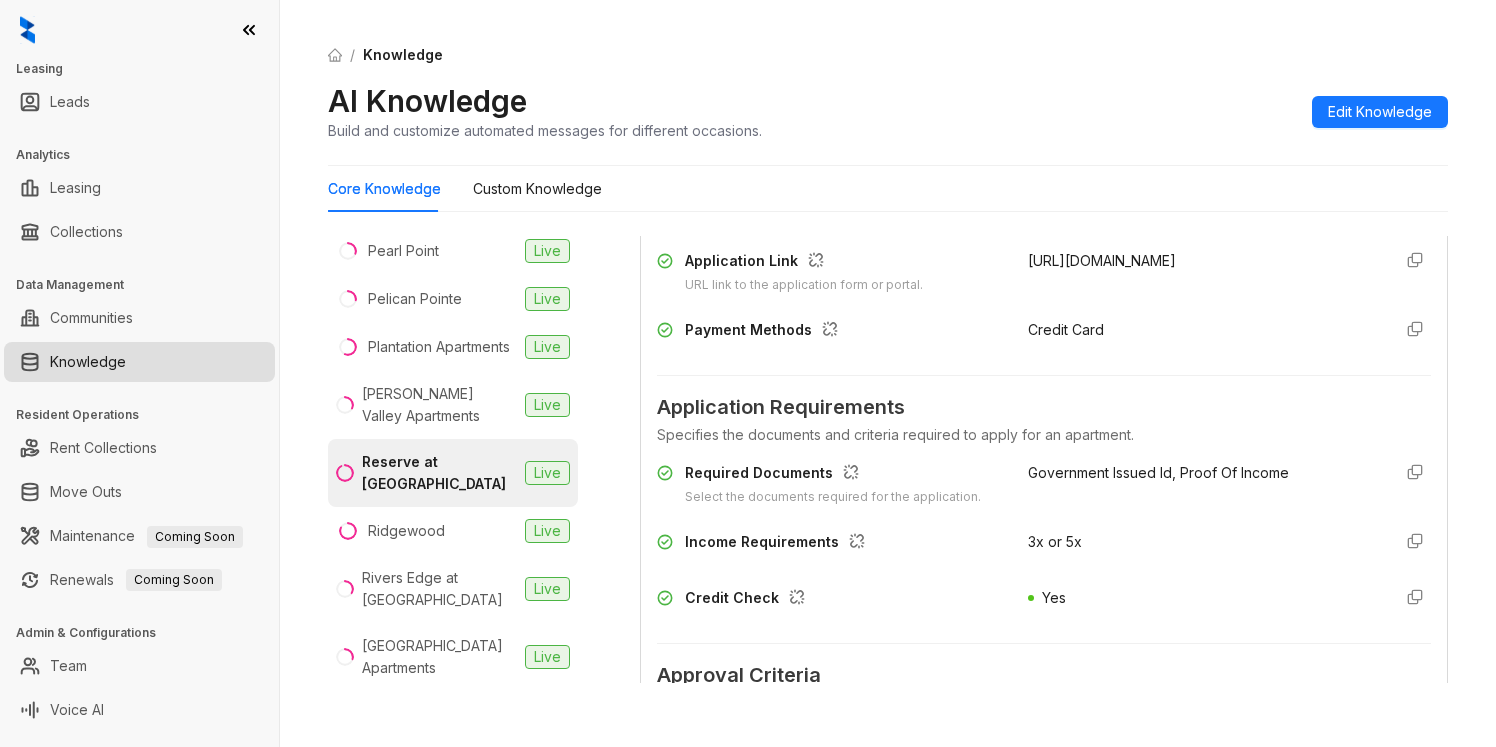 click on "[URL][DOMAIN_NAME]" at bounding box center (1102, 260) 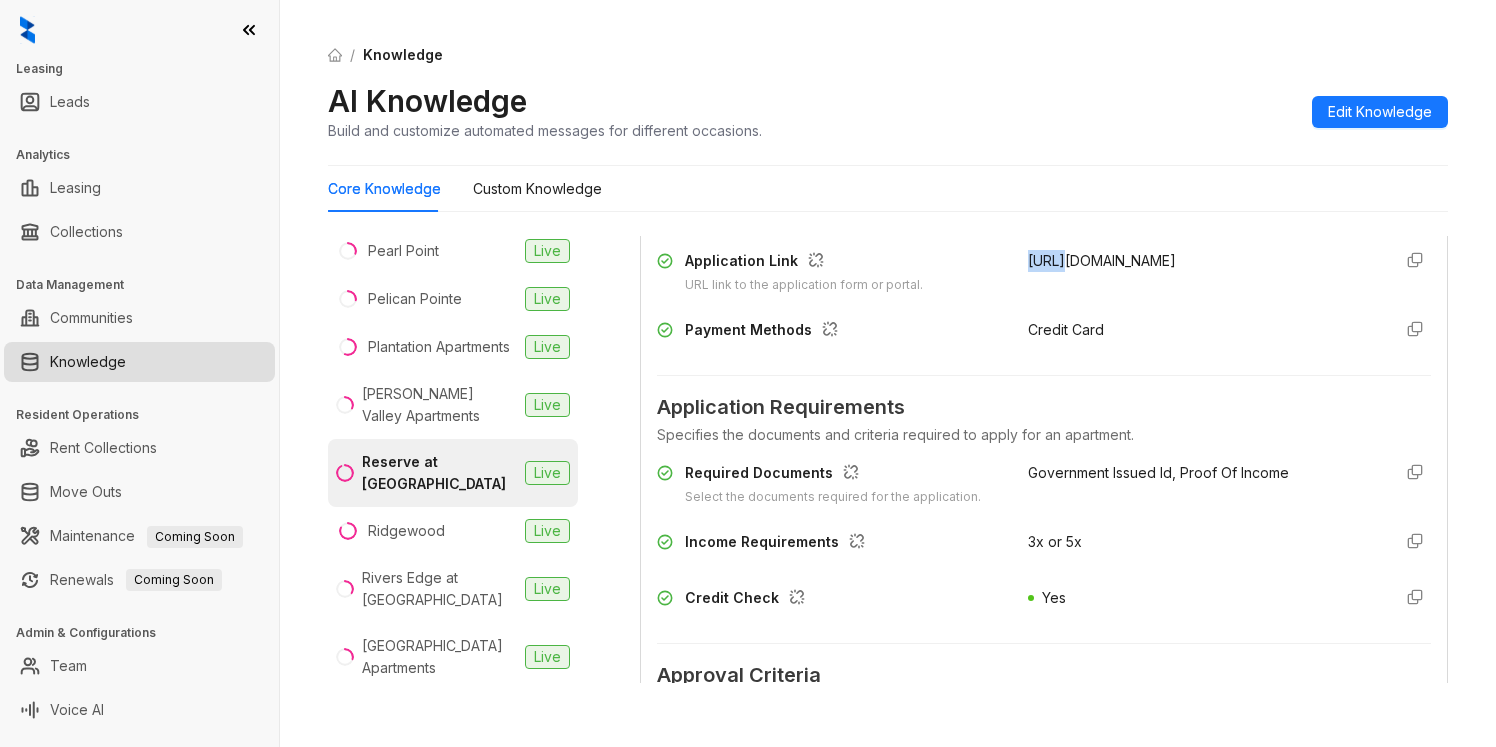 click on "[URL][DOMAIN_NAME]" at bounding box center [1102, 260] 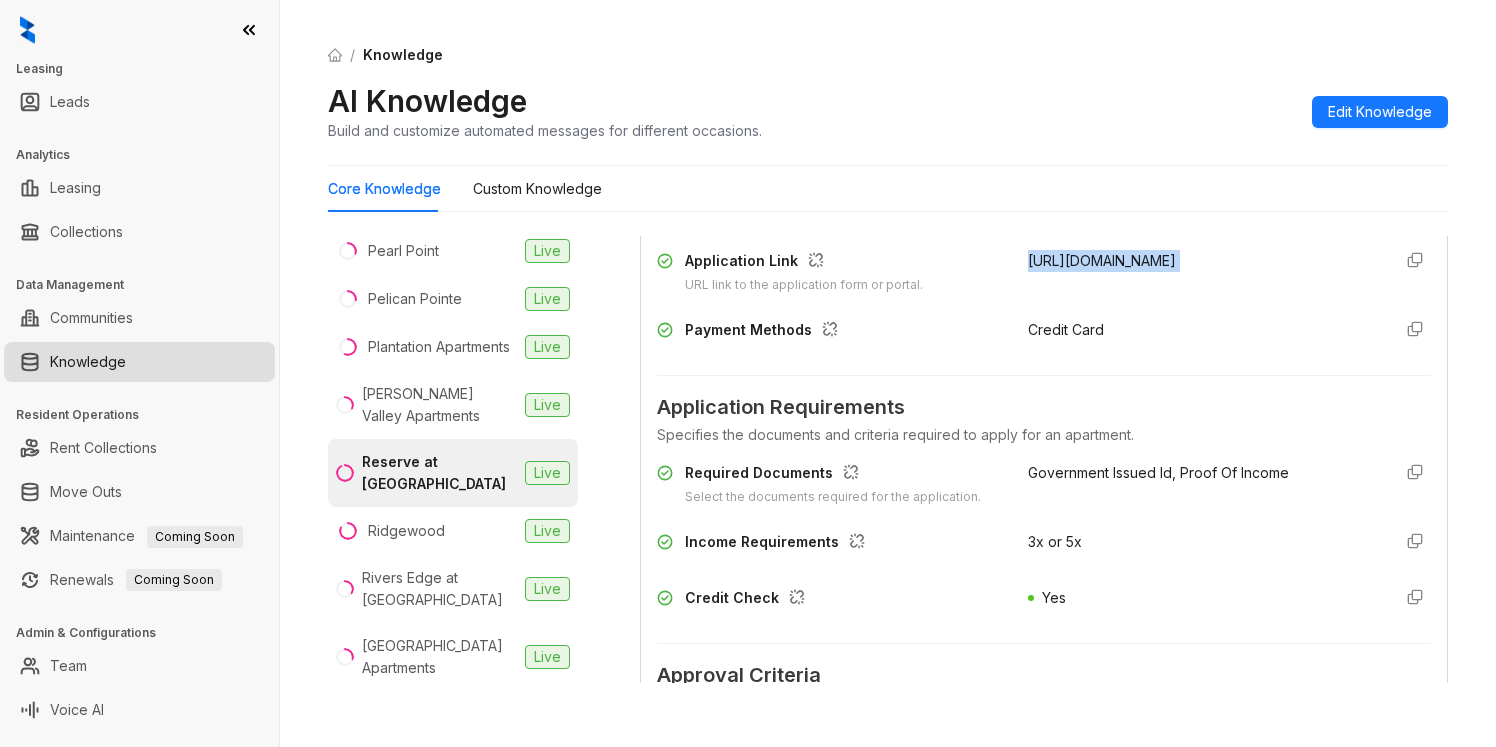 click on "[URL][DOMAIN_NAME]" at bounding box center [1102, 260] 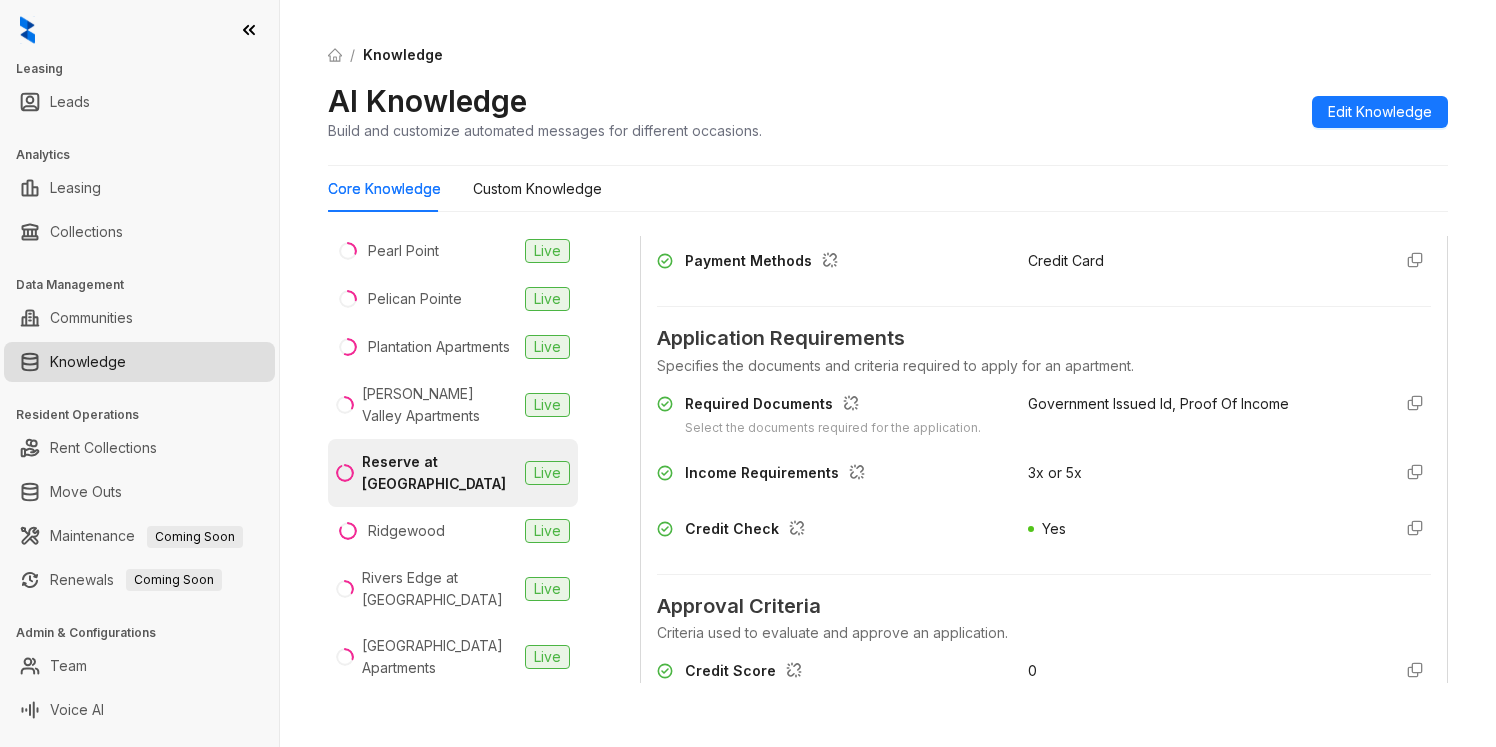 scroll, scrollTop: 379, scrollLeft: 0, axis: vertical 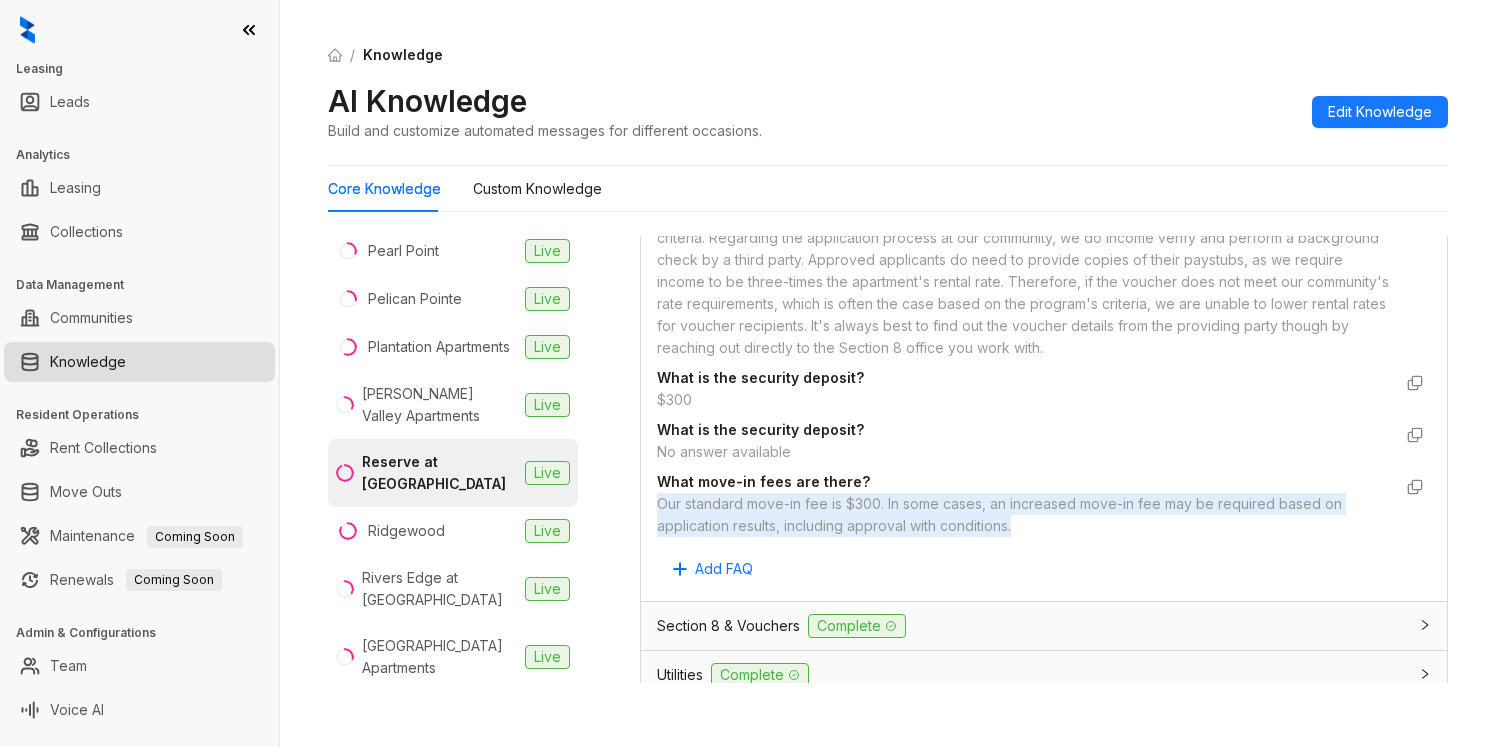 drag, startPoint x: 1024, startPoint y: 523, endPoint x: 648, endPoint y: 507, distance: 376.34027 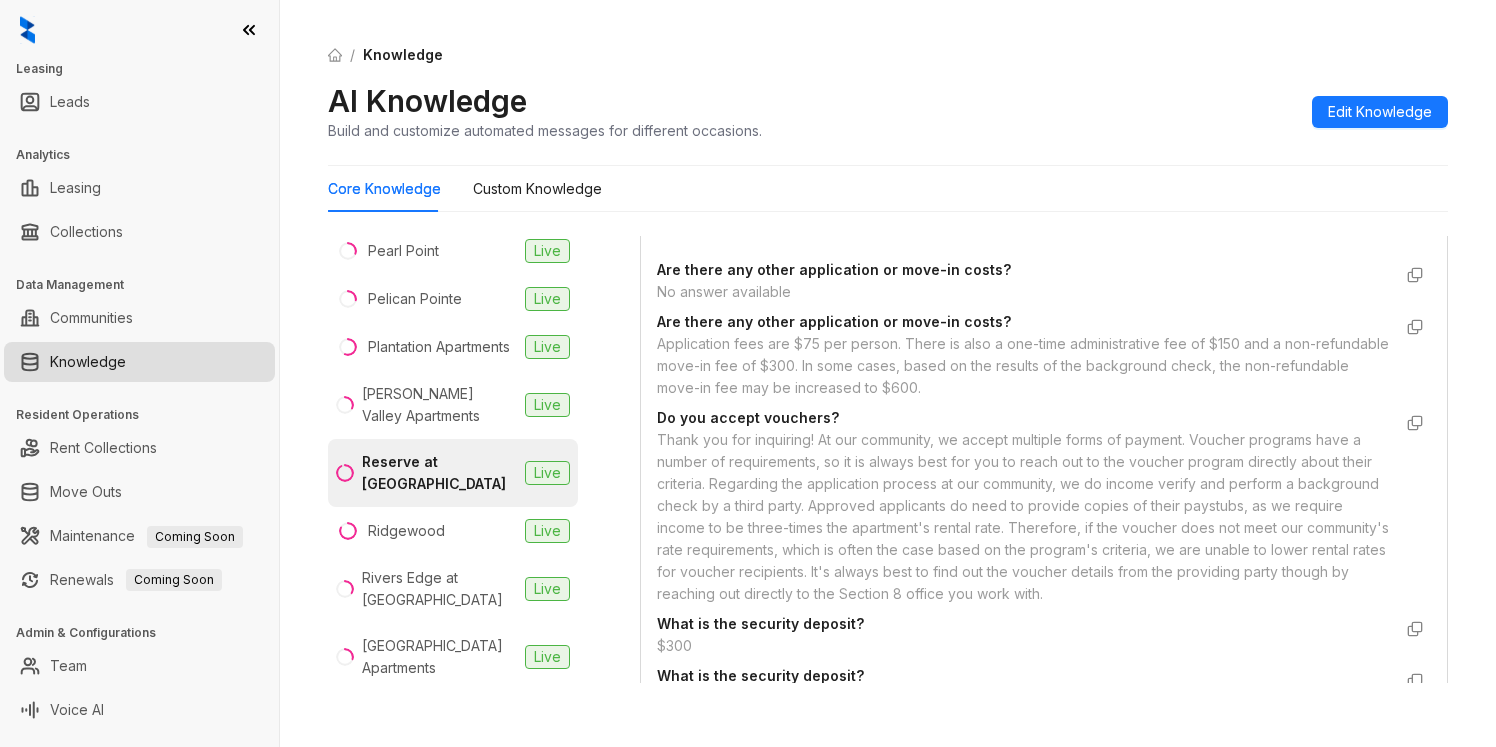 scroll, scrollTop: 2537, scrollLeft: 0, axis: vertical 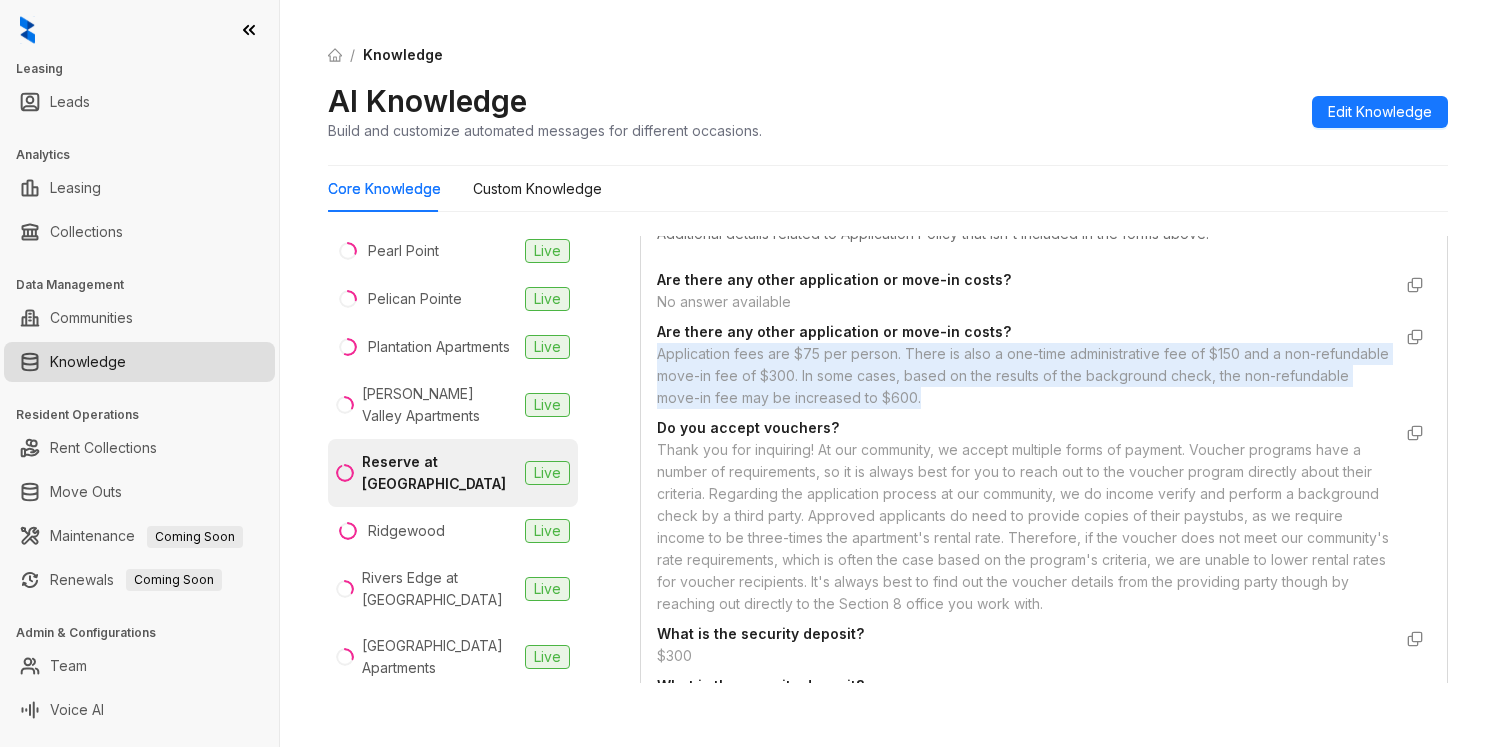drag, startPoint x: 657, startPoint y: 357, endPoint x: 1018, endPoint y: 403, distance: 363.91895 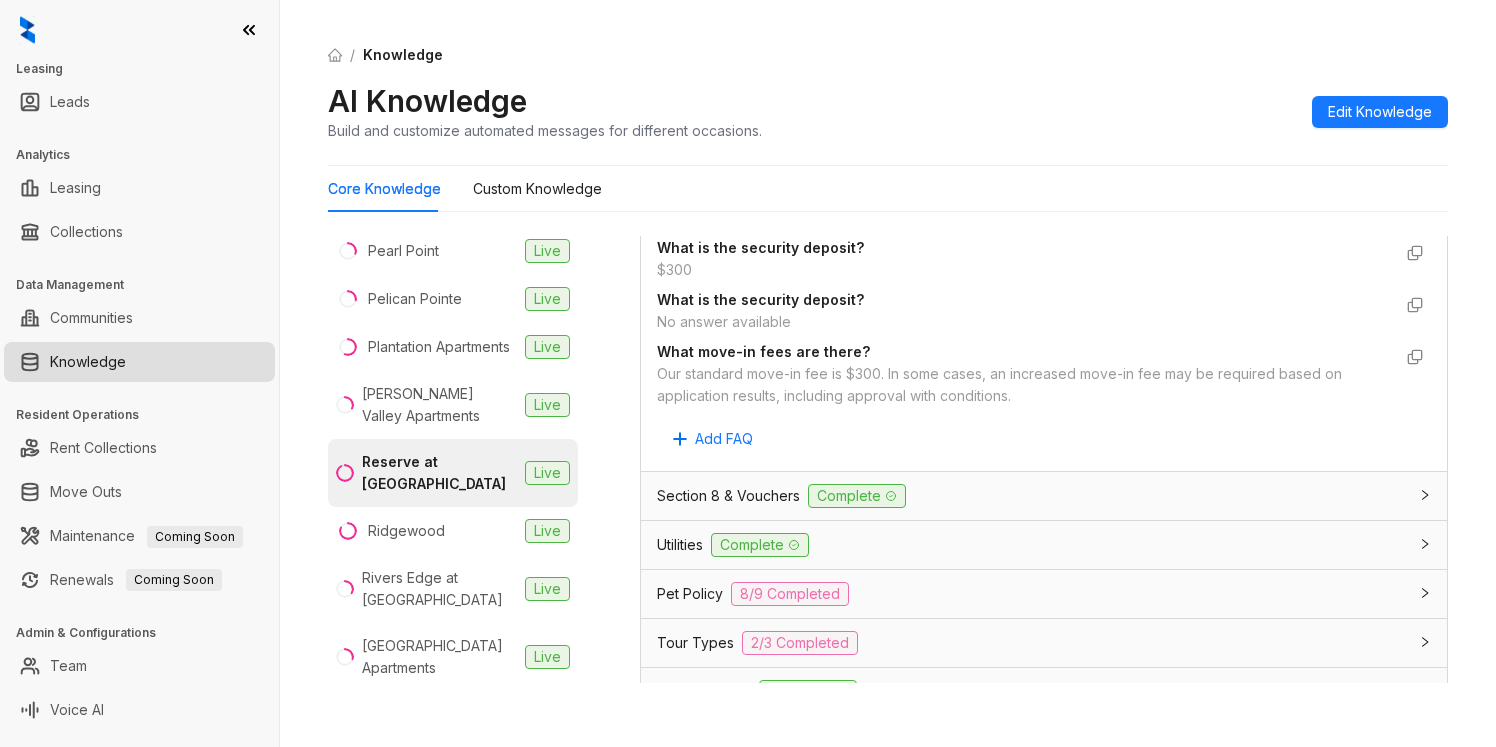 scroll, scrollTop: 2924, scrollLeft: 0, axis: vertical 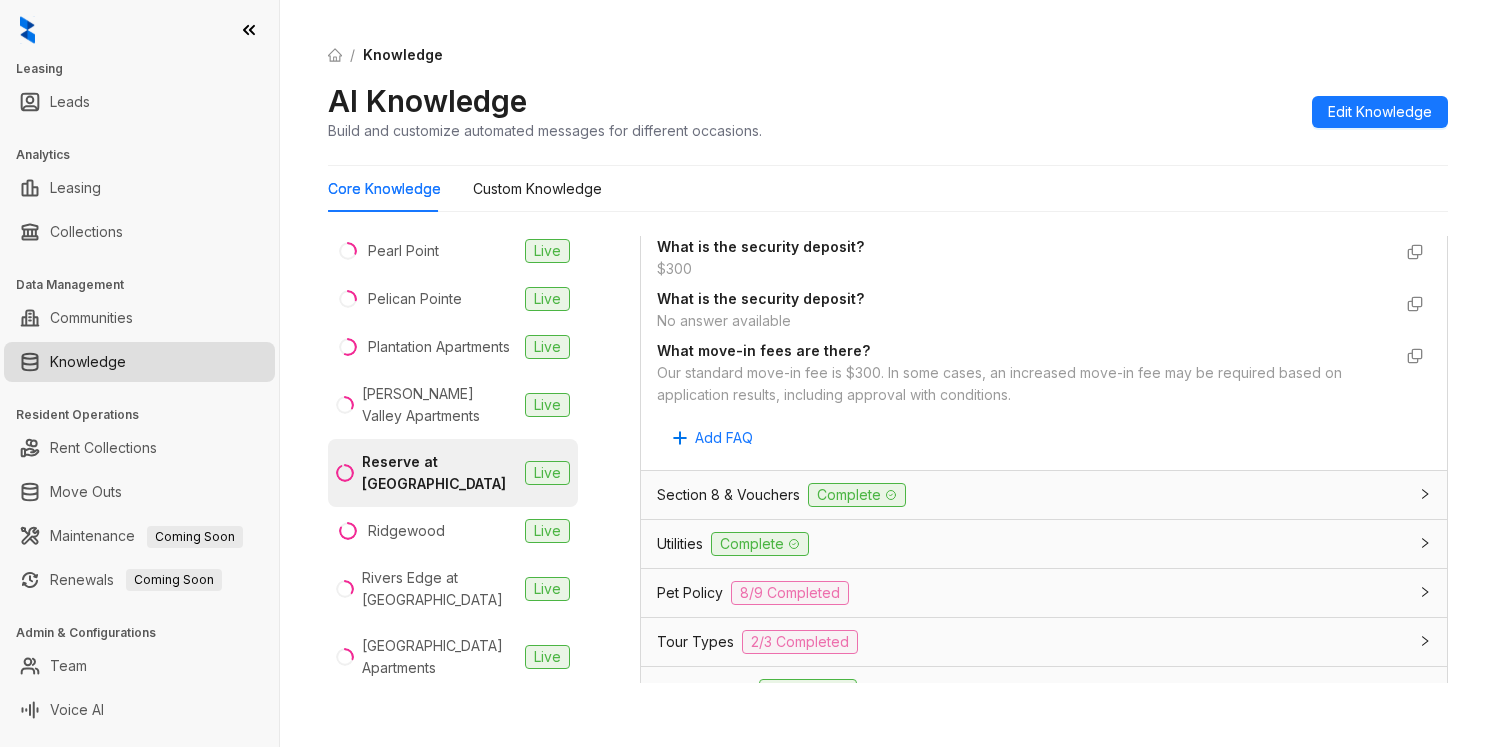 click on "Utilities Complete" at bounding box center (1032, 544) 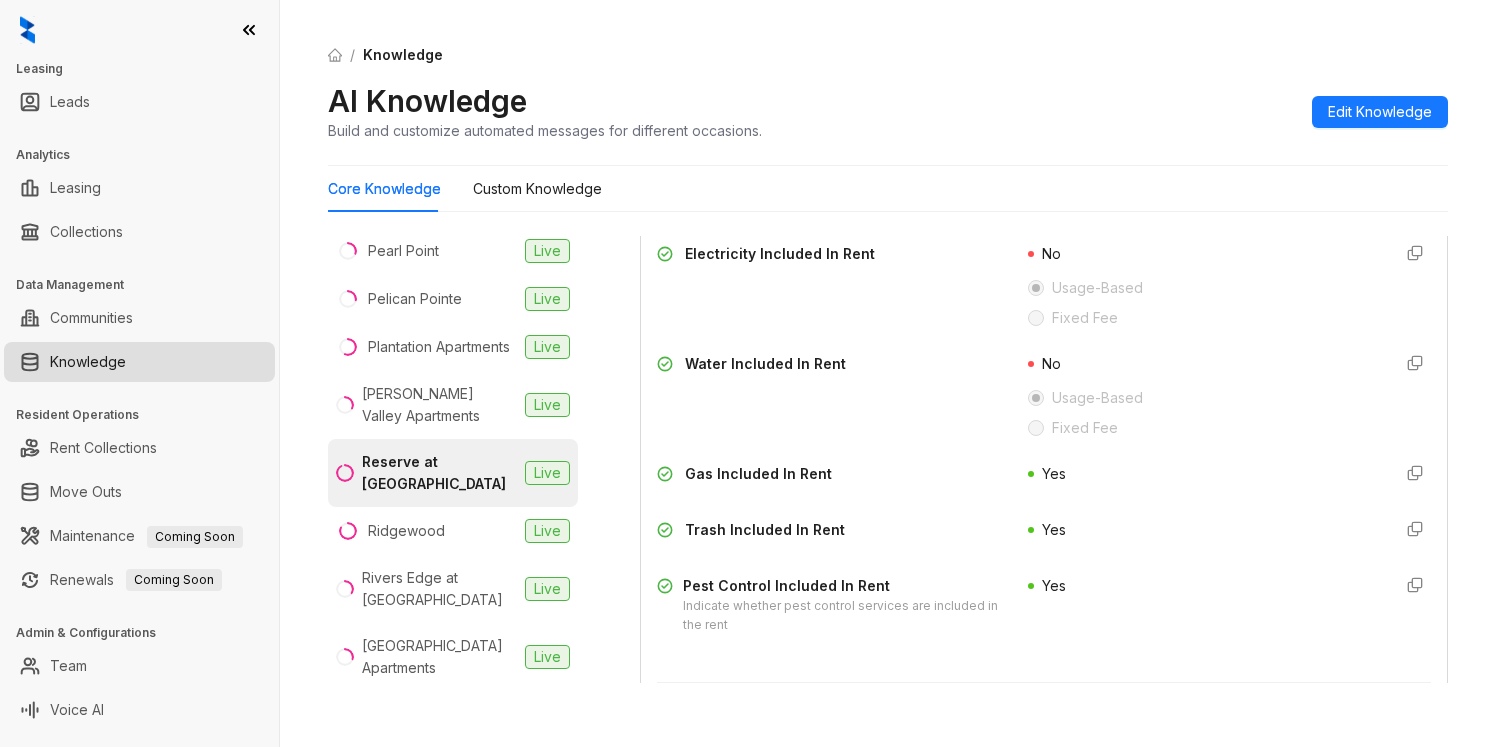 scroll, scrollTop: 3372, scrollLeft: 0, axis: vertical 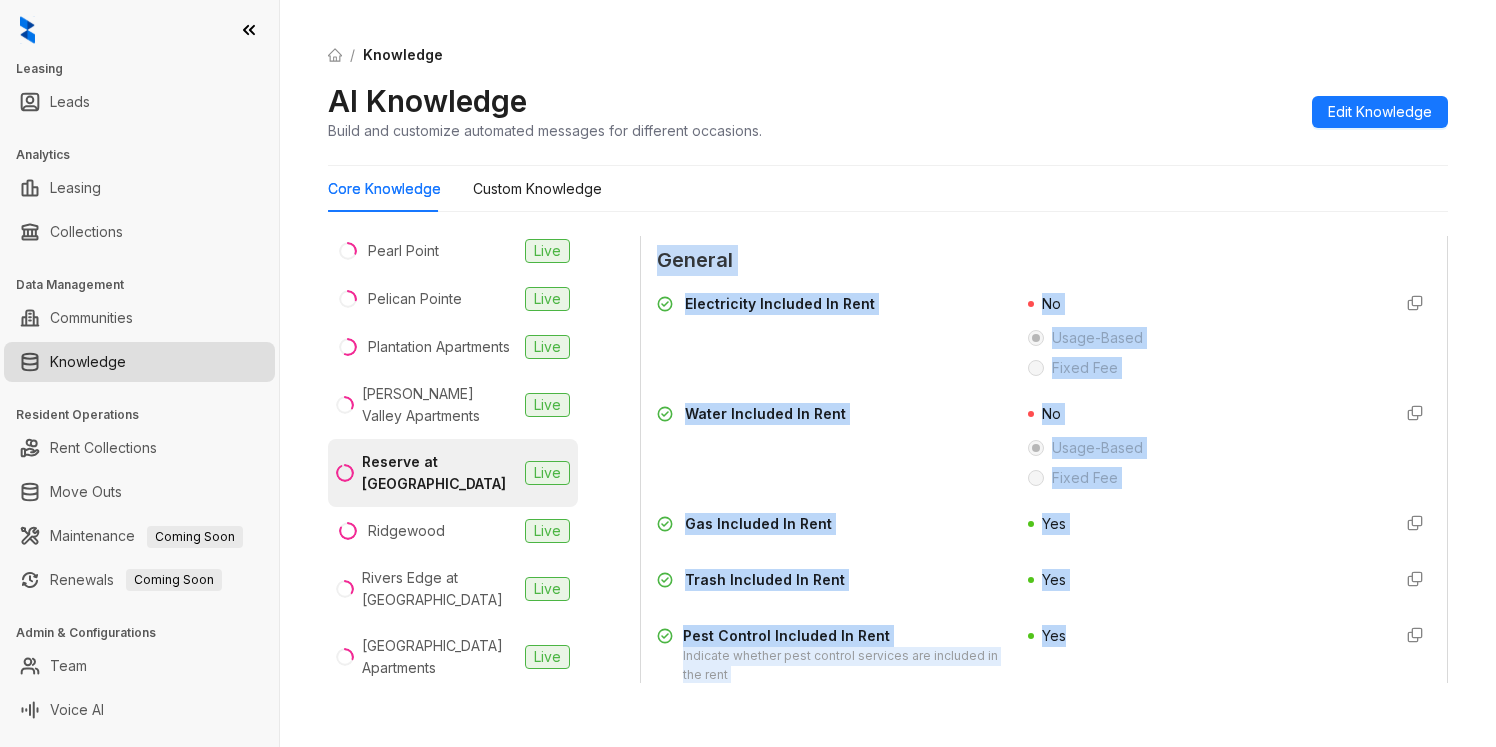 drag, startPoint x: 1081, startPoint y: 531, endPoint x: 658, endPoint y: 254, distance: 505.62634 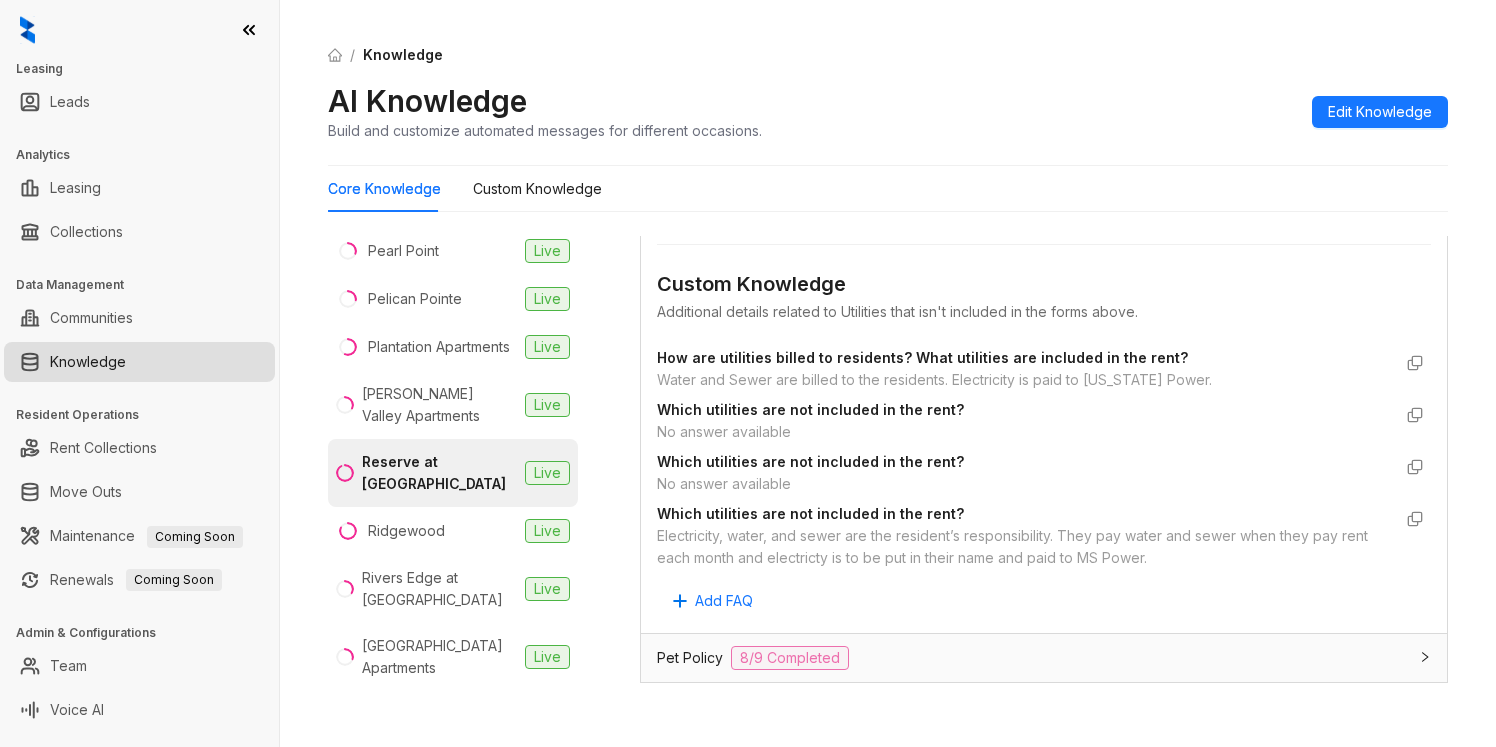 scroll, scrollTop: 3769, scrollLeft: 0, axis: vertical 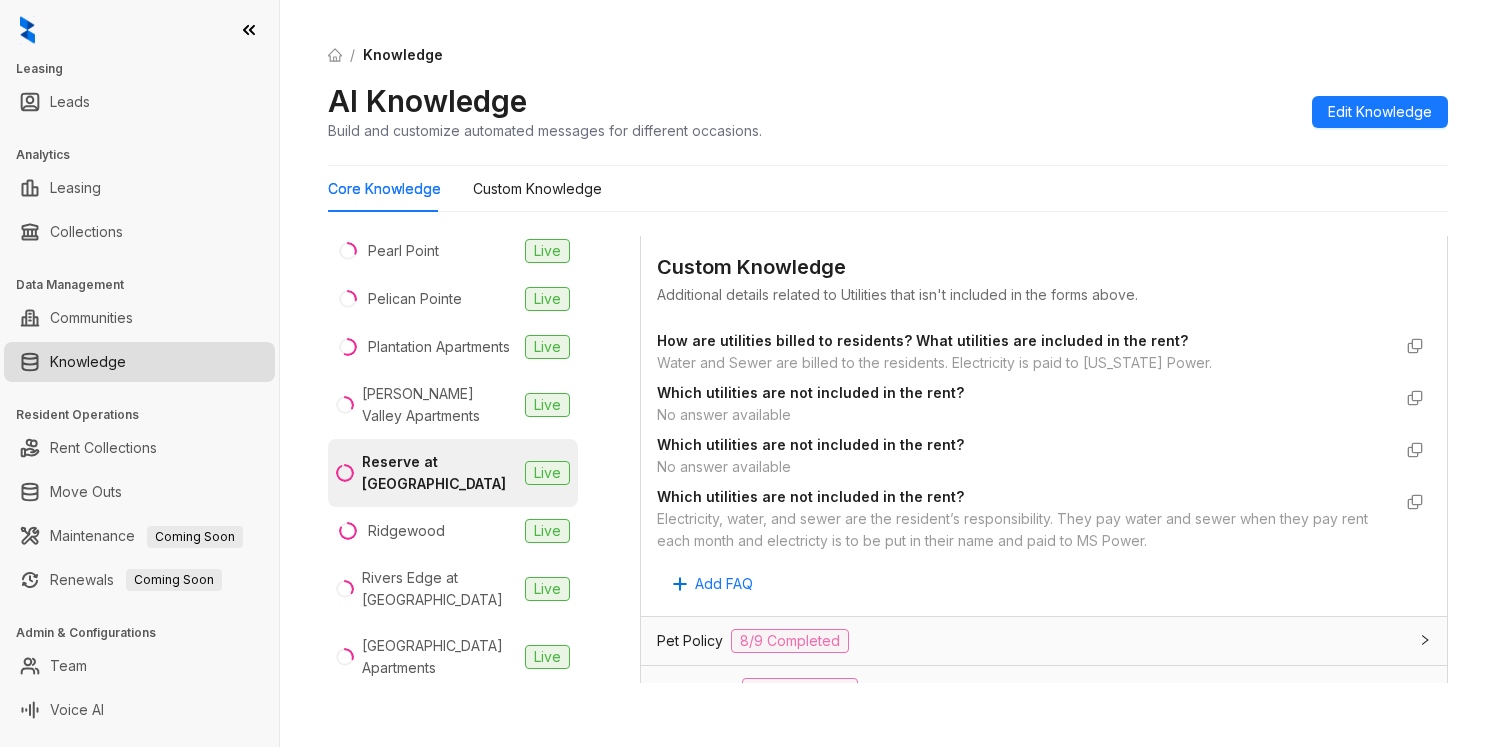 click on "Electricity, water, and sewer are the resident’s responsibility. They pay water and sewer when they pay rent each month and electricty is to be put in their name and paid to MS Power." at bounding box center [1024, 530] 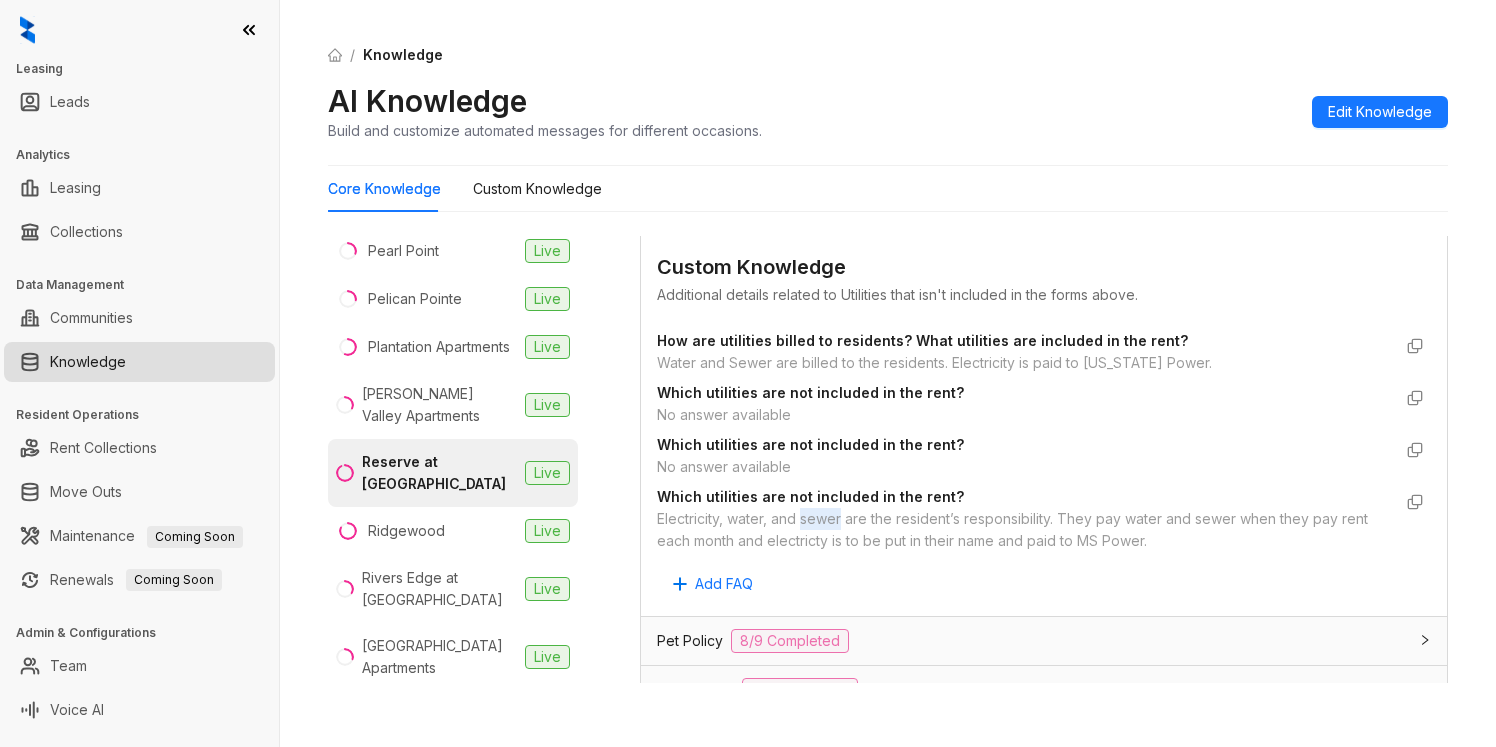 click on "Electricity, water, and sewer are the resident’s responsibility. They pay water and sewer when they pay rent each month and electricty is to be put in their name and paid to MS Power." at bounding box center (1024, 530) 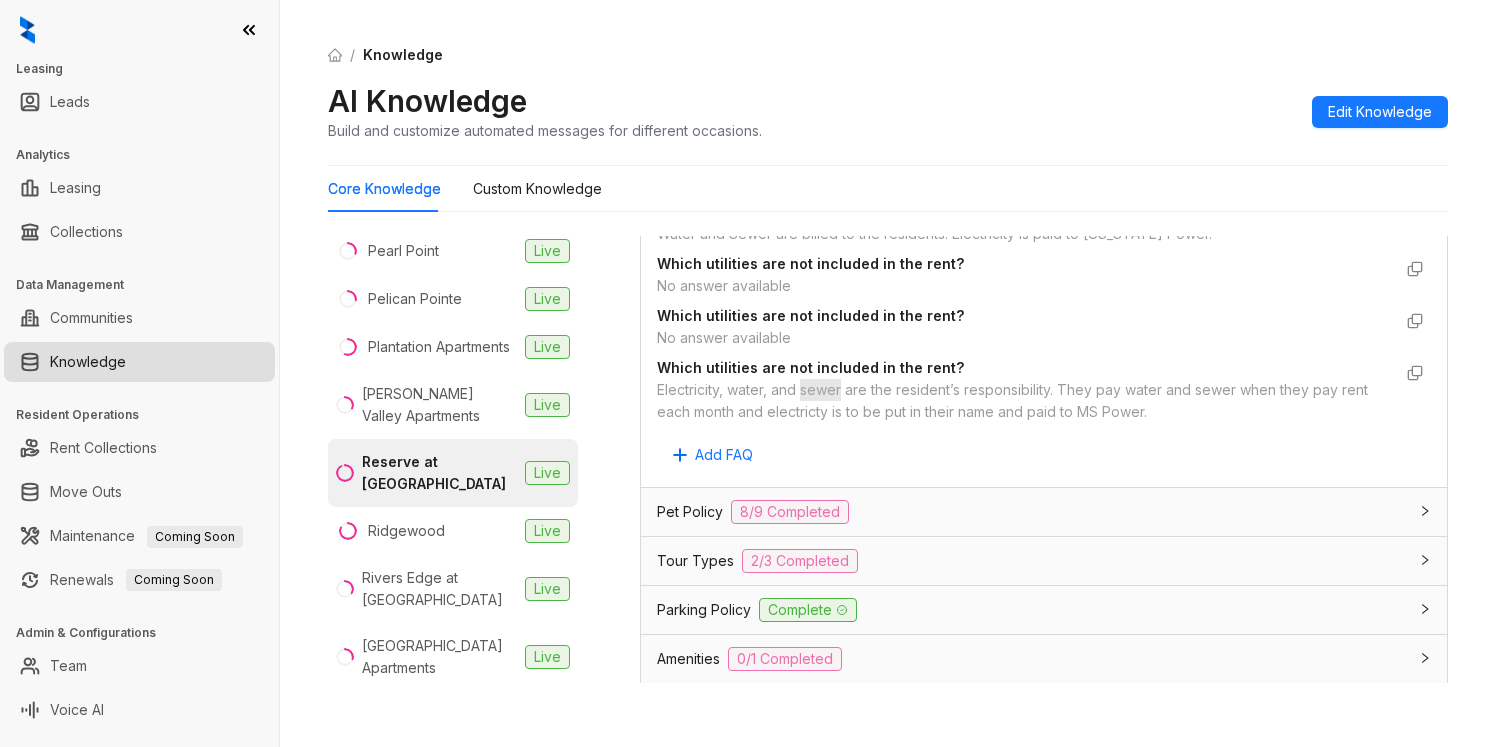 scroll, scrollTop: 3962, scrollLeft: 0, axis: vertical 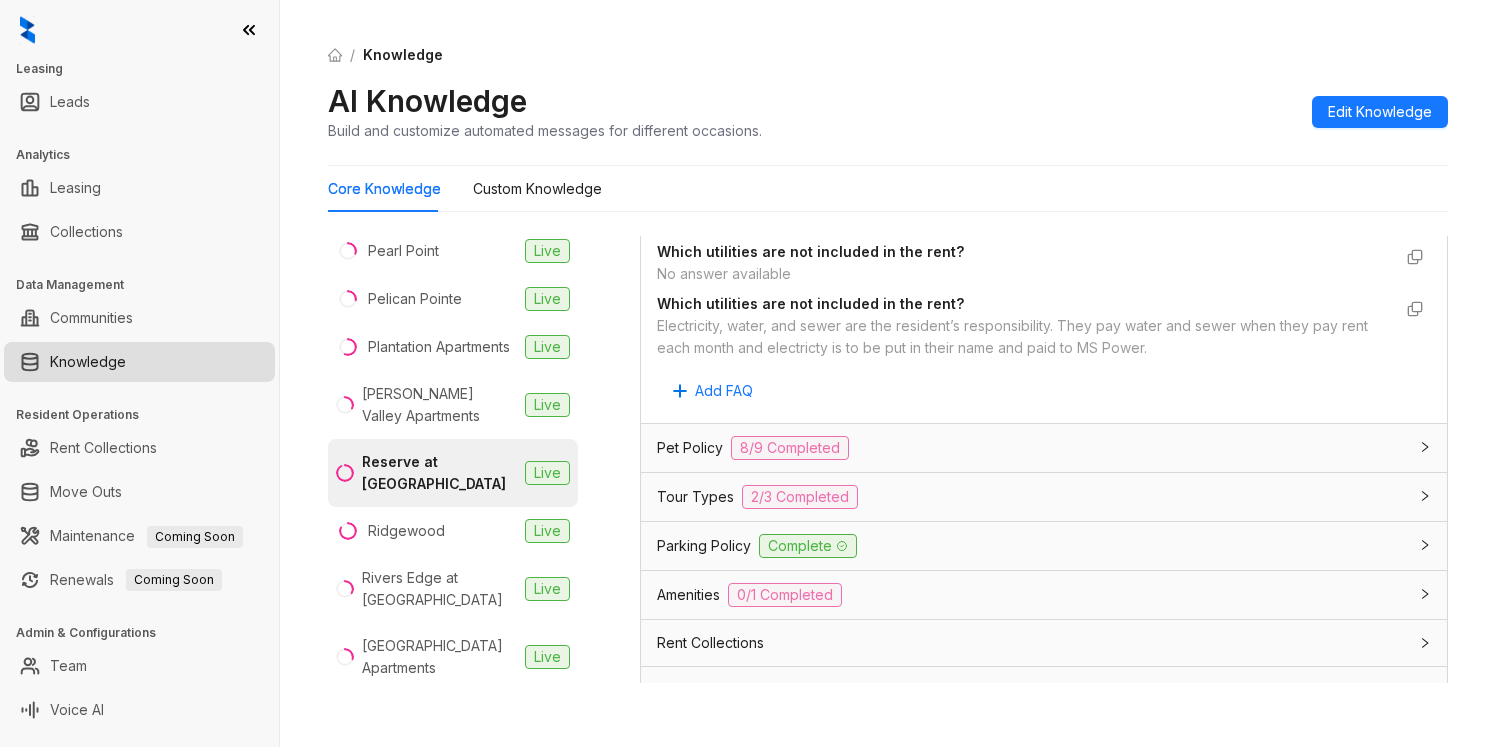 click on "Pet Policy 8/9 Completed" at bounding box center [1032, 448] 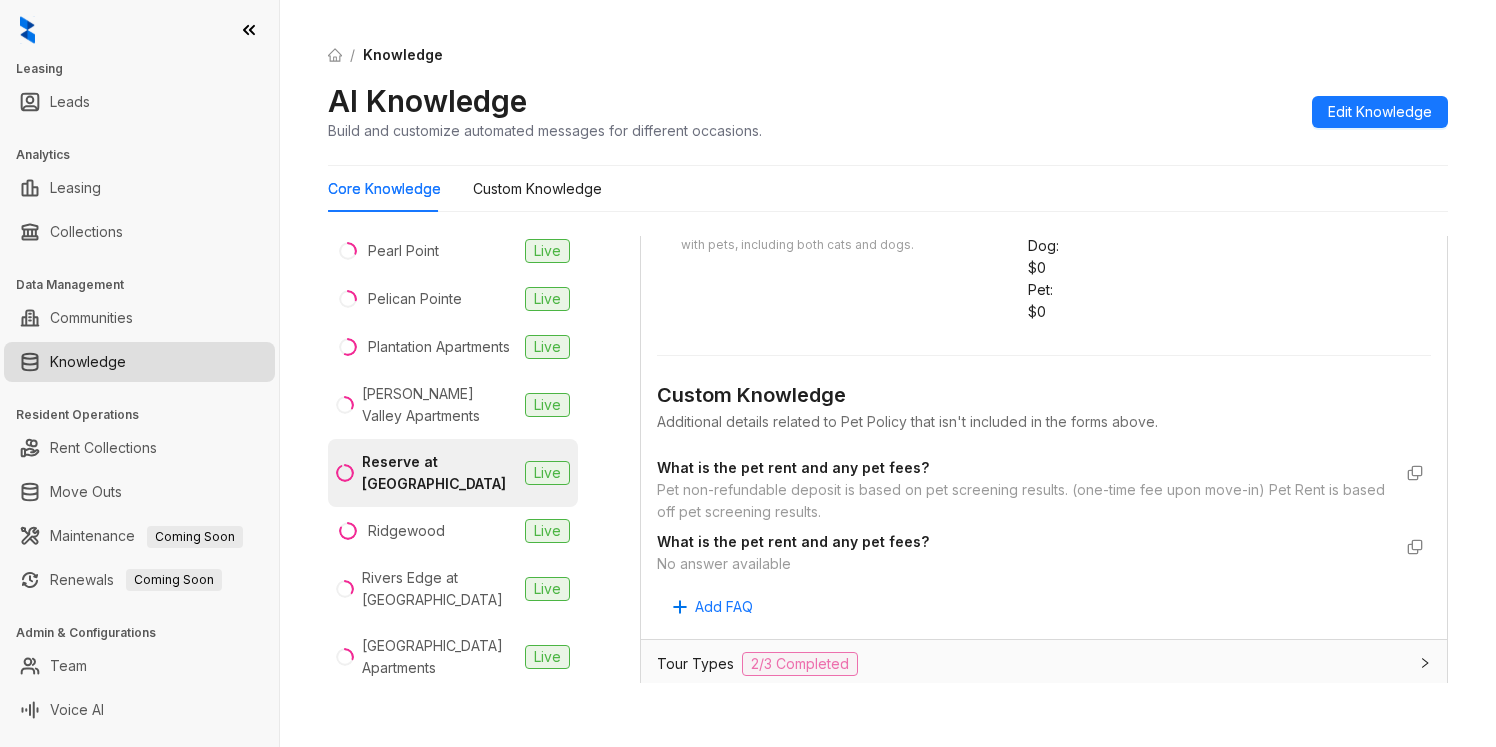 scroll, scrollTop: 5246, scrollLeft: 0, axis: vertical 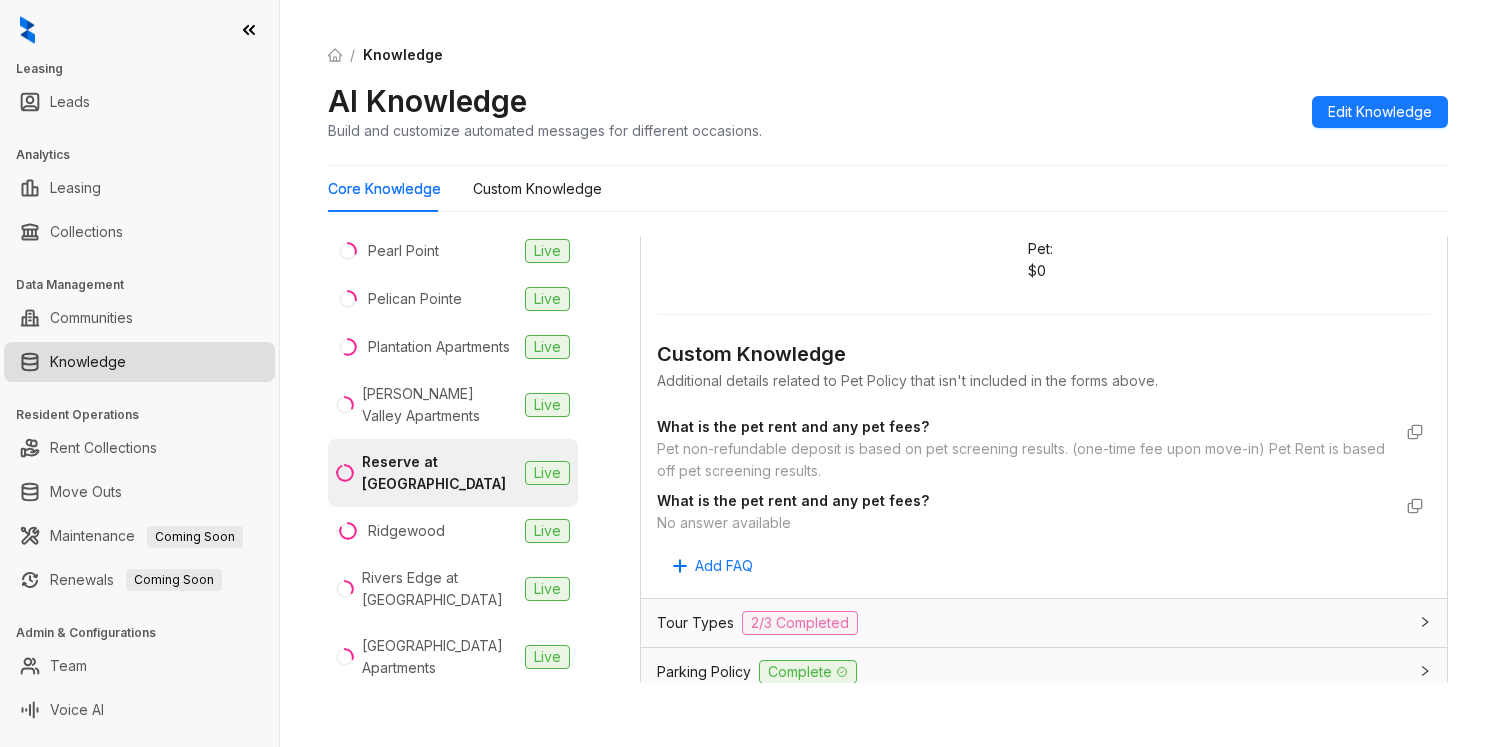 click on "Parking Policy Complete" at bounding box center (1032, 672) 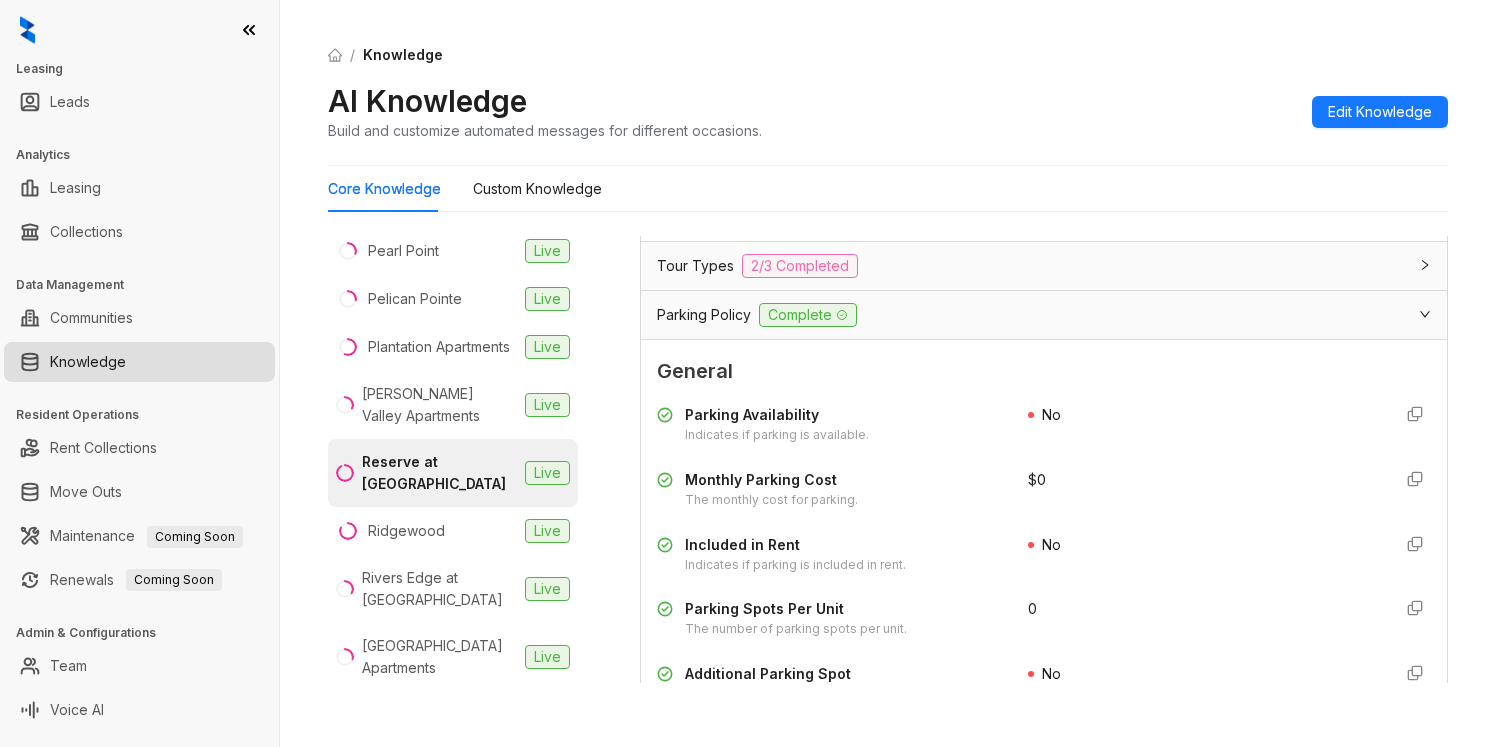 scroll, scrollTop: 5646, scrollLeft: 0, axis: vertical 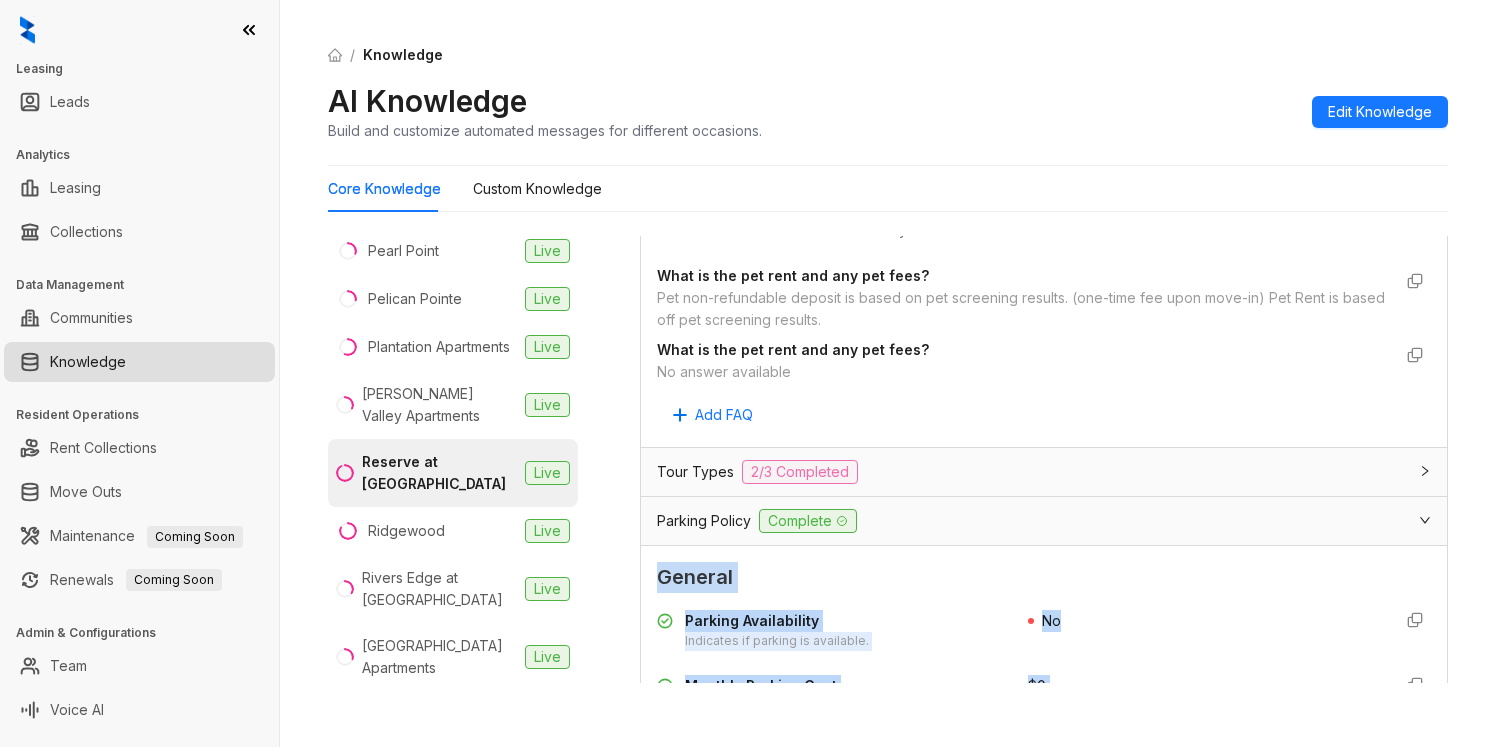 drag, startPoint x: 1076, startPoint y: 567, endPoint x: 653, endPoint y: 353, distance: 474.0517 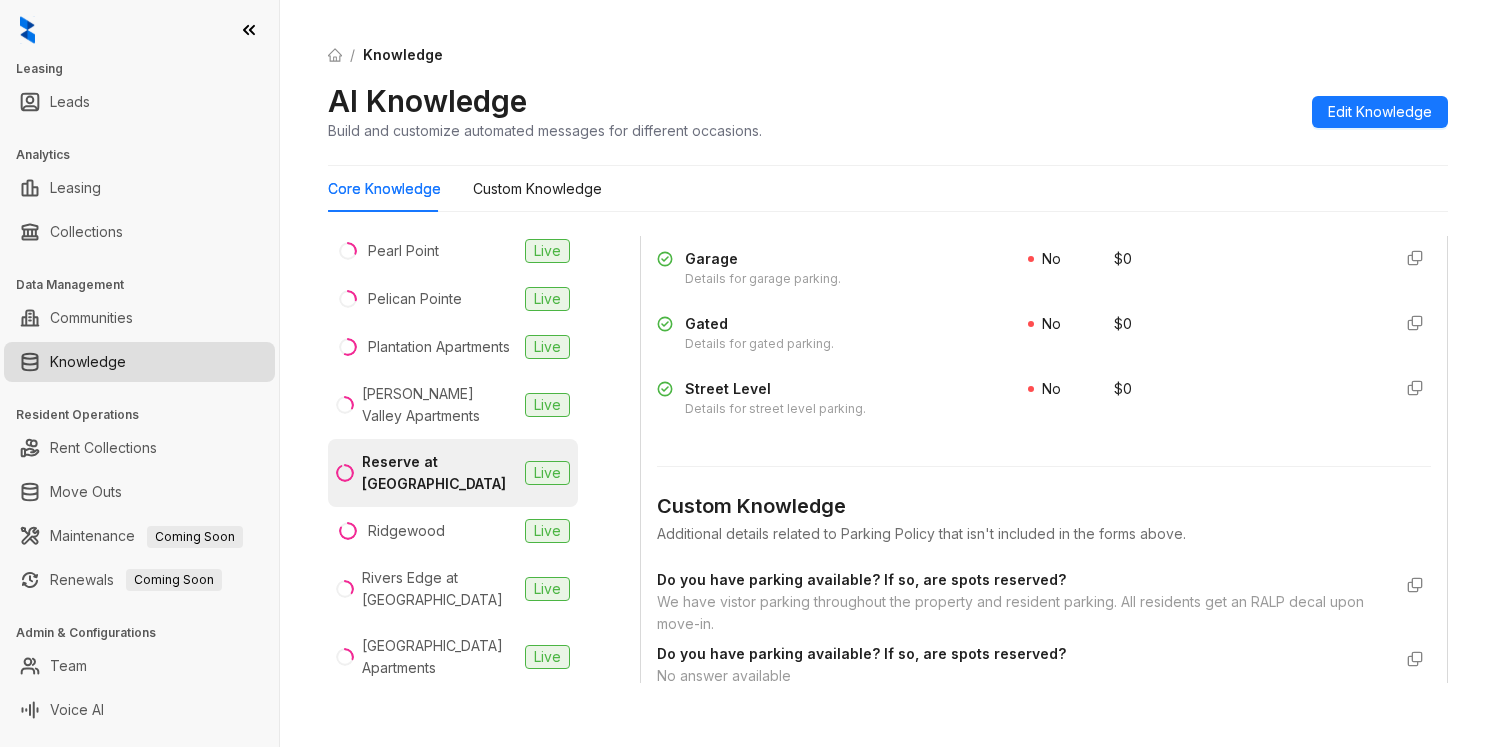 scroll, scrollTop: 6558, scrollLeft: 0, axis: vertical 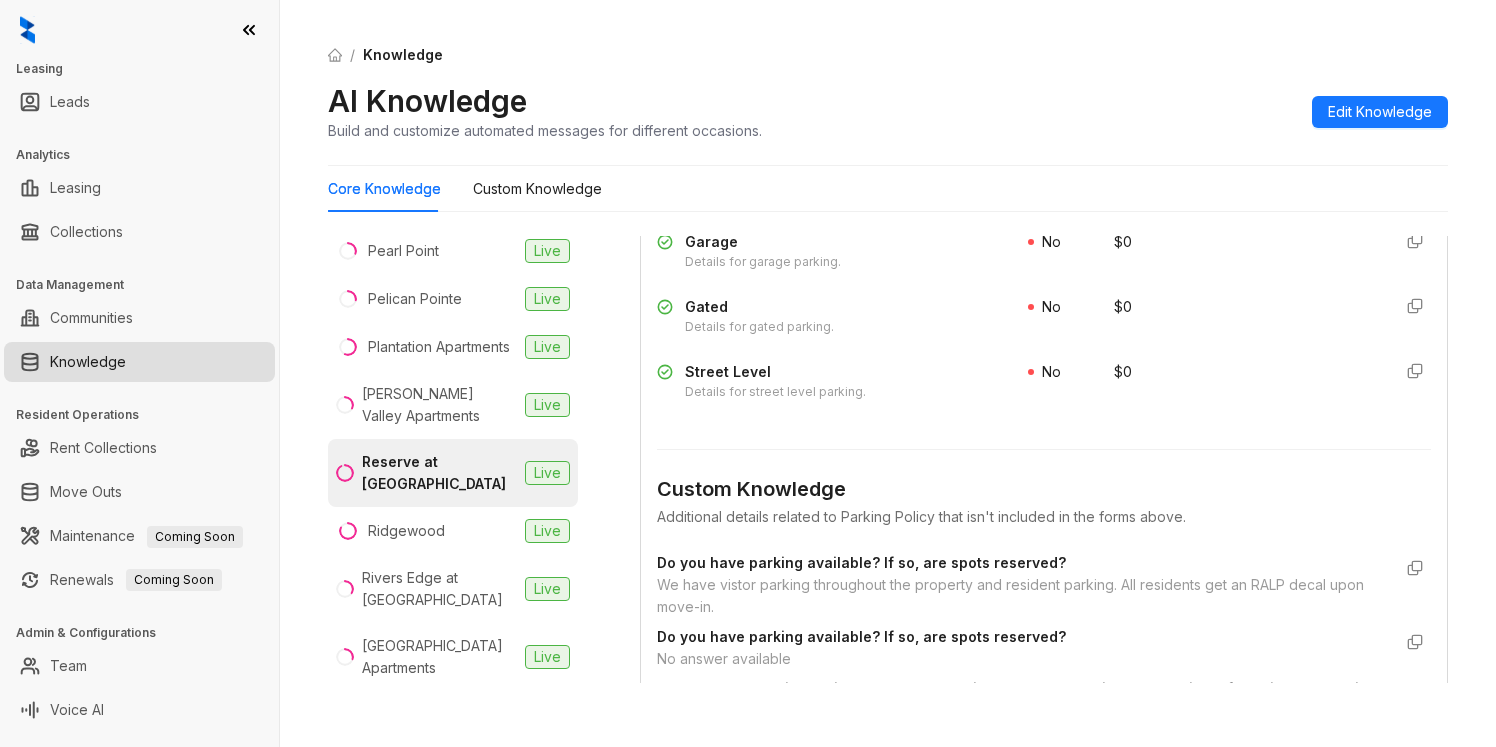 click on "We have vistor parking throughout the property and resident parking. All residents get an RALP decal upon move-in." at bounding box center [1024, 596] 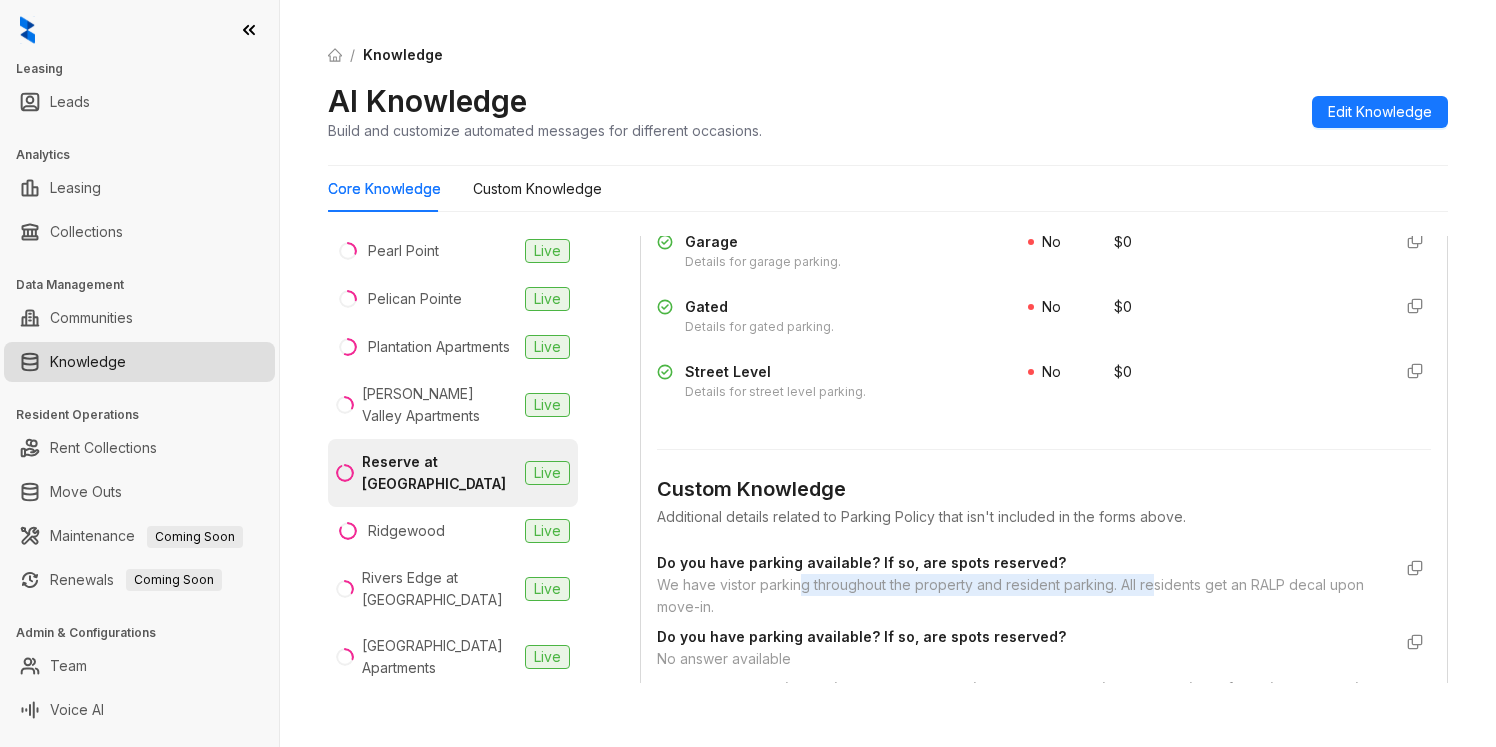 drag, startPoint x: 763, startPoint y: 389, endPoint x: 1137, endPoint y: 371, distance: 374.4329 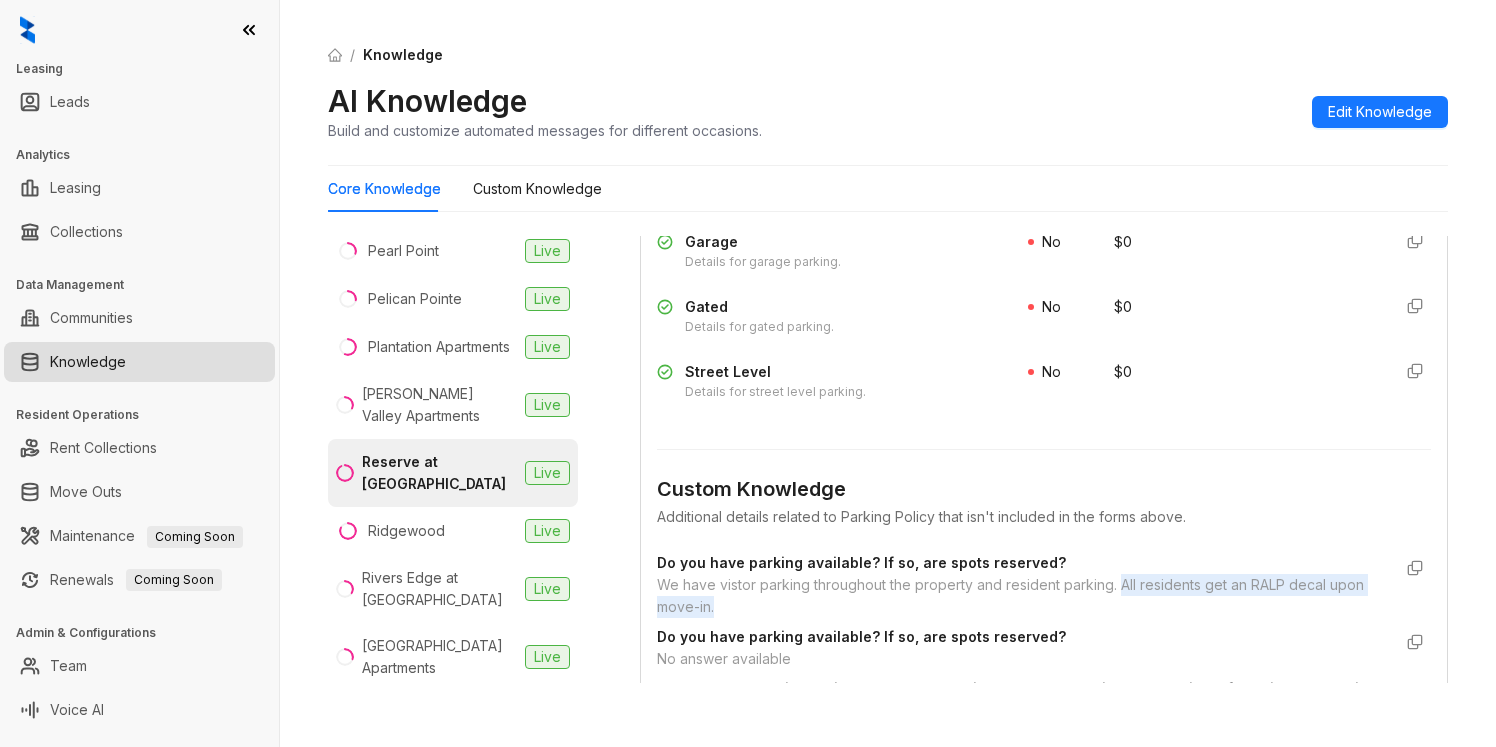 drag, startPoint x: 1127, startPoint y: 371, endPoint x: 1141, endPoint y: 382, distance: 17.804493 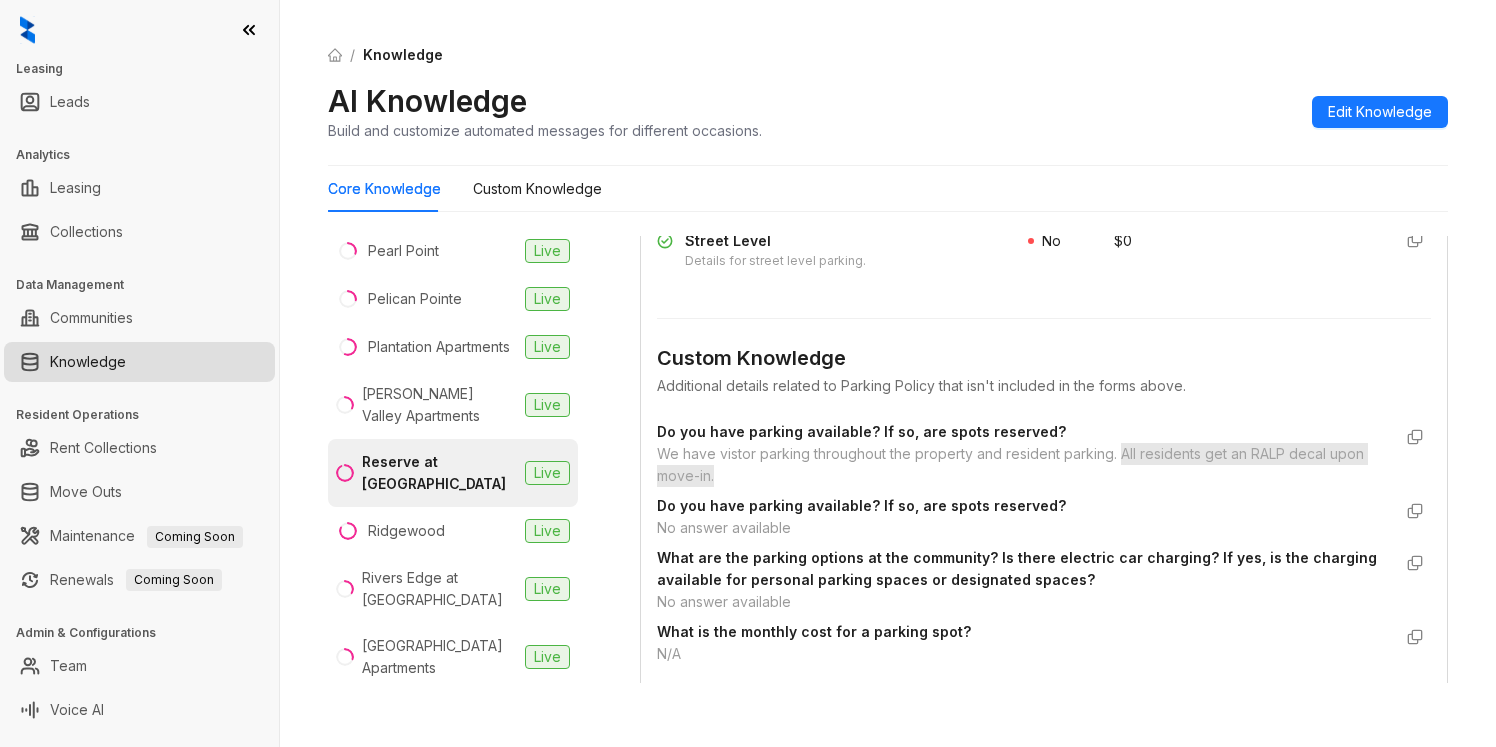 scroll, scrollTop: 6754, scrollLeft: 0, axis: vertical 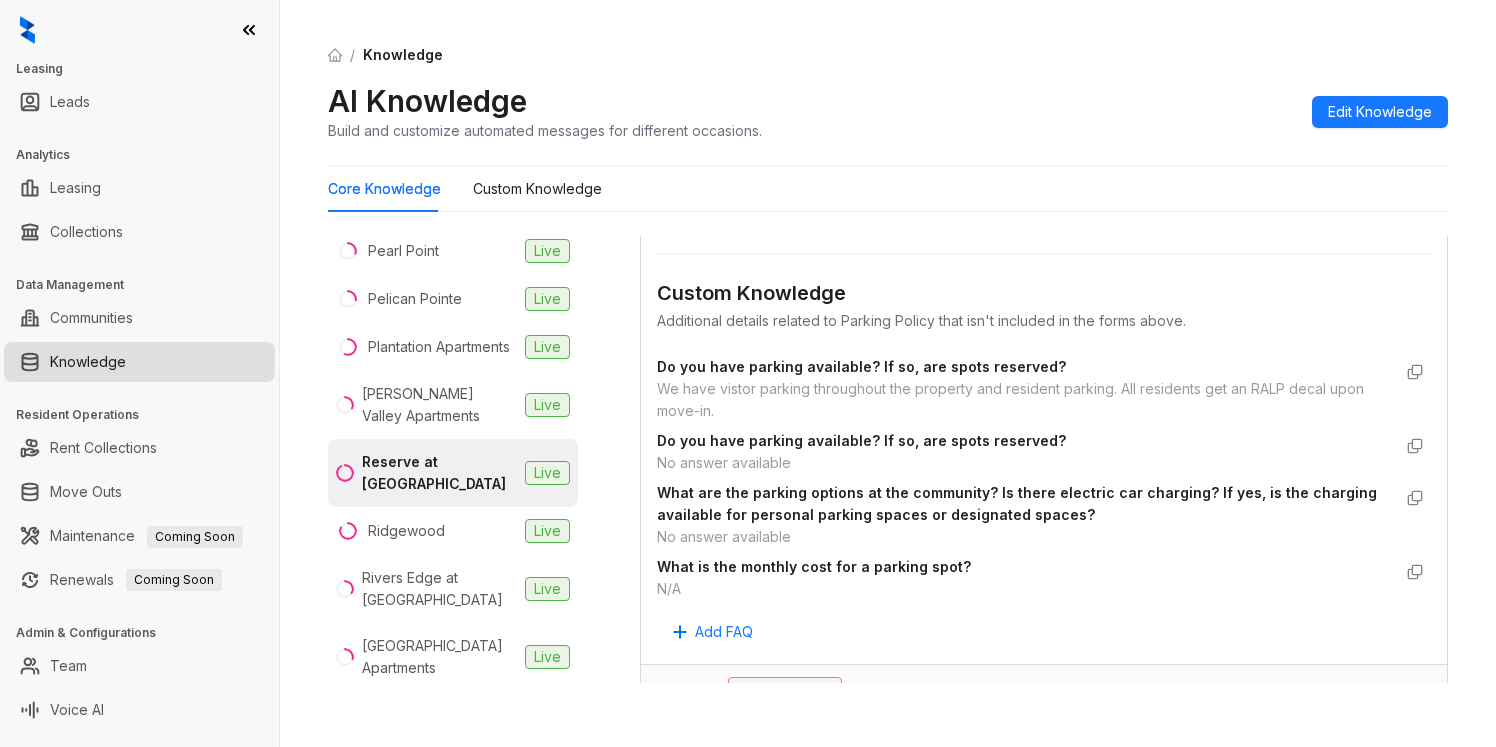 click on "Amenities 0/1 Completed" at bounding box center (1032, 689) 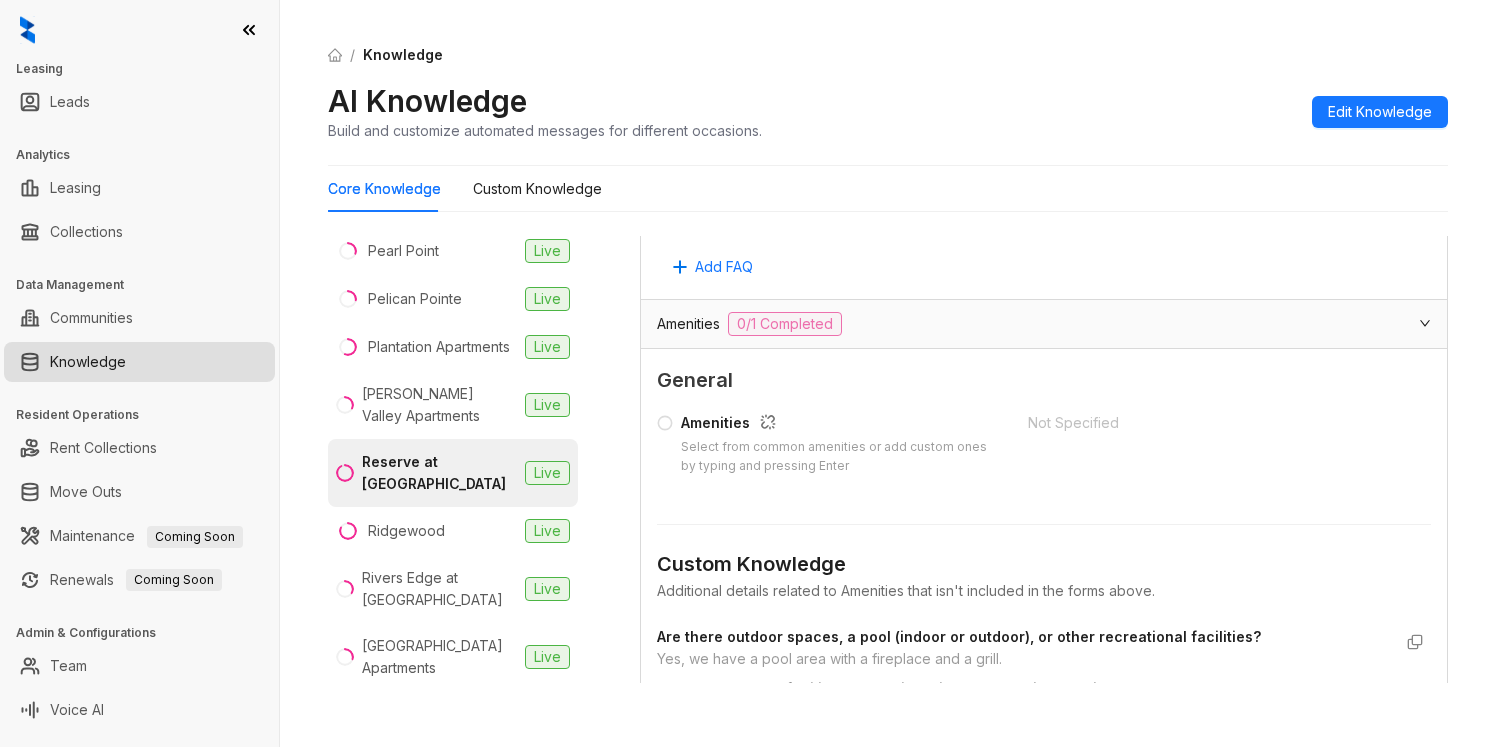 scroll, scrollTop: 7122, scrollLeft: 0, axis: vertical 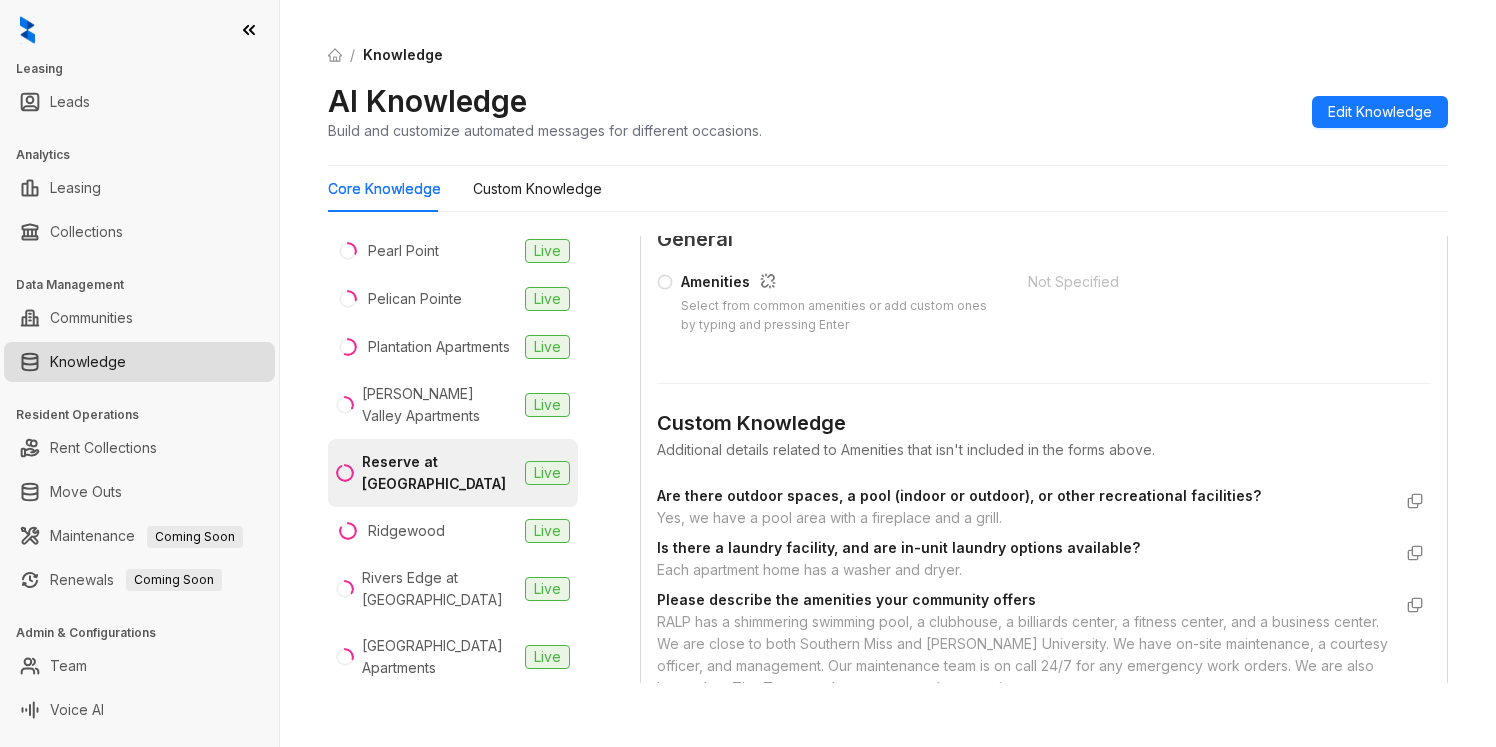 drag, startPoint x: 659, startPoint y: 522, endPoint x: 1359, endPoint y: 574, distance: 701.9288 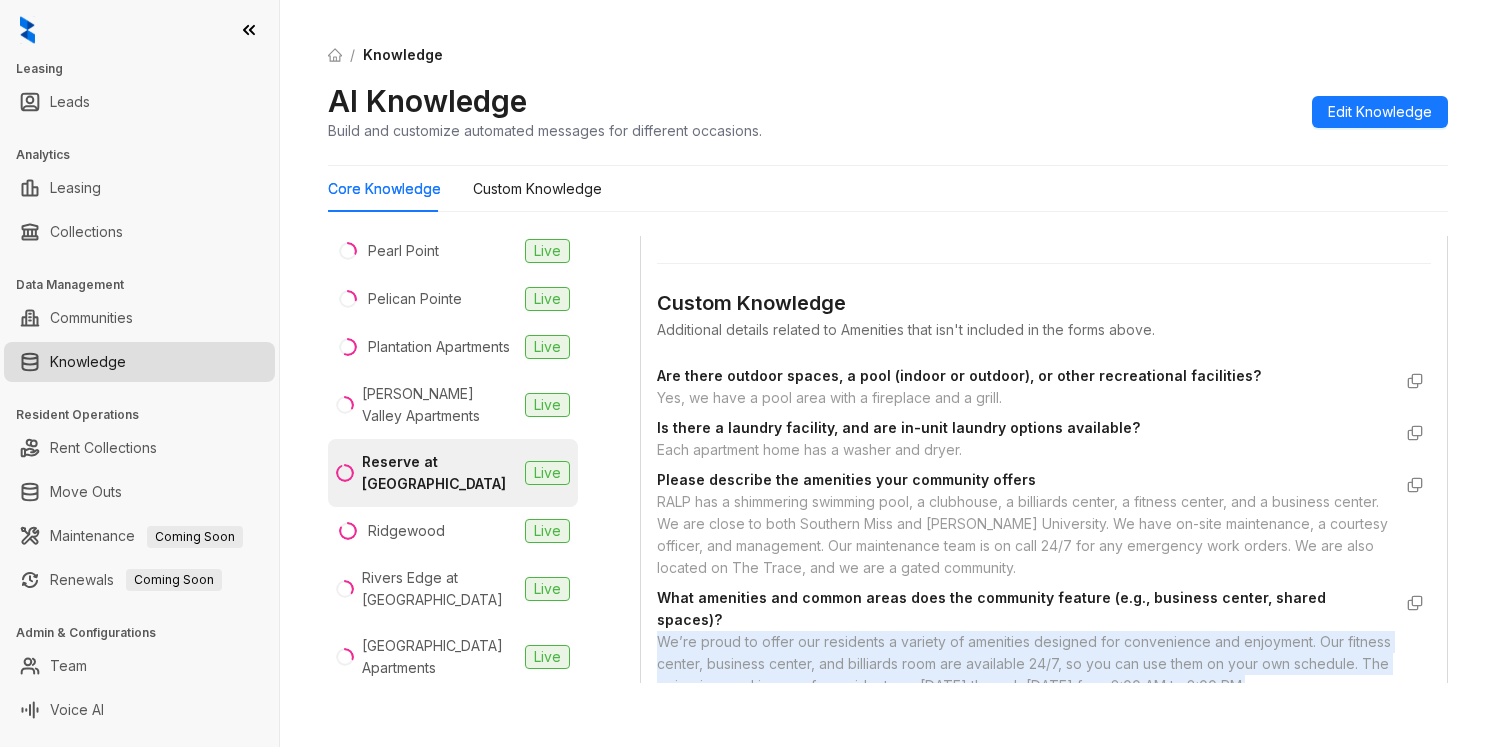 scroll, scrollTop: 7407, scrollLeft: 0, axis: vertical 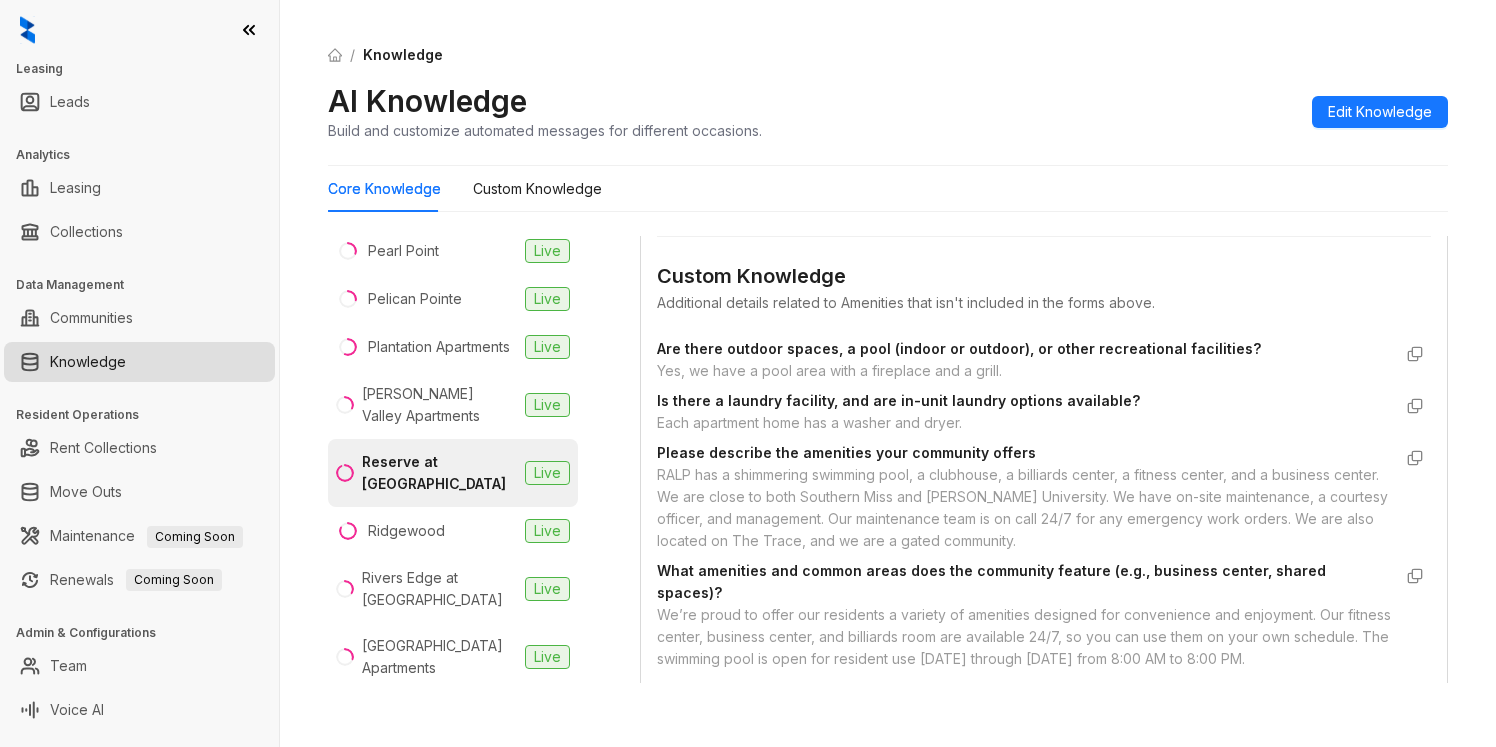 click on "Leasing Options" at bounding box center [710, 852] 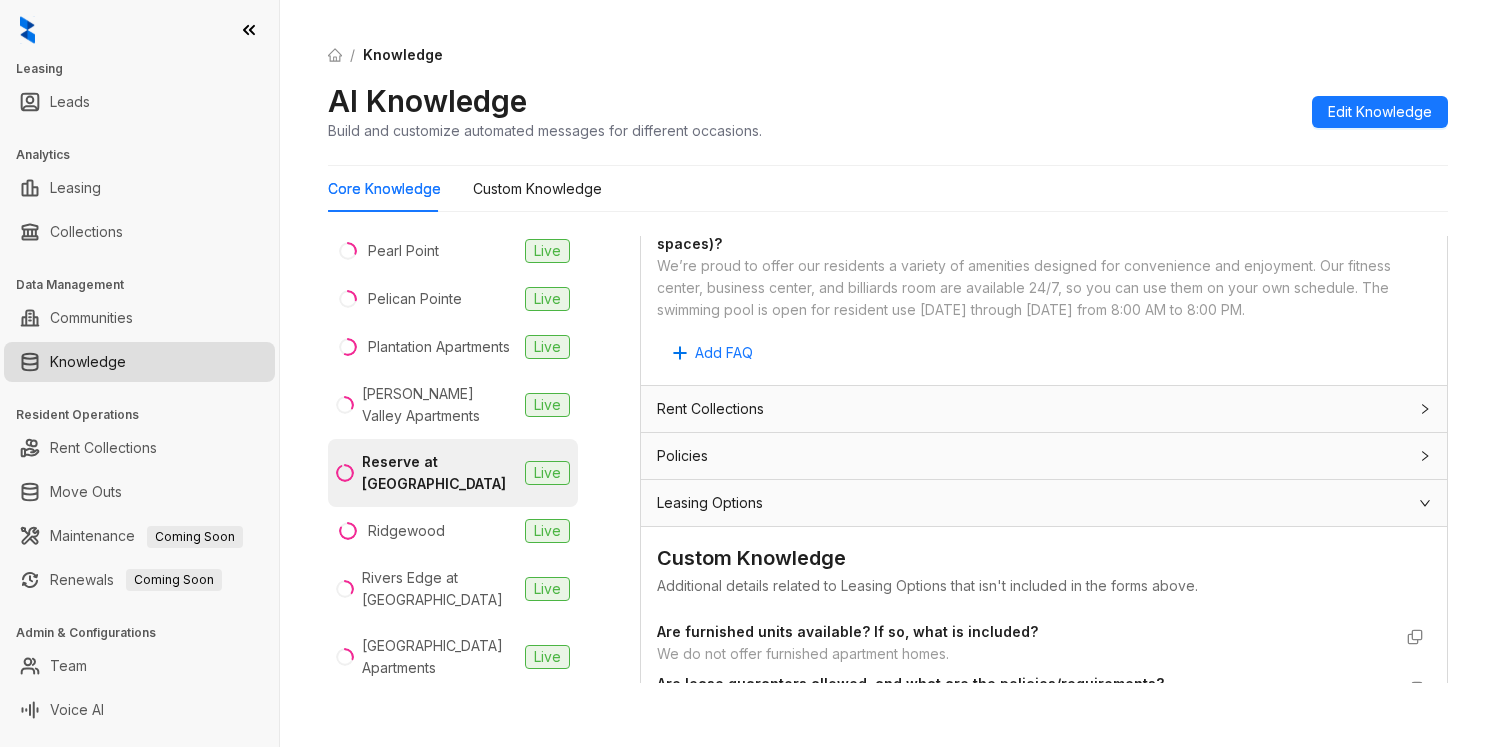 scroll, scrollTop: 7795, scrollLeft: 0, axis: vertical 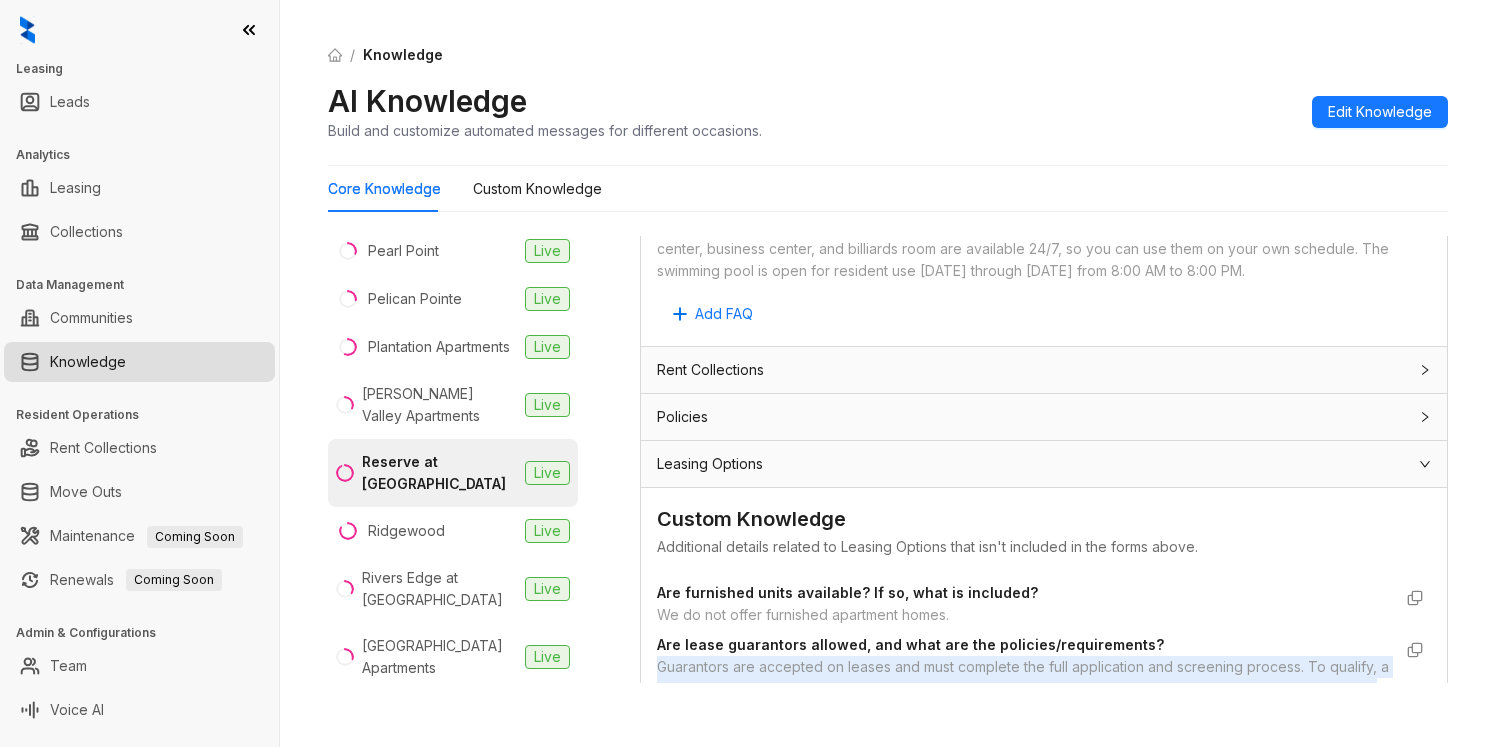 drag, startPoint x: 657, startPoint y: 427, endPoint x: 986, endPoint y: 471, distance: 331.9292 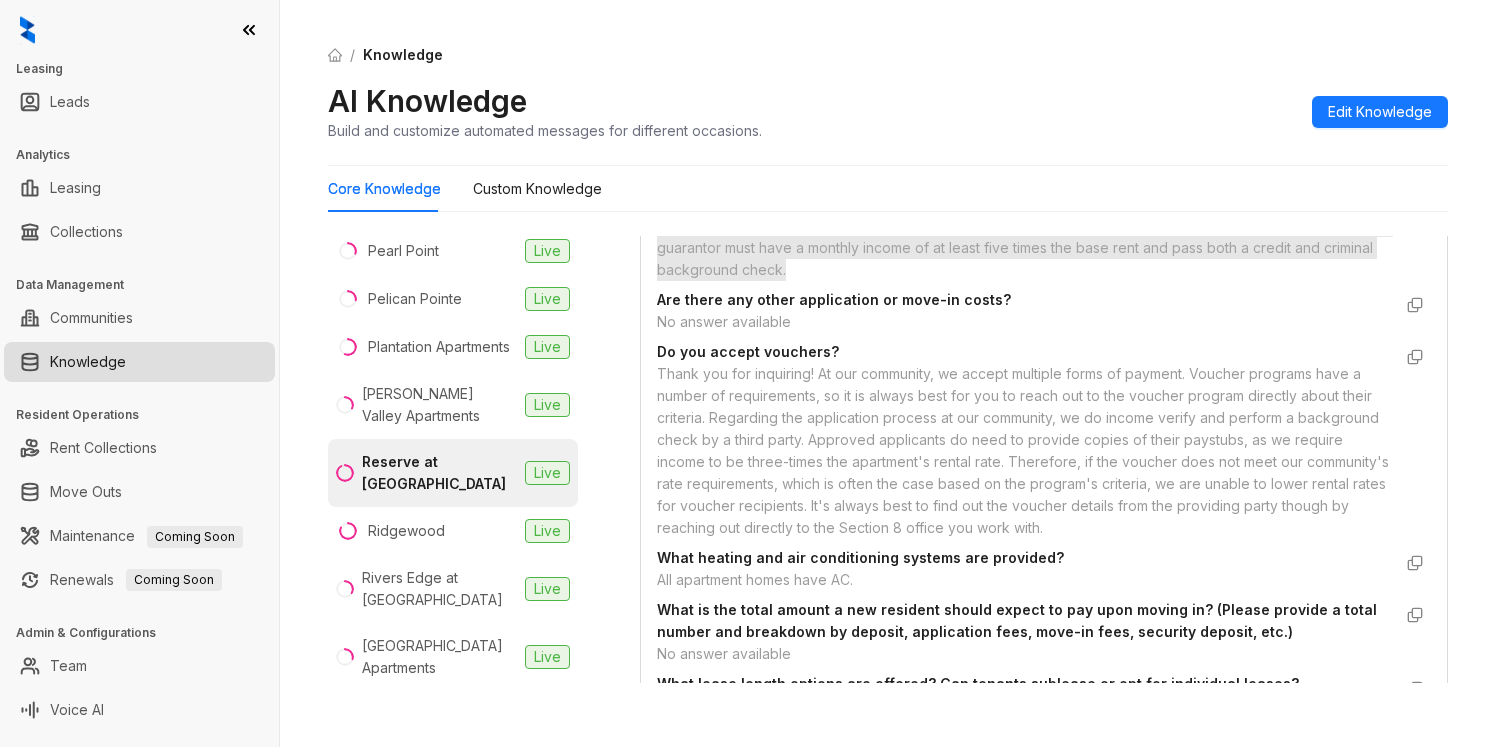 scroll, scrollTop: 8246, scrollLeft: 0, axis: vertical 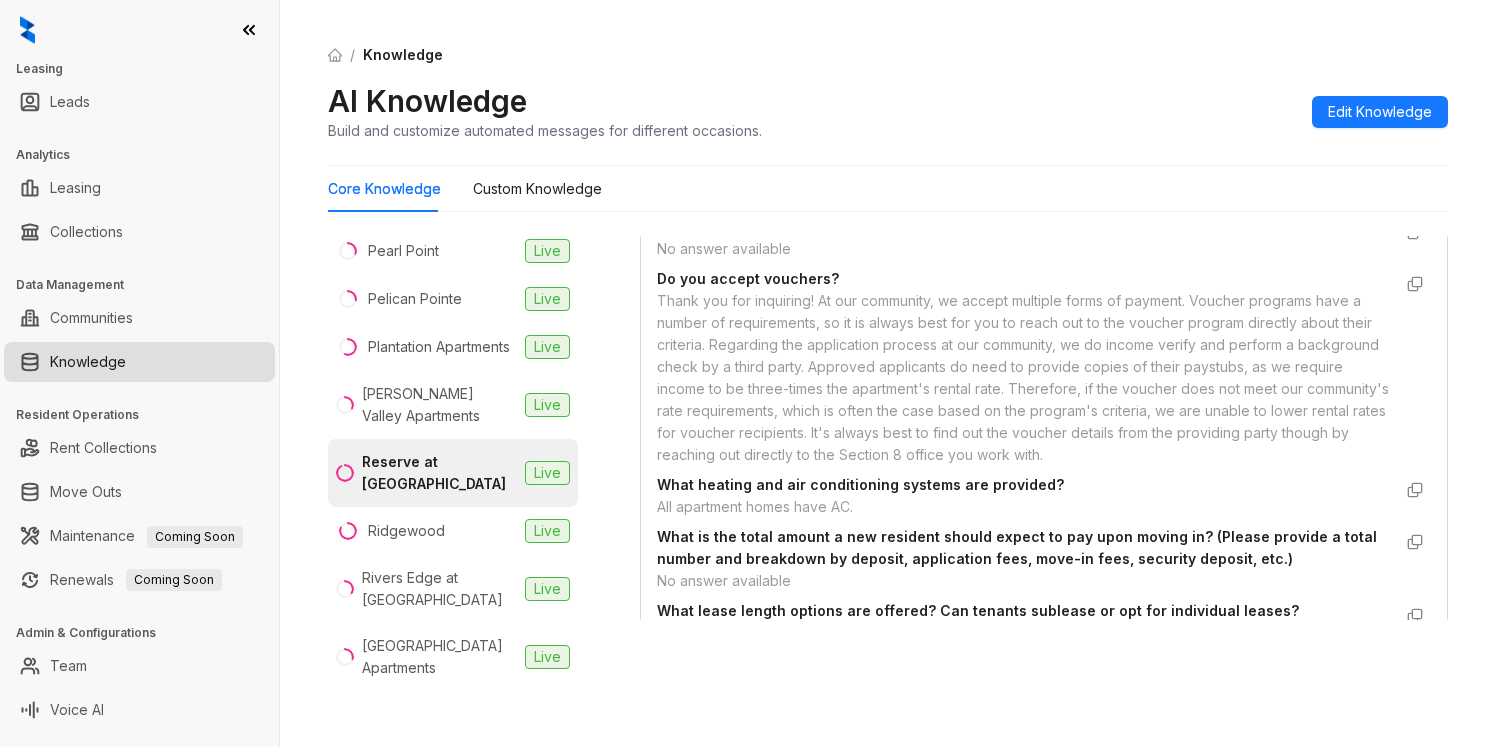 click on "Surrounding Area" at bounding box center (715, 836) 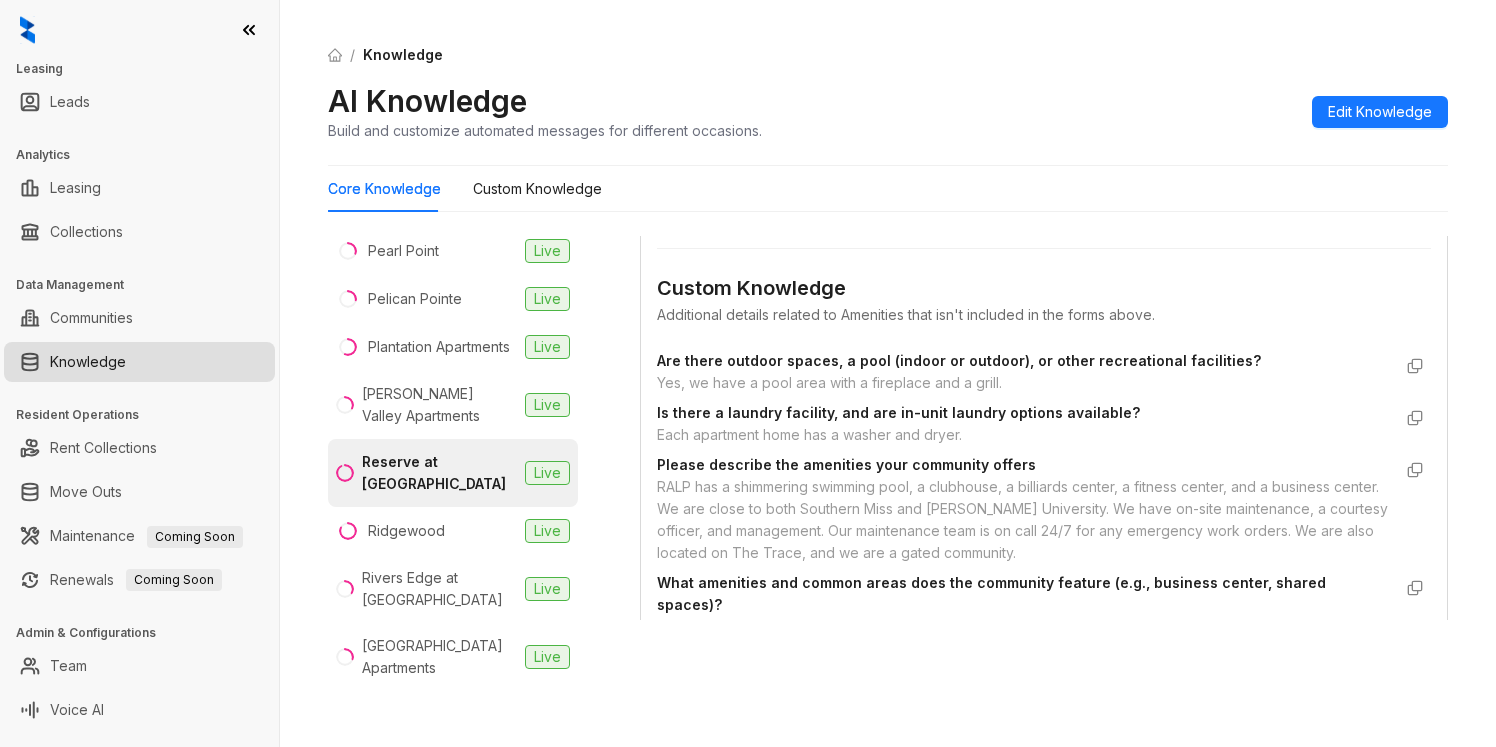 scroll, scrollTop: 7336, scrollLeft: 0, axis: vertical 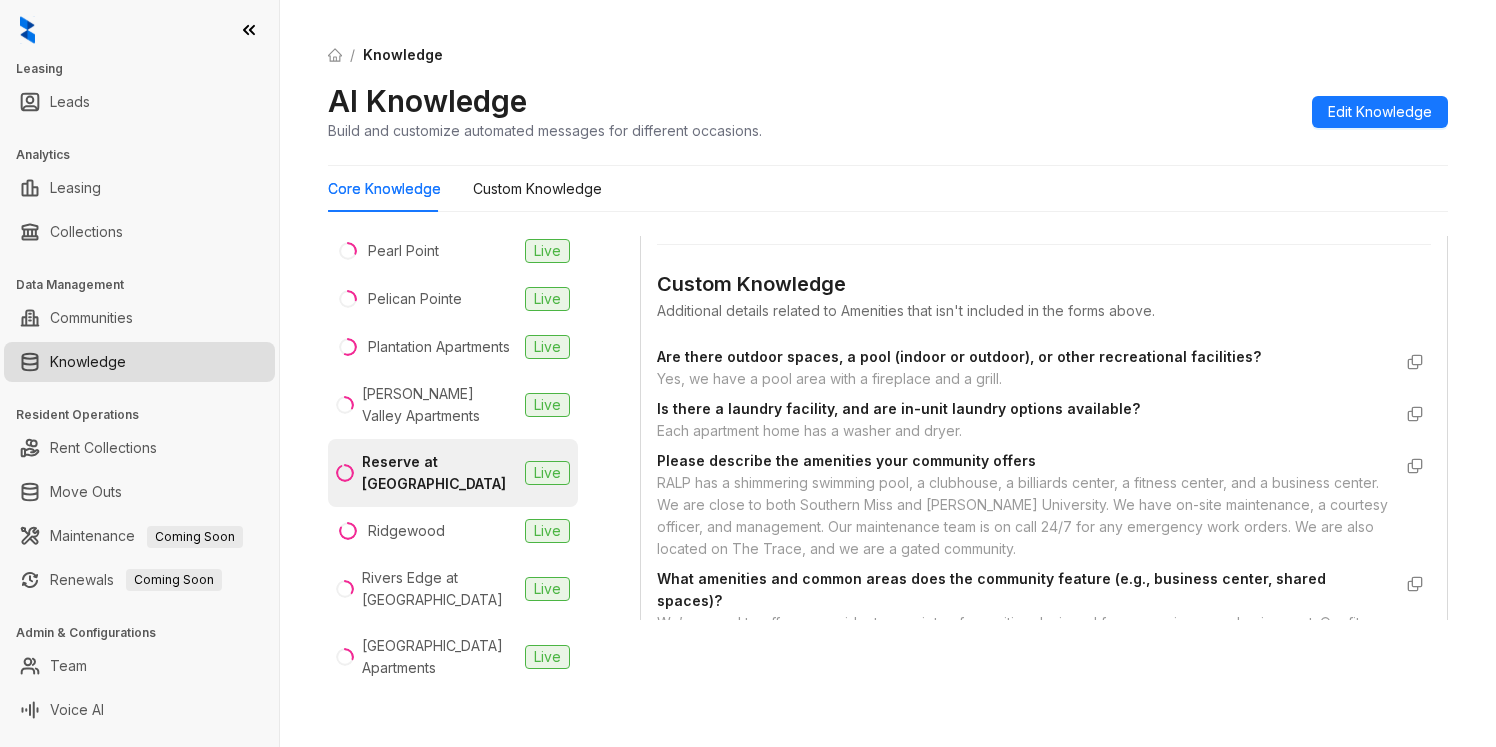 click on "Rent Collections" at bounding box center (1032, 766) 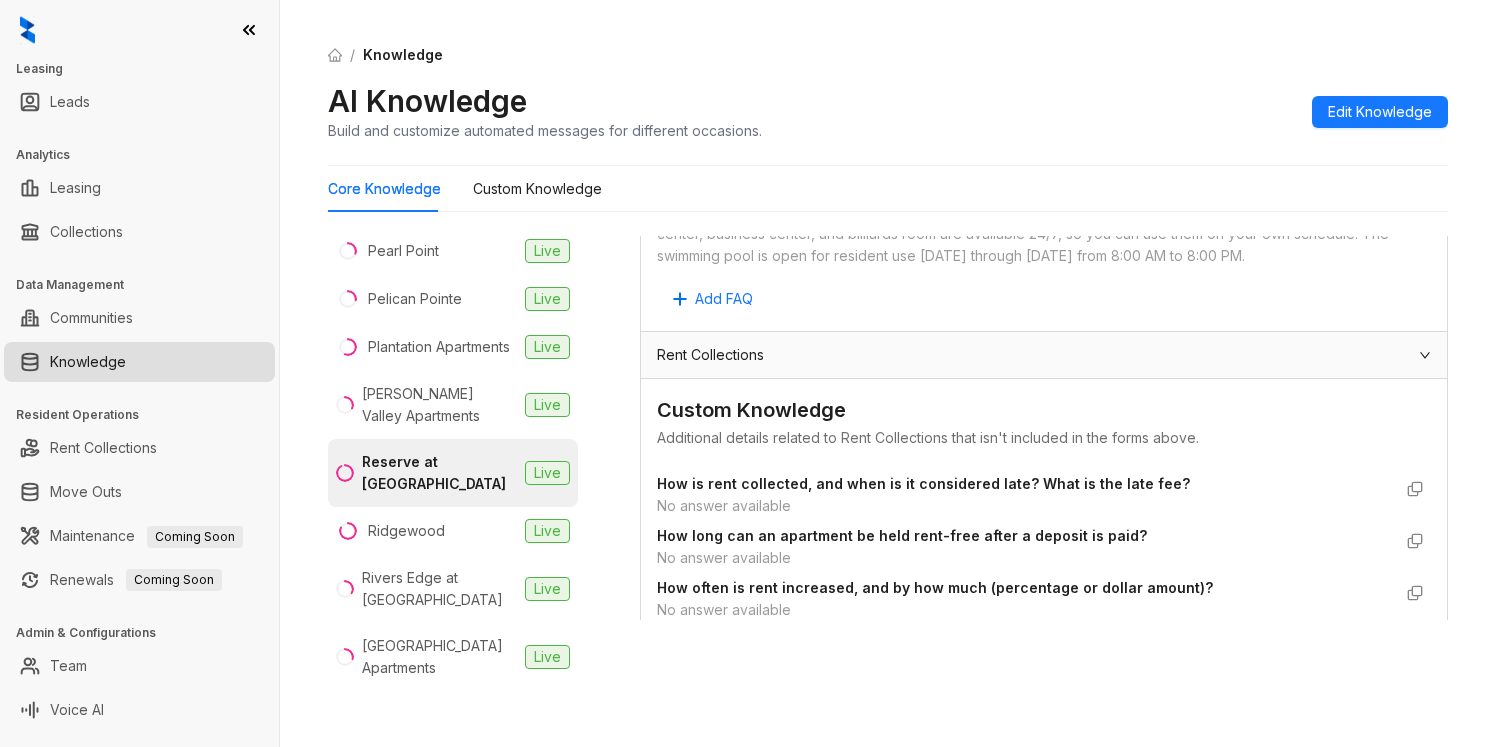 scroll, scrollTop: 7779, scrollLeft: 0, axis: vertical 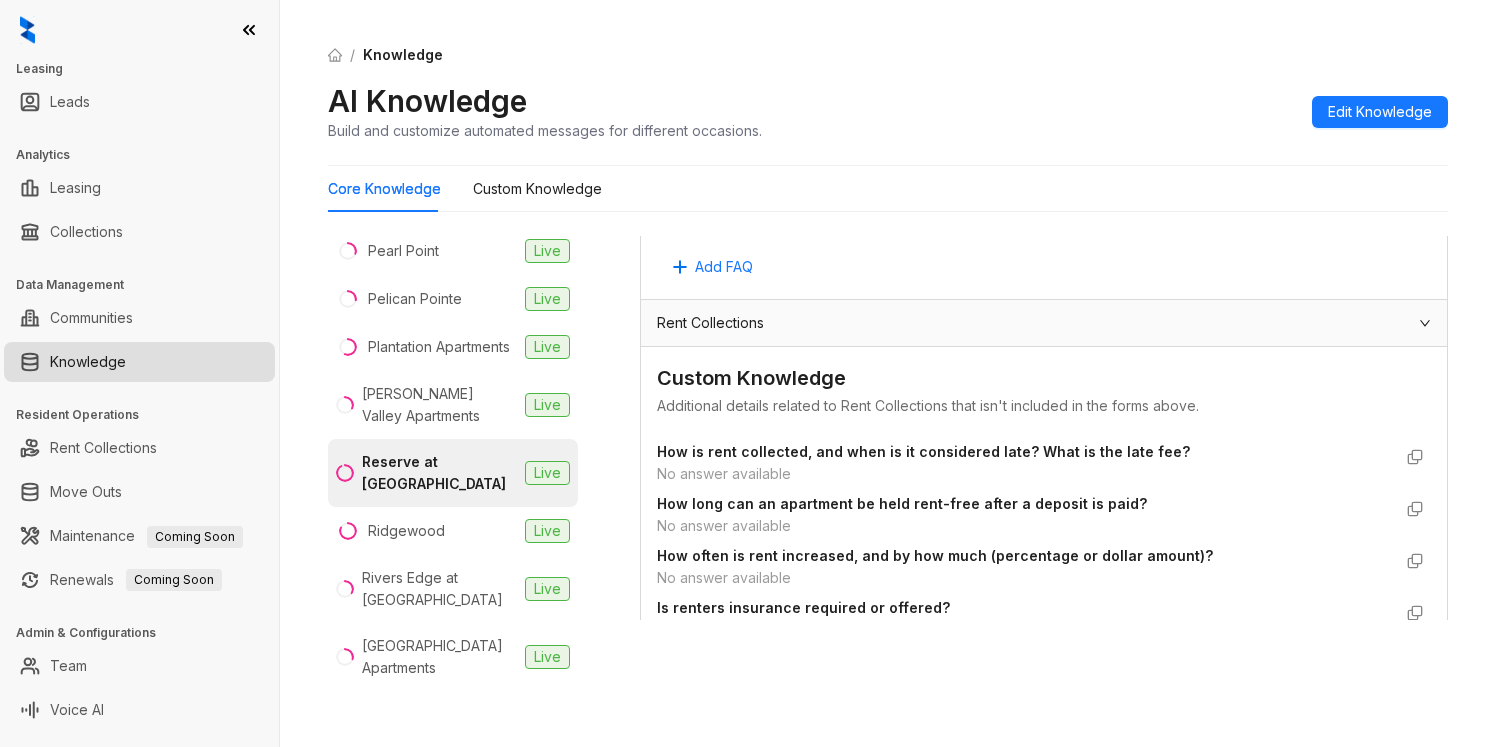 click on "Policies" at bounding box center (1044, 729) 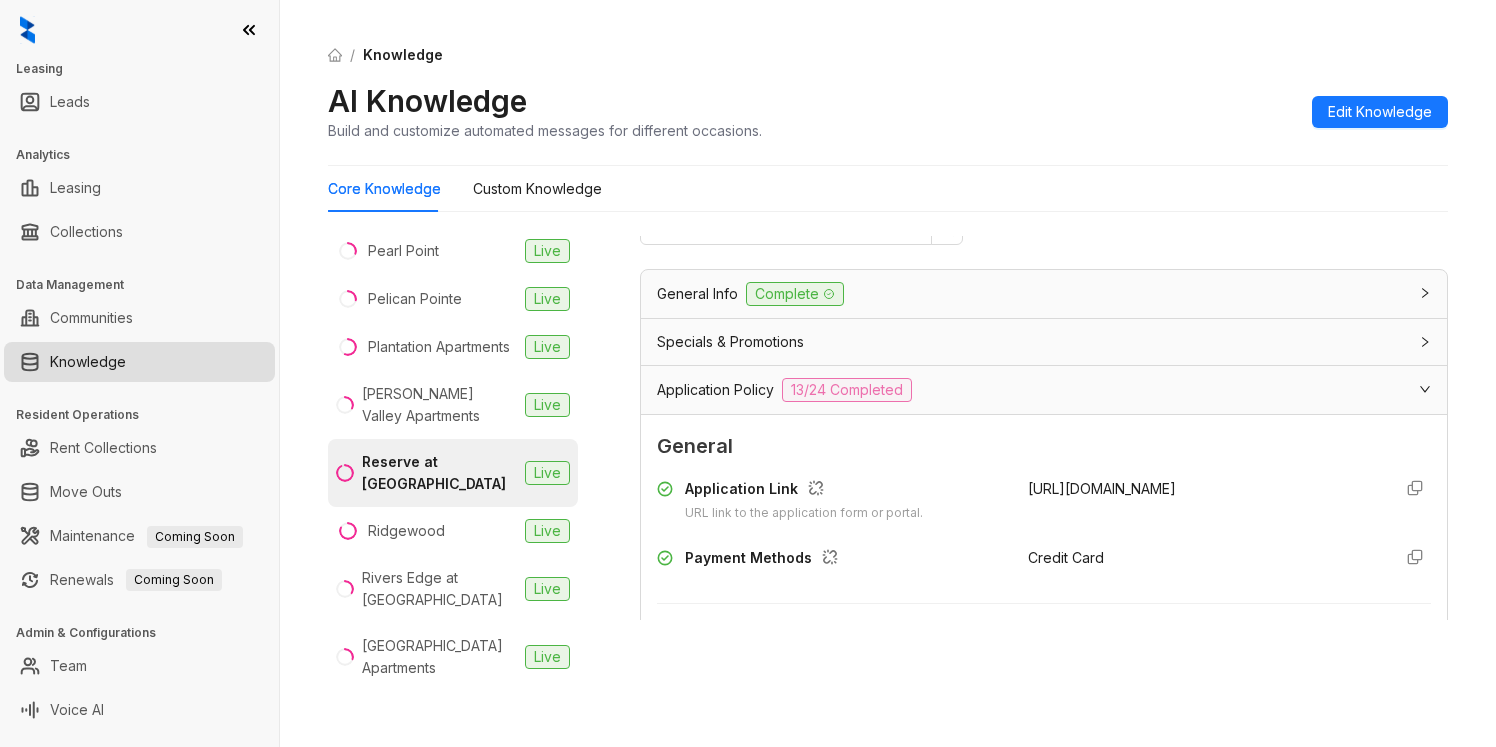 scroll, scrollTop: 0, scrollLeft: 0, axis: both 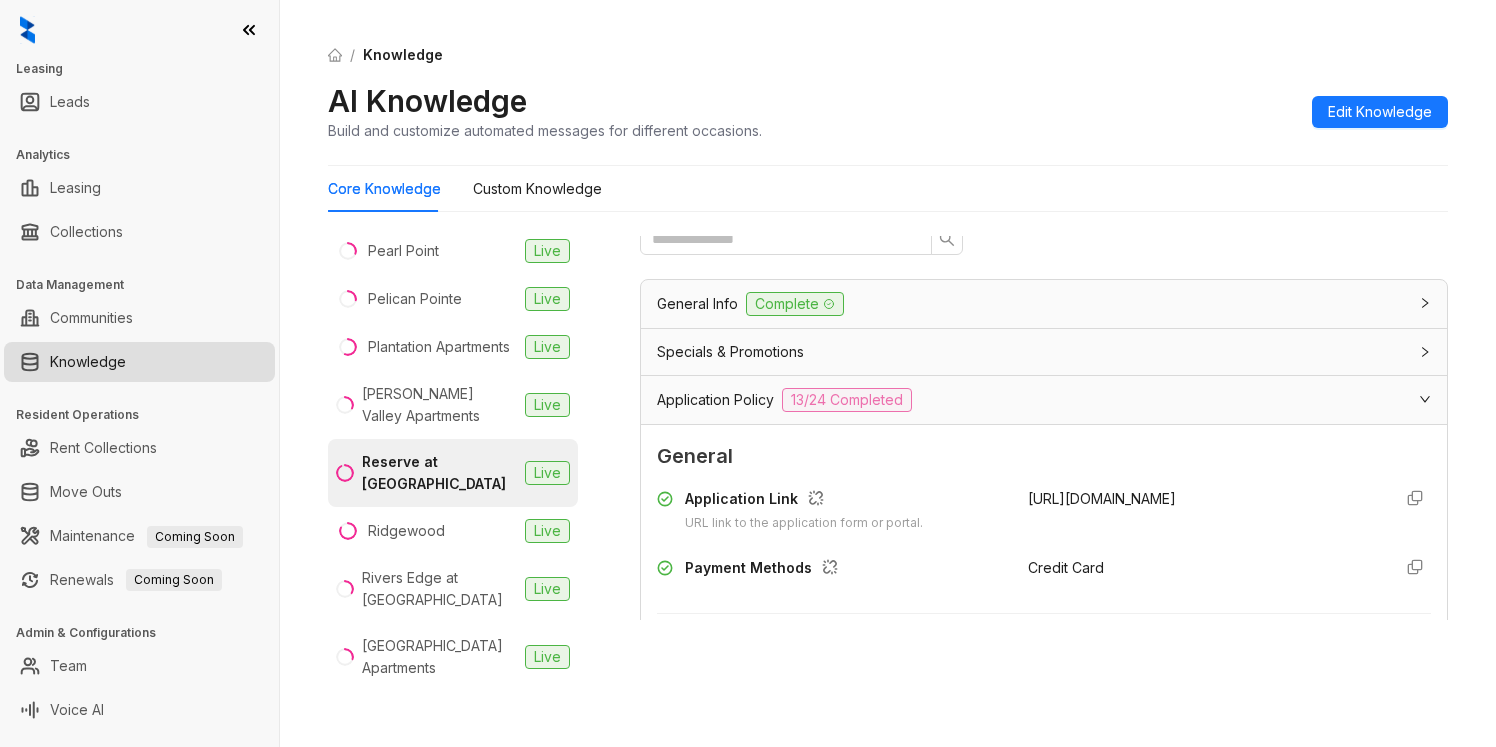 click on "General Info Complete" at bounding box center (1032, 304) 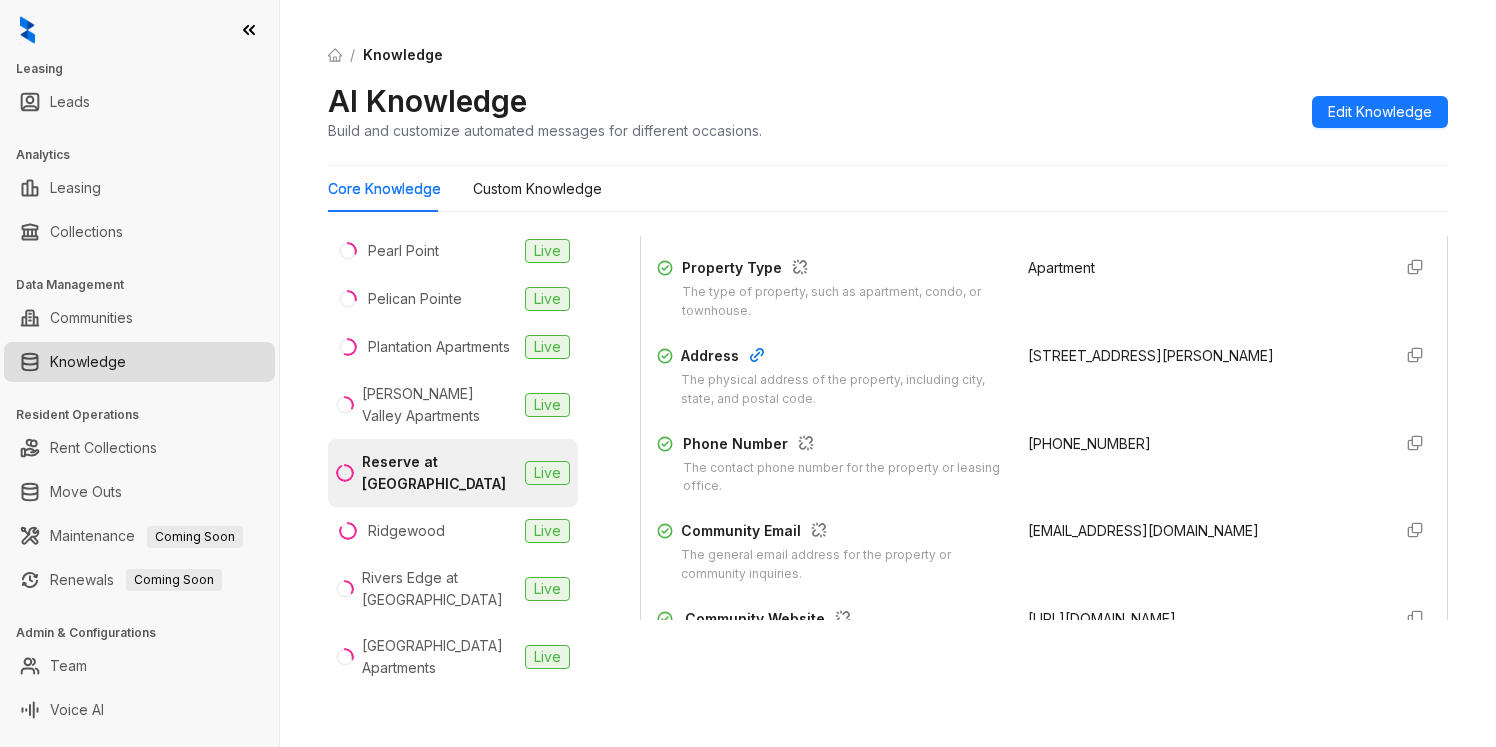 scroll, scrollTop: 0, scrollLeft: 0, axis: both 